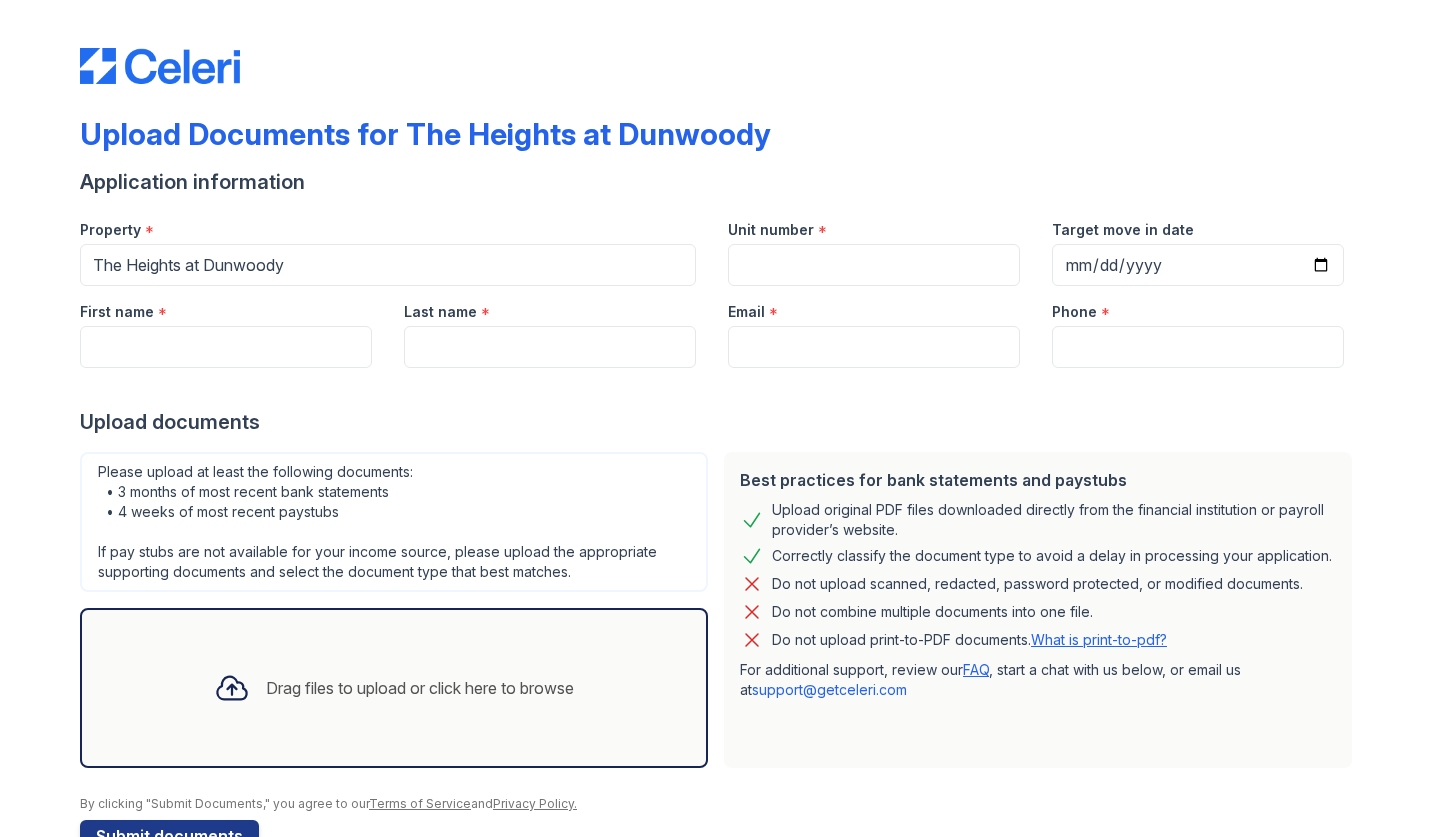 scroll, scrollTop: 0, scrollLeft: 0, axis: both 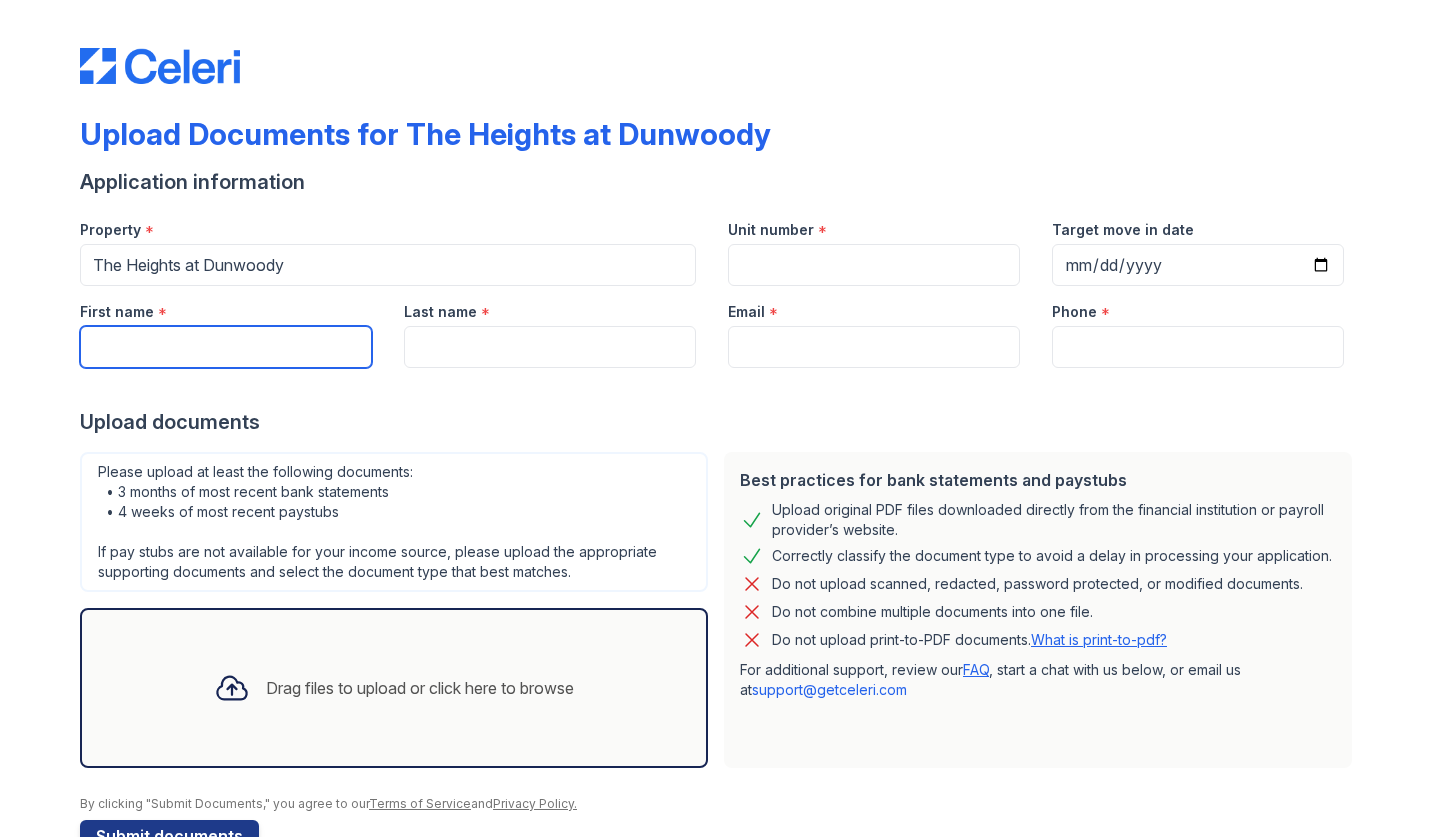 type on "H" 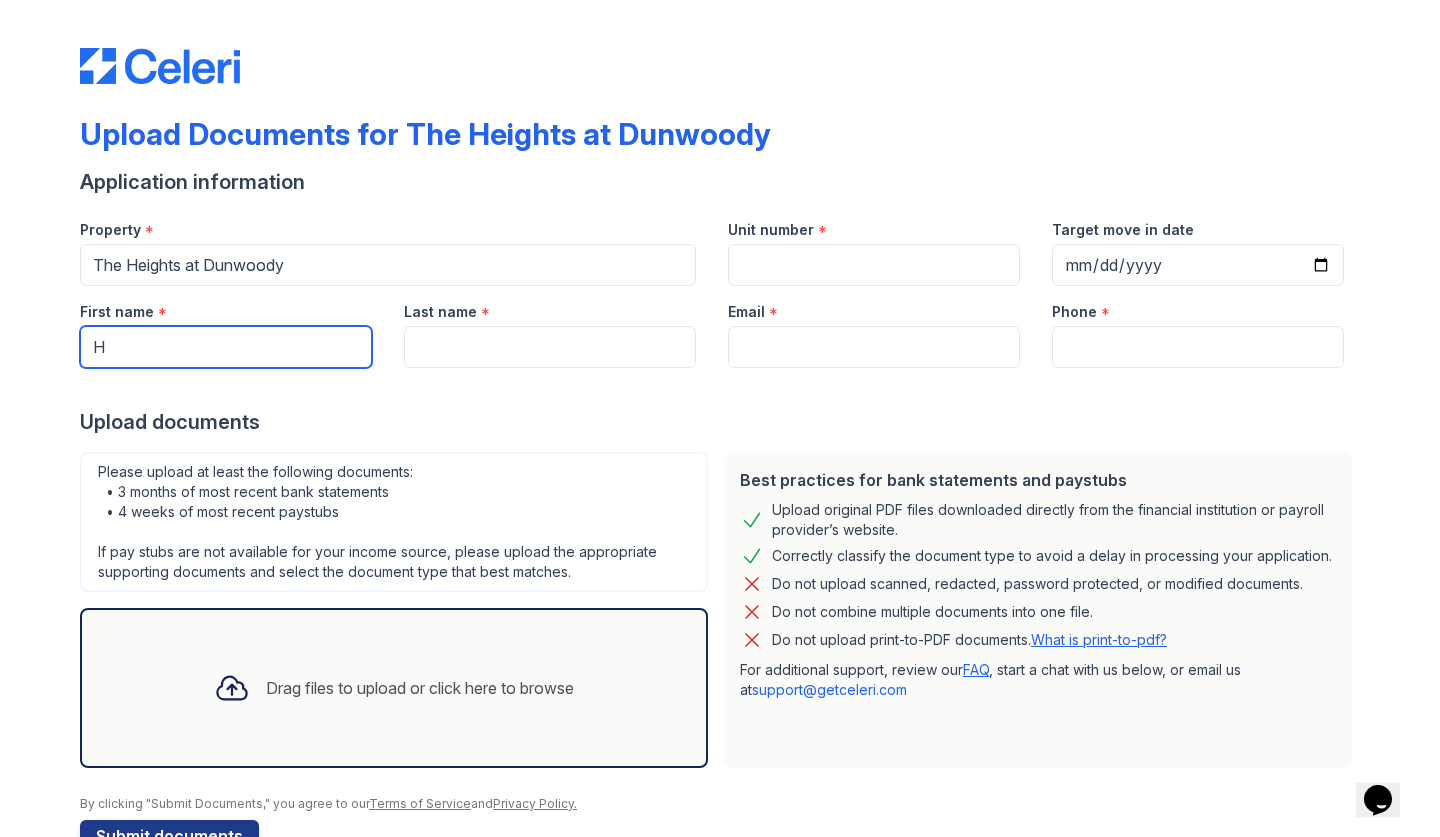 scroll, scrollTop: 0, scrollLeft: 0, axis: both 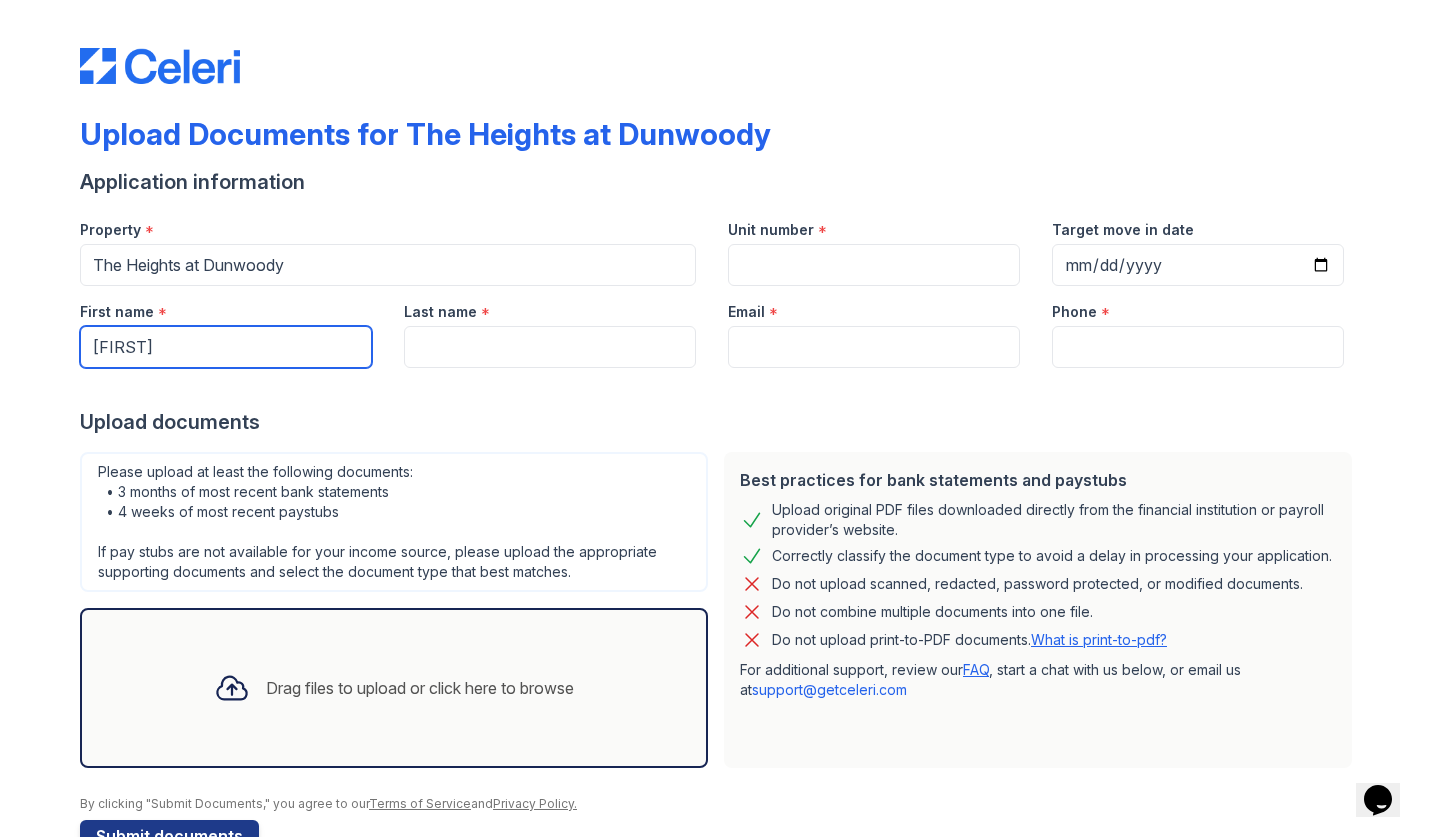 type on "Jonathan" 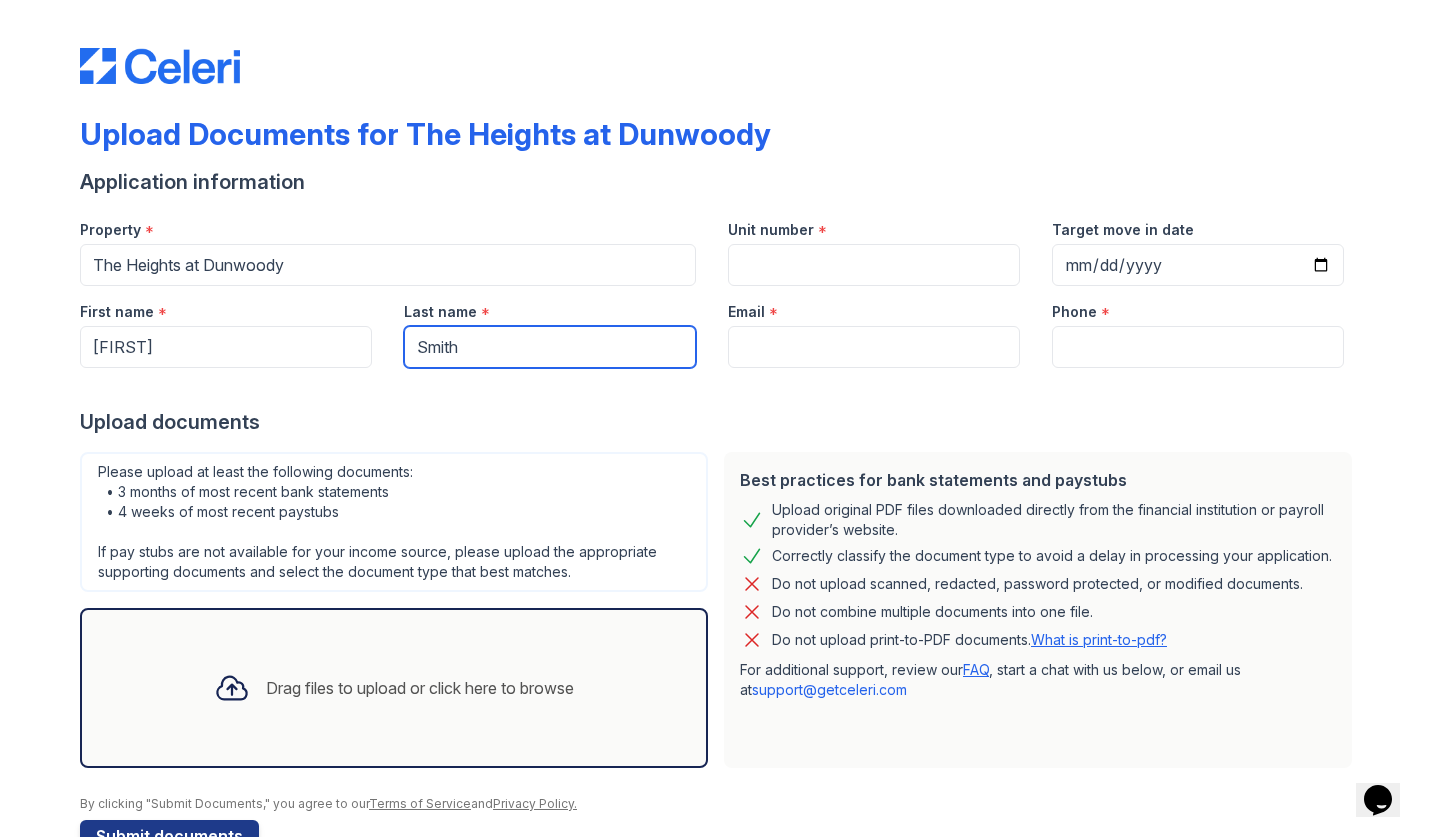 type on "Smith" 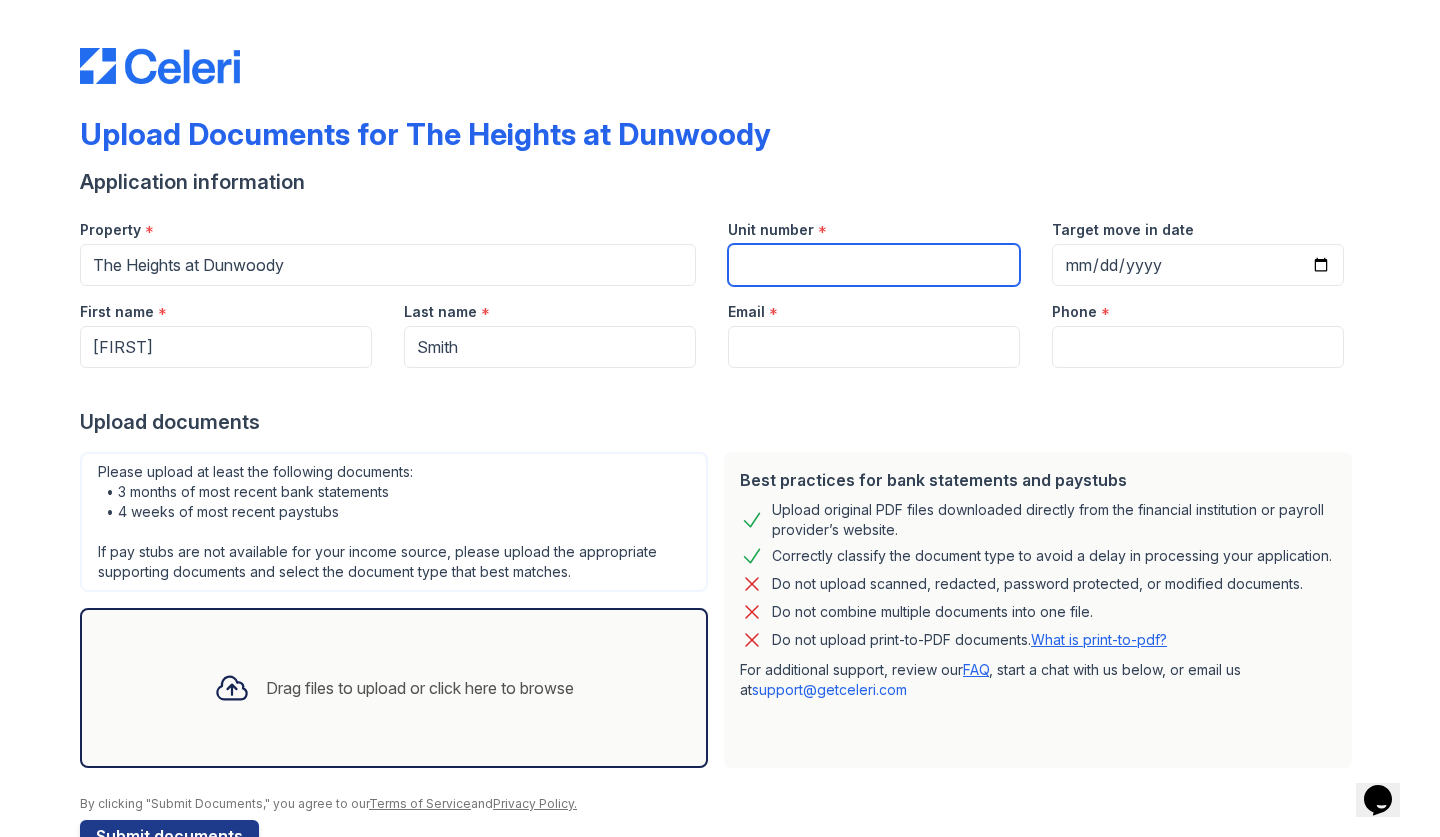 click on "Unit number" at bounding box center [874, 265] 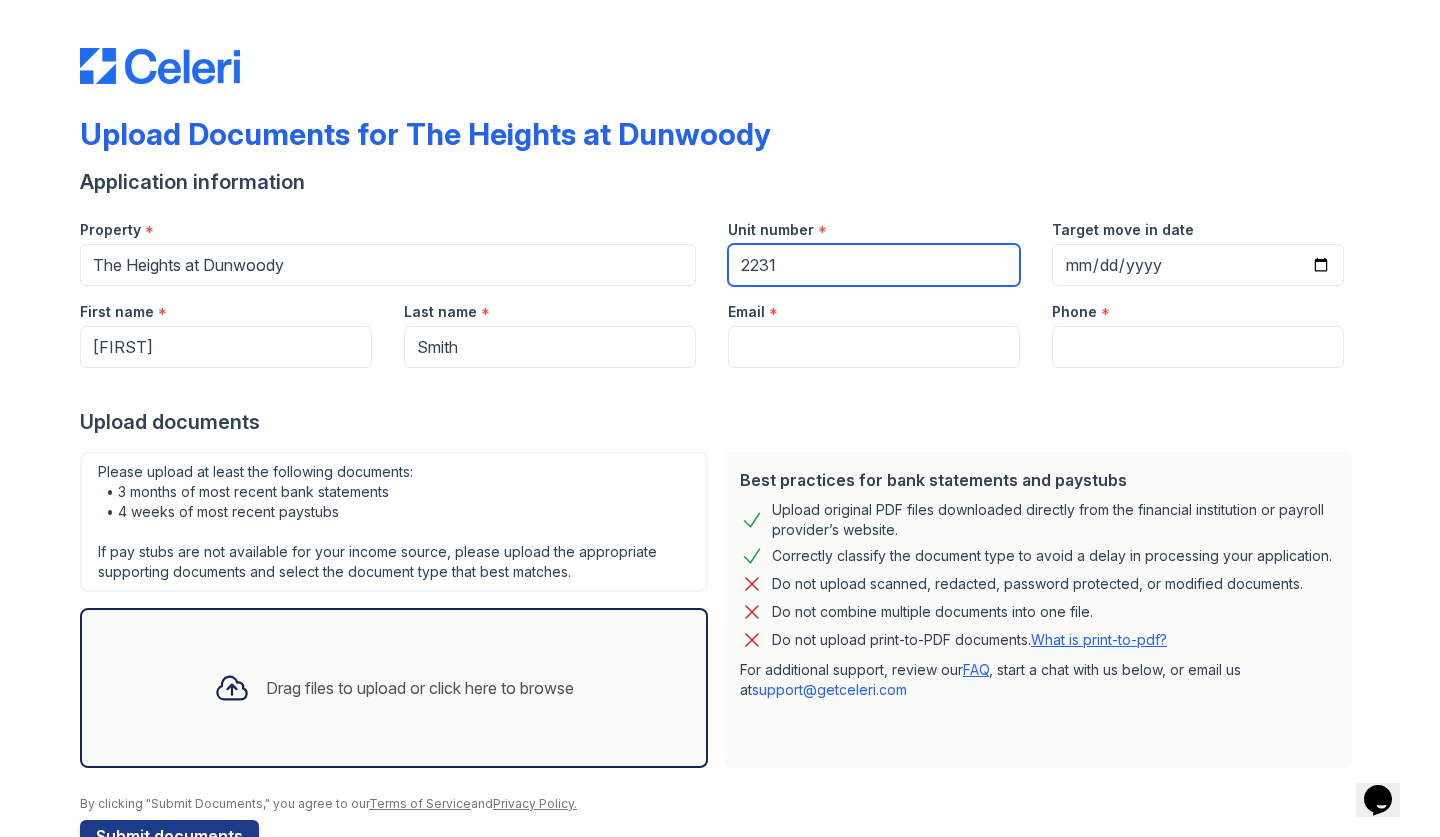 type on "2231" 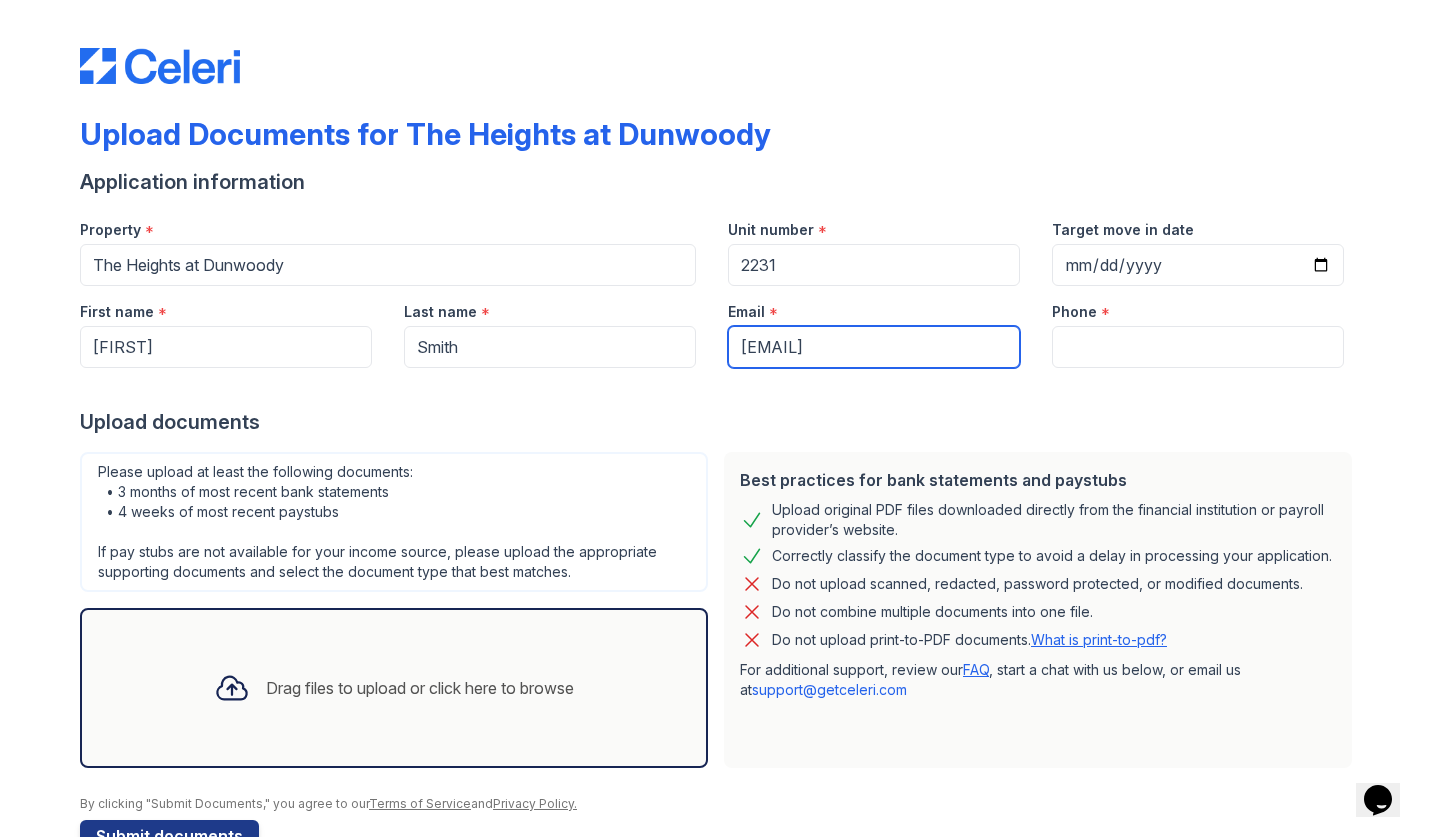 type on "[USERNAME]@[DOMAIN]" 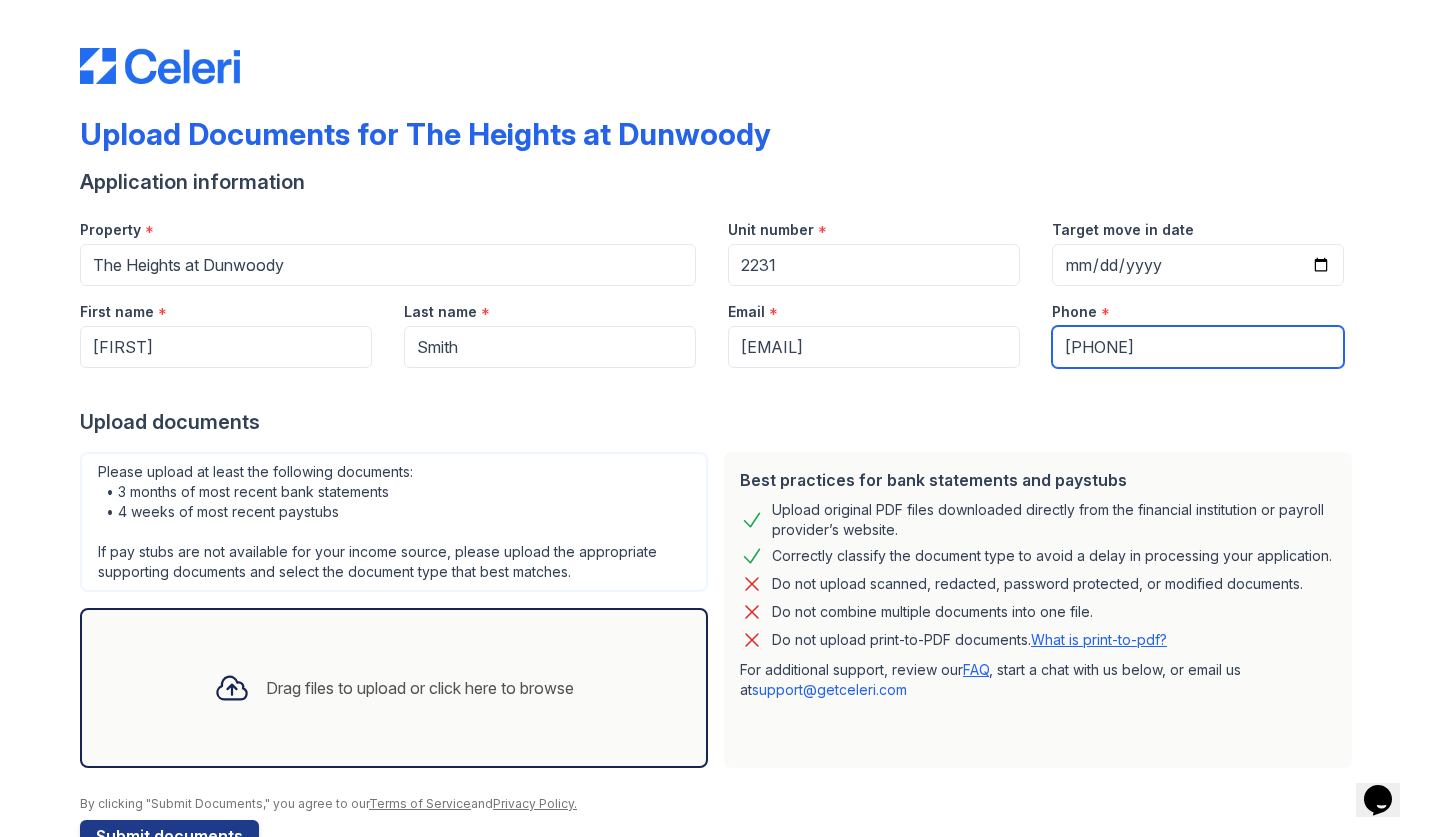 type on "[PHONE]" 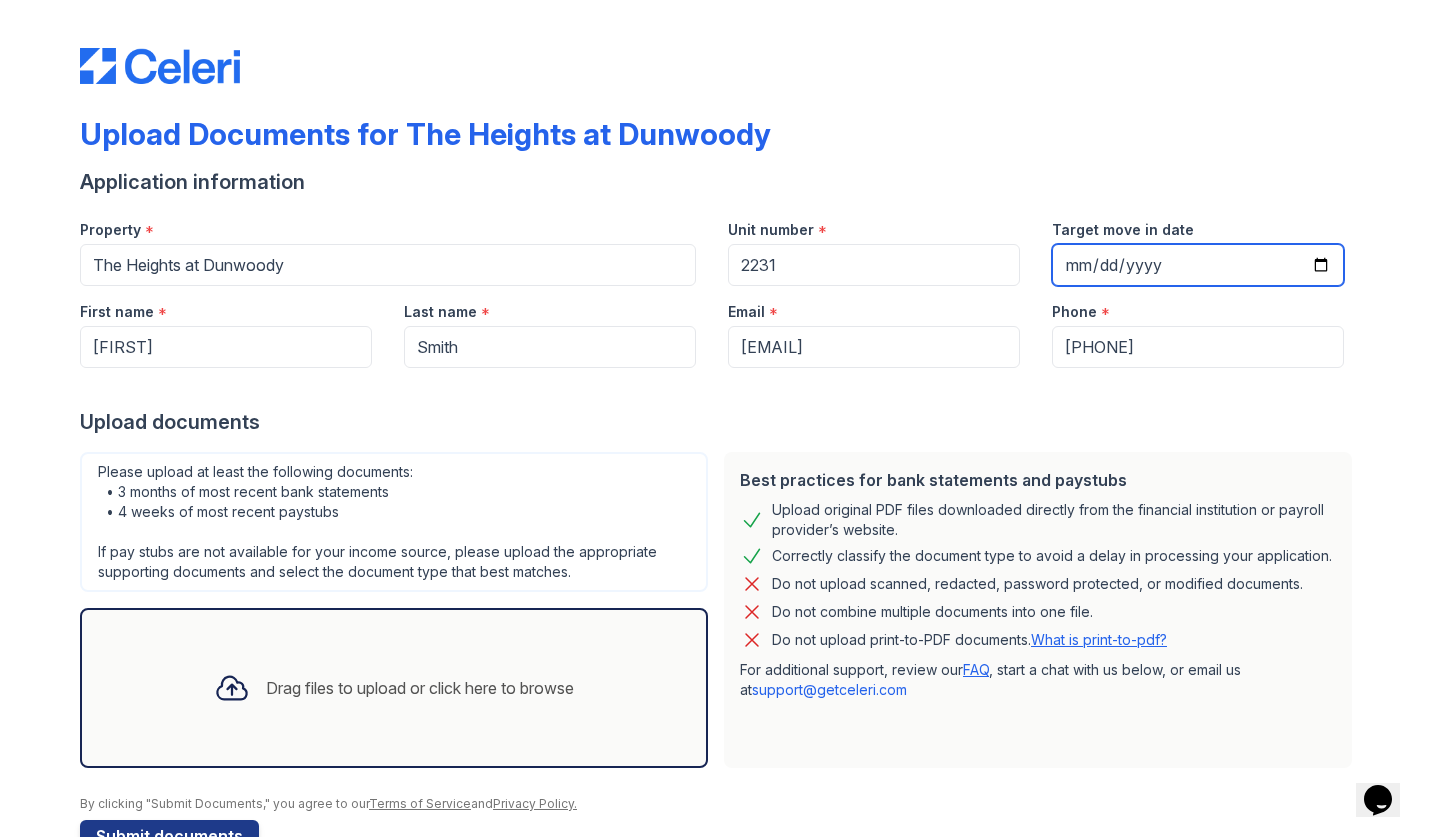 click on "Target move in date" at bounding box center [1198, 265] 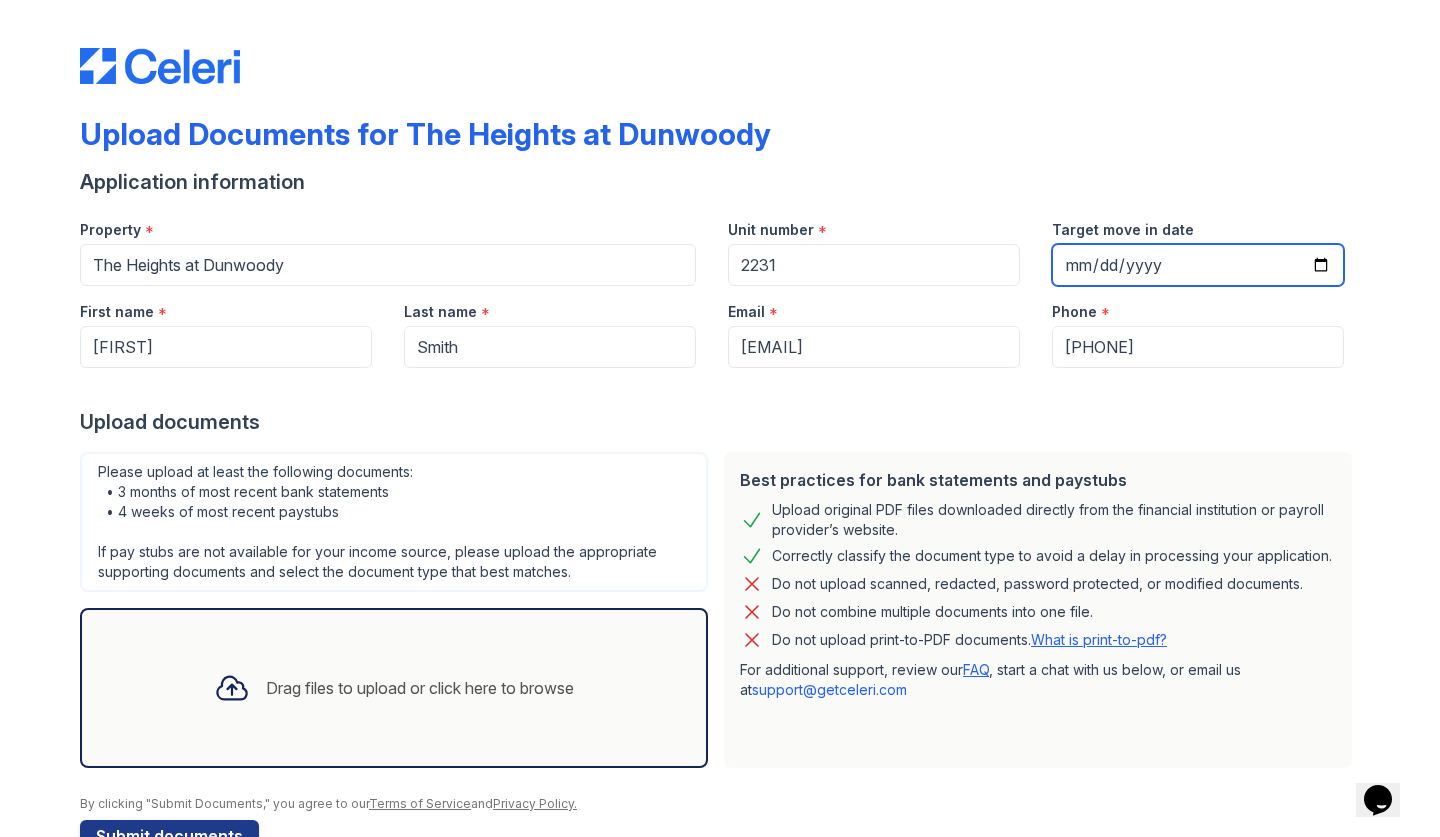type on "2025-08-15" 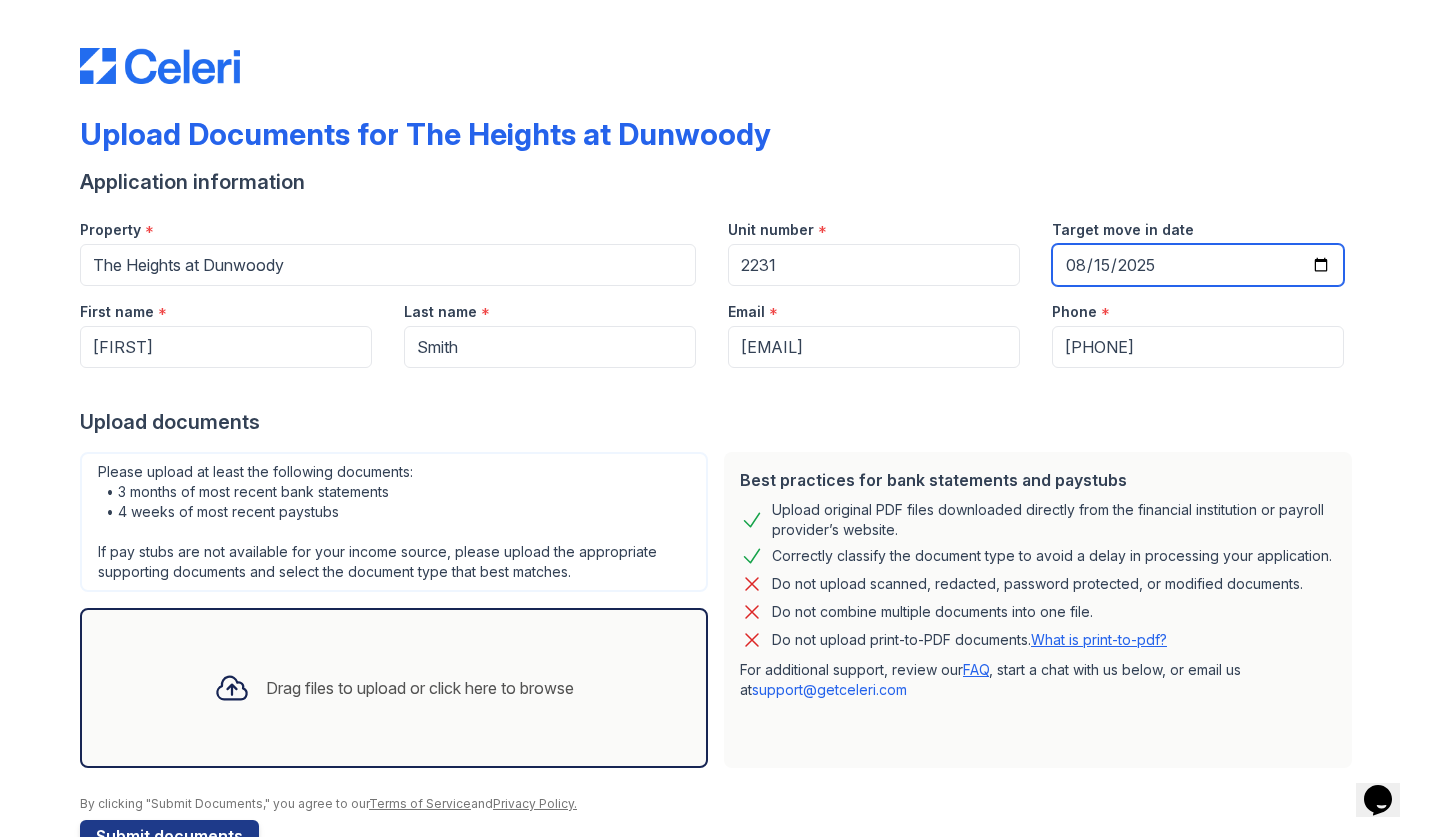 scroll, scrollTop: 63, scrollLeft: 0, axis: vertical 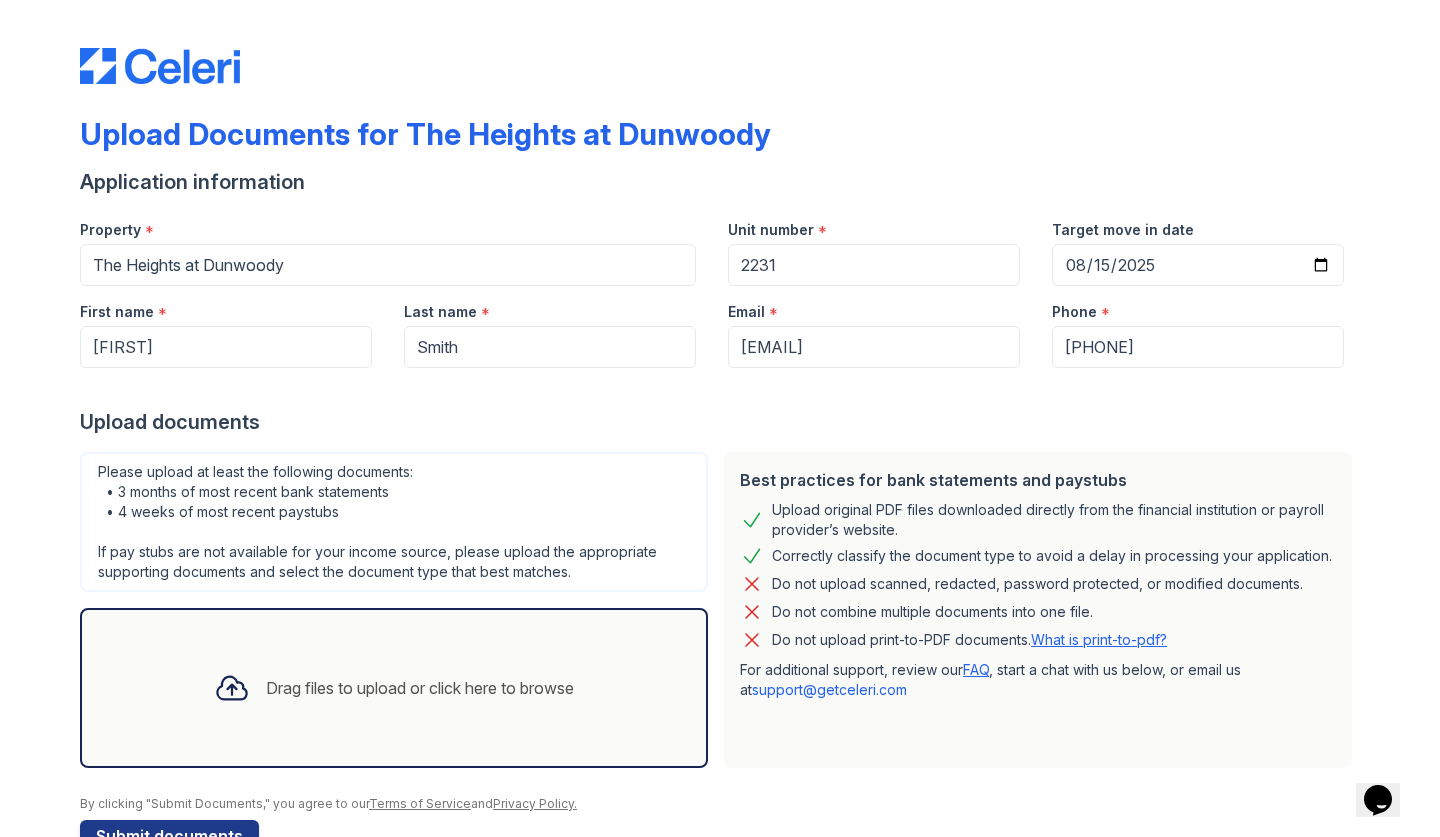 click on "Drag files to upload or click here to browse" at bounding box center [394, 688] 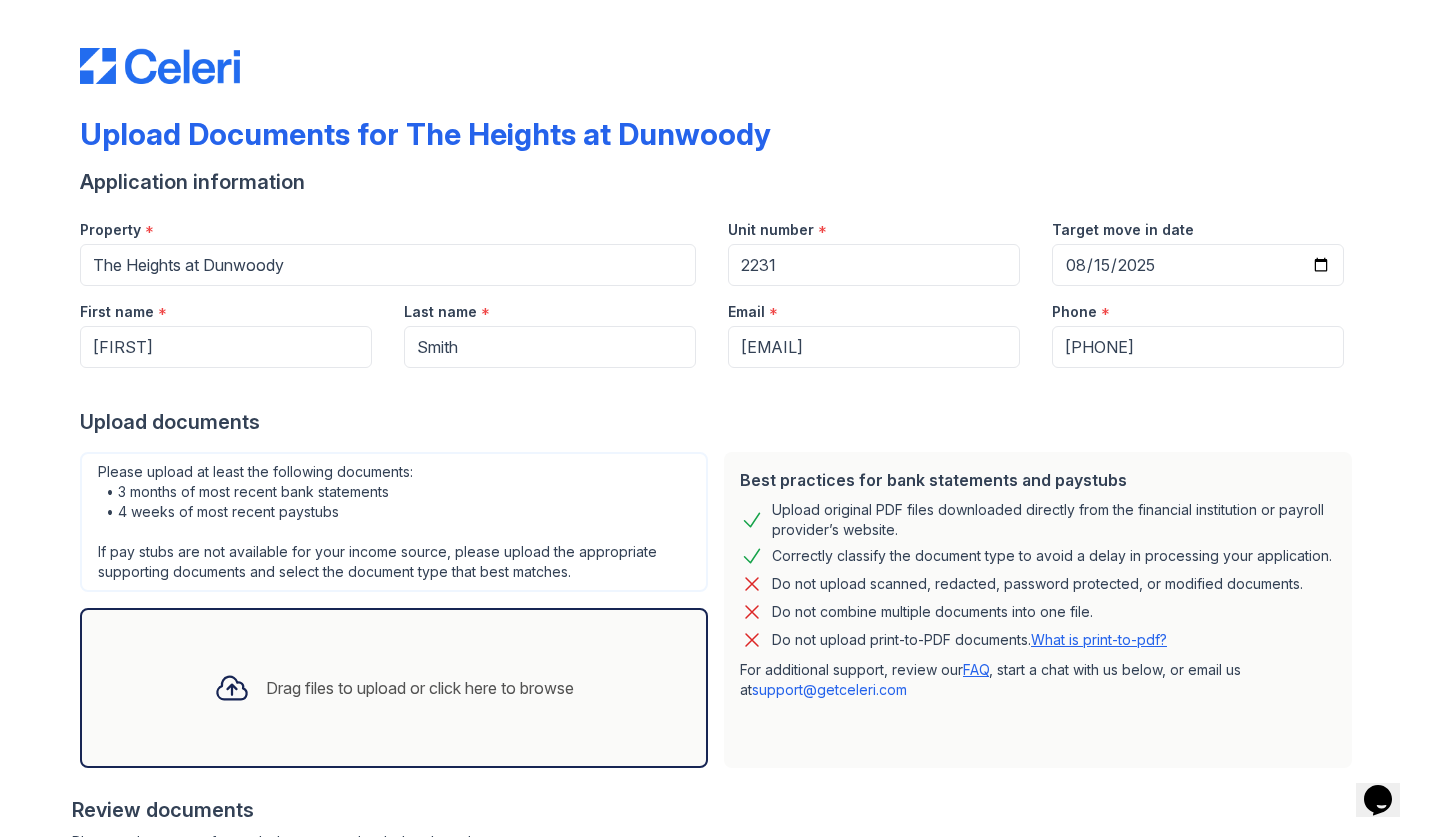 click on "Drag files to upload or click here to browse" at bounding box center [394, 688] 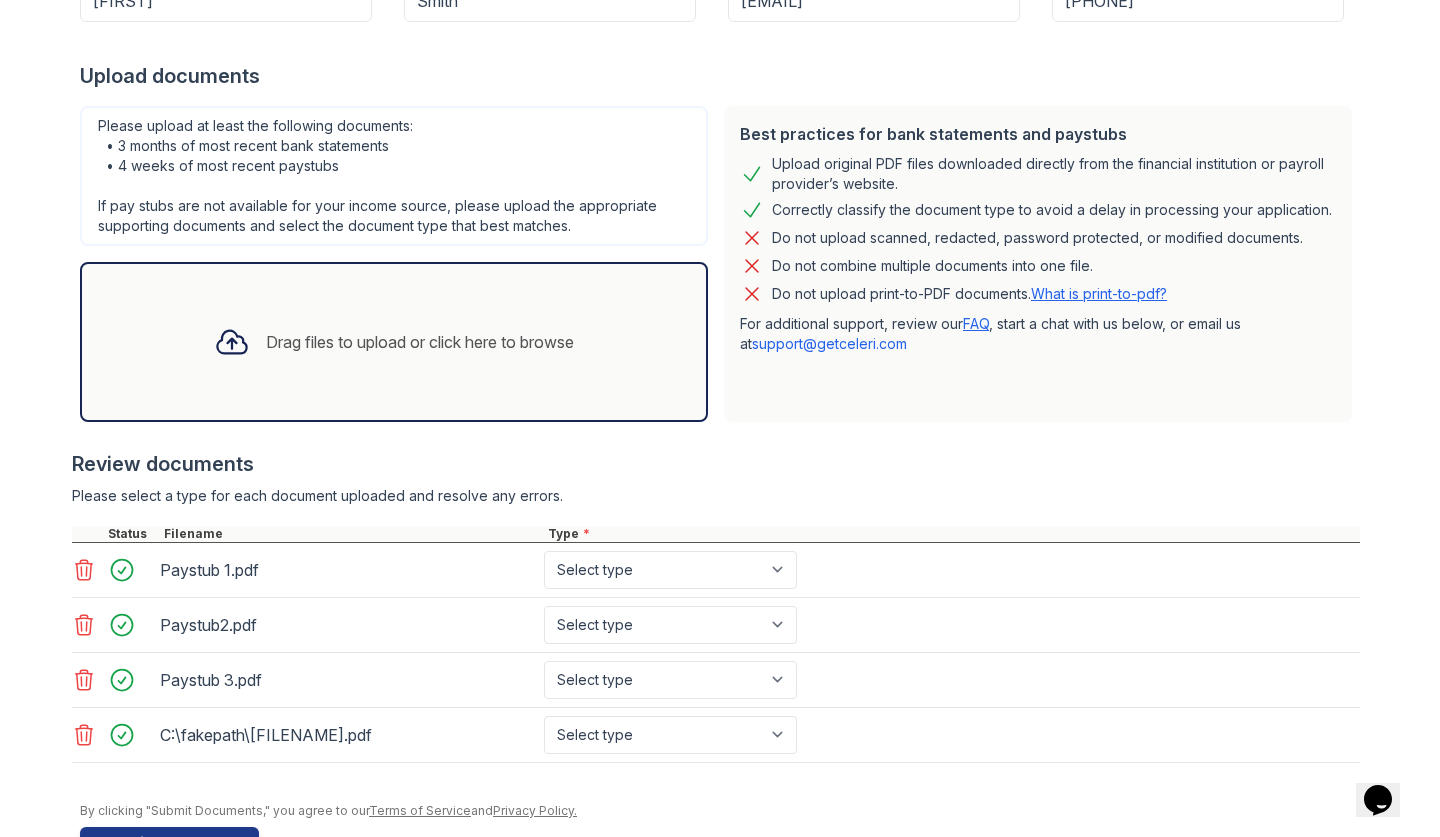 scroll, scrollTop: 345, scrollLeft: 0, axis: vertical 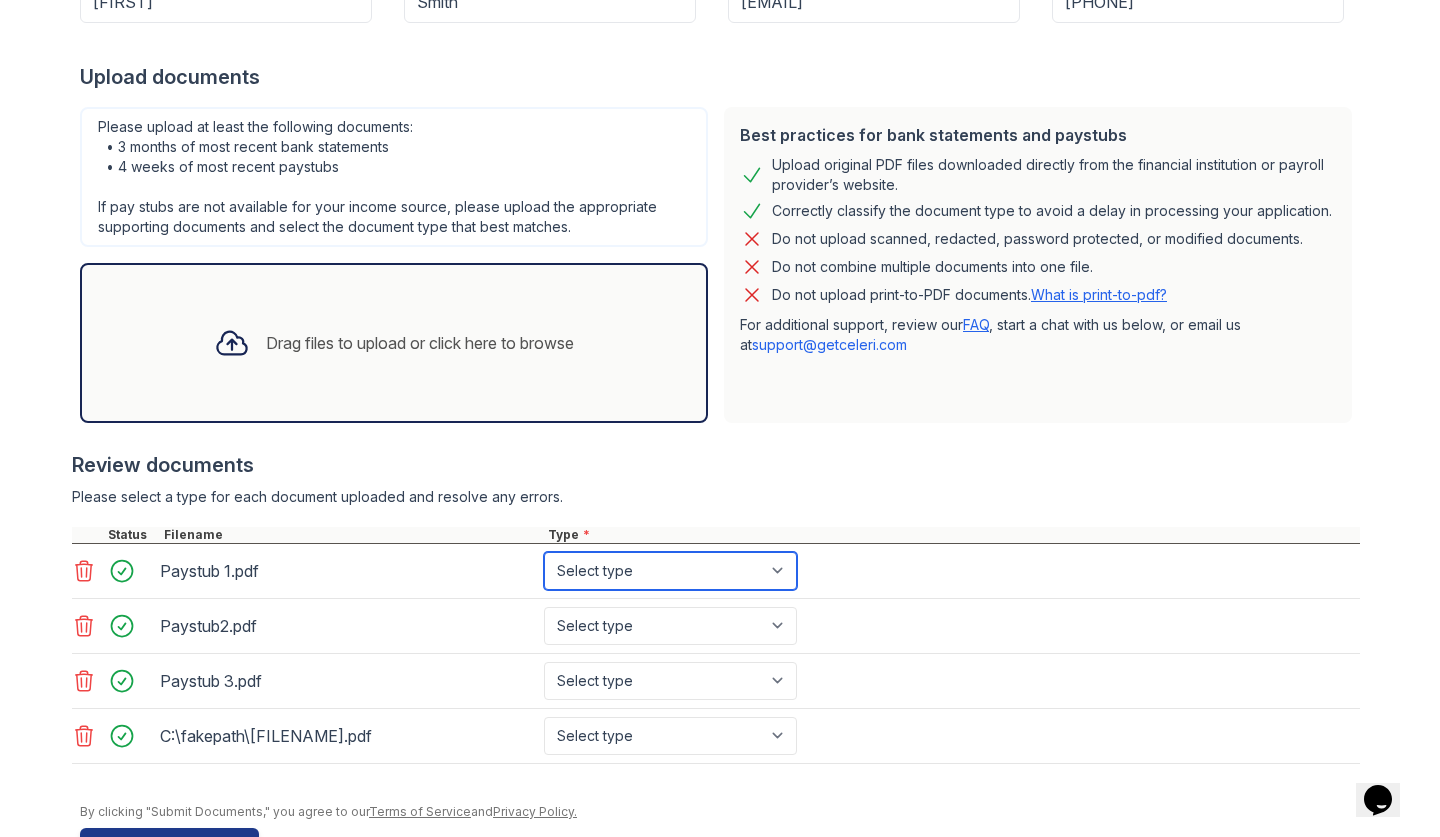 select on "paystub" 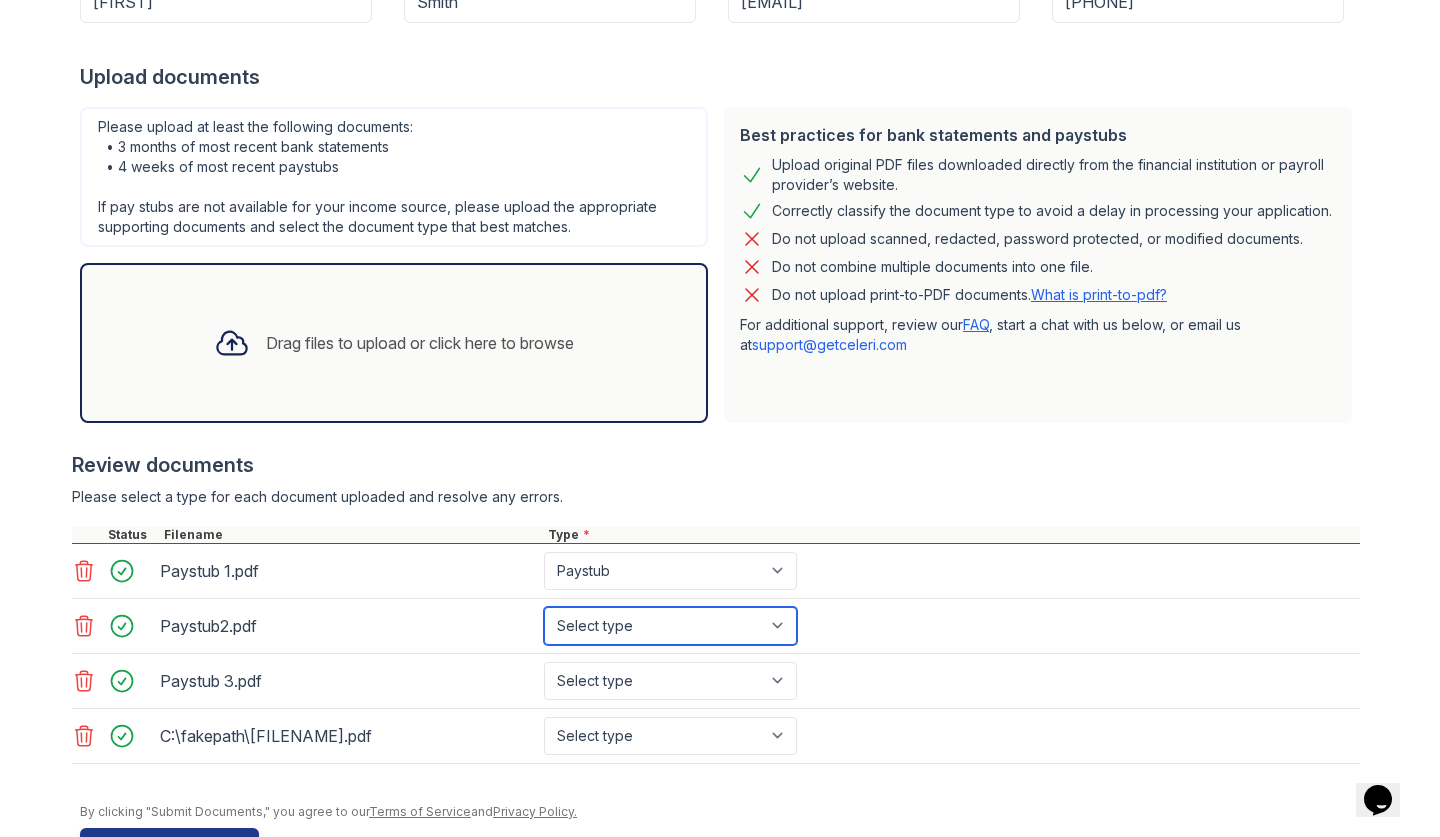 select on "paystub" 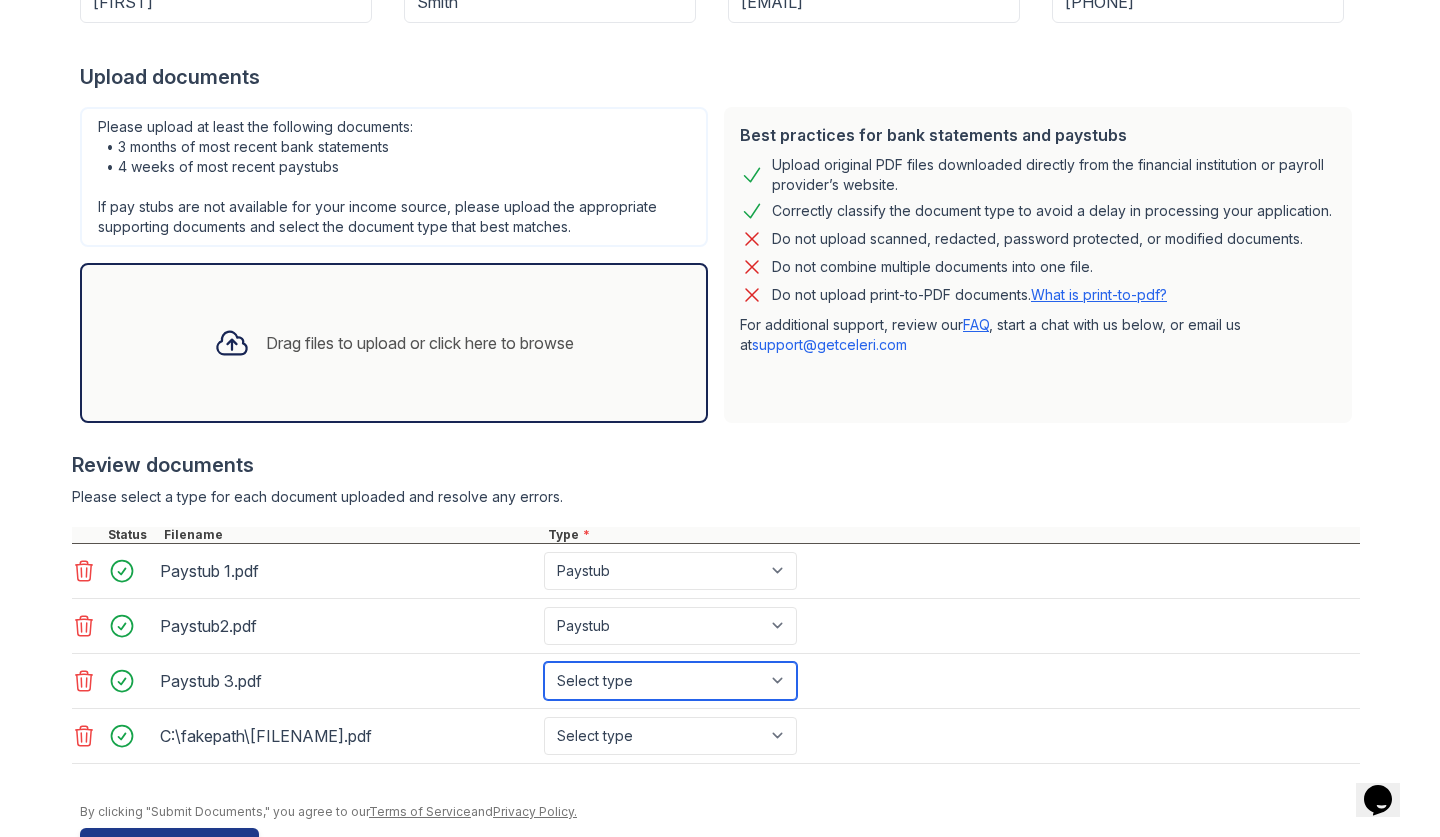 select on "paystub" 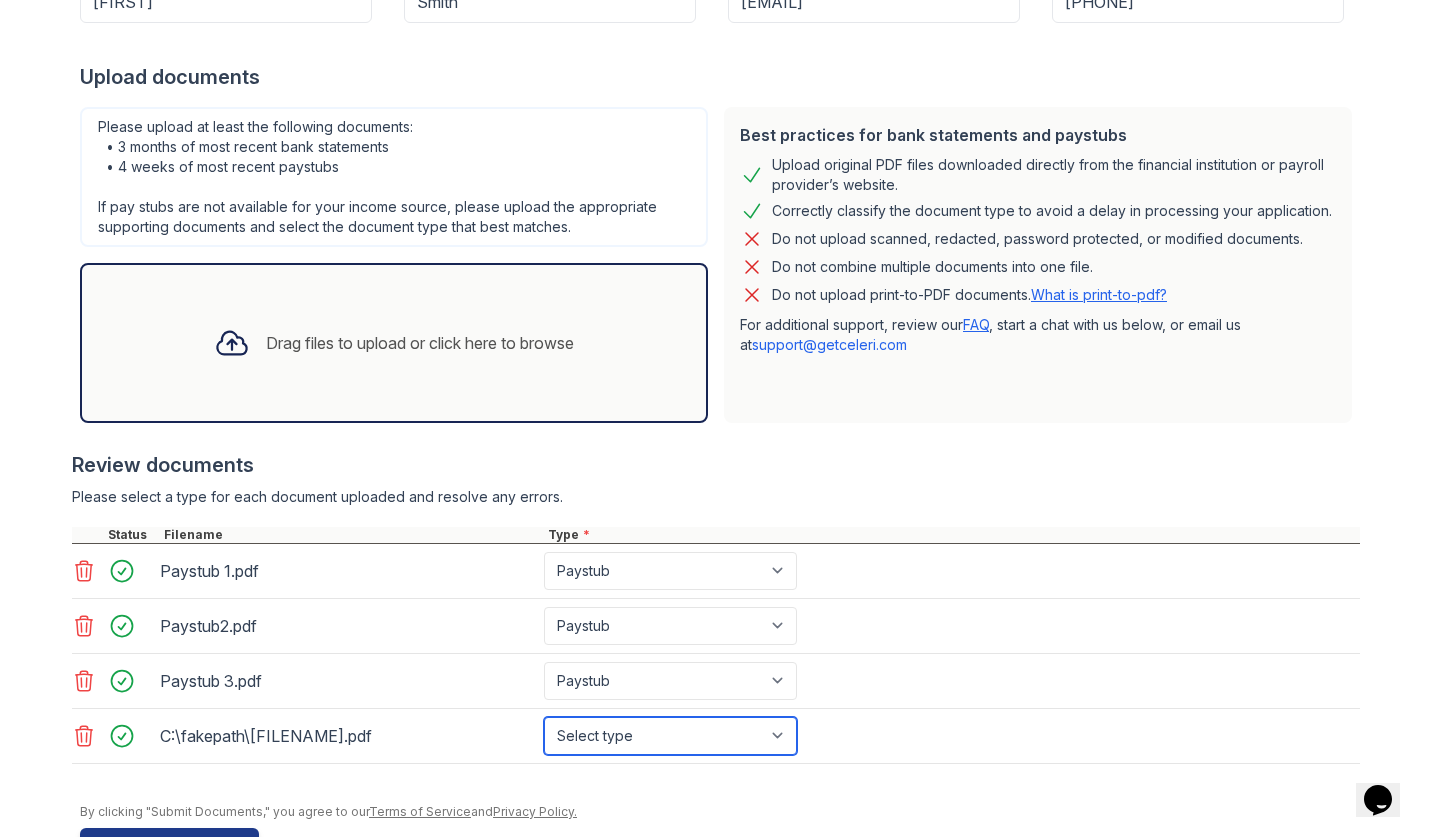 select on "paystub" 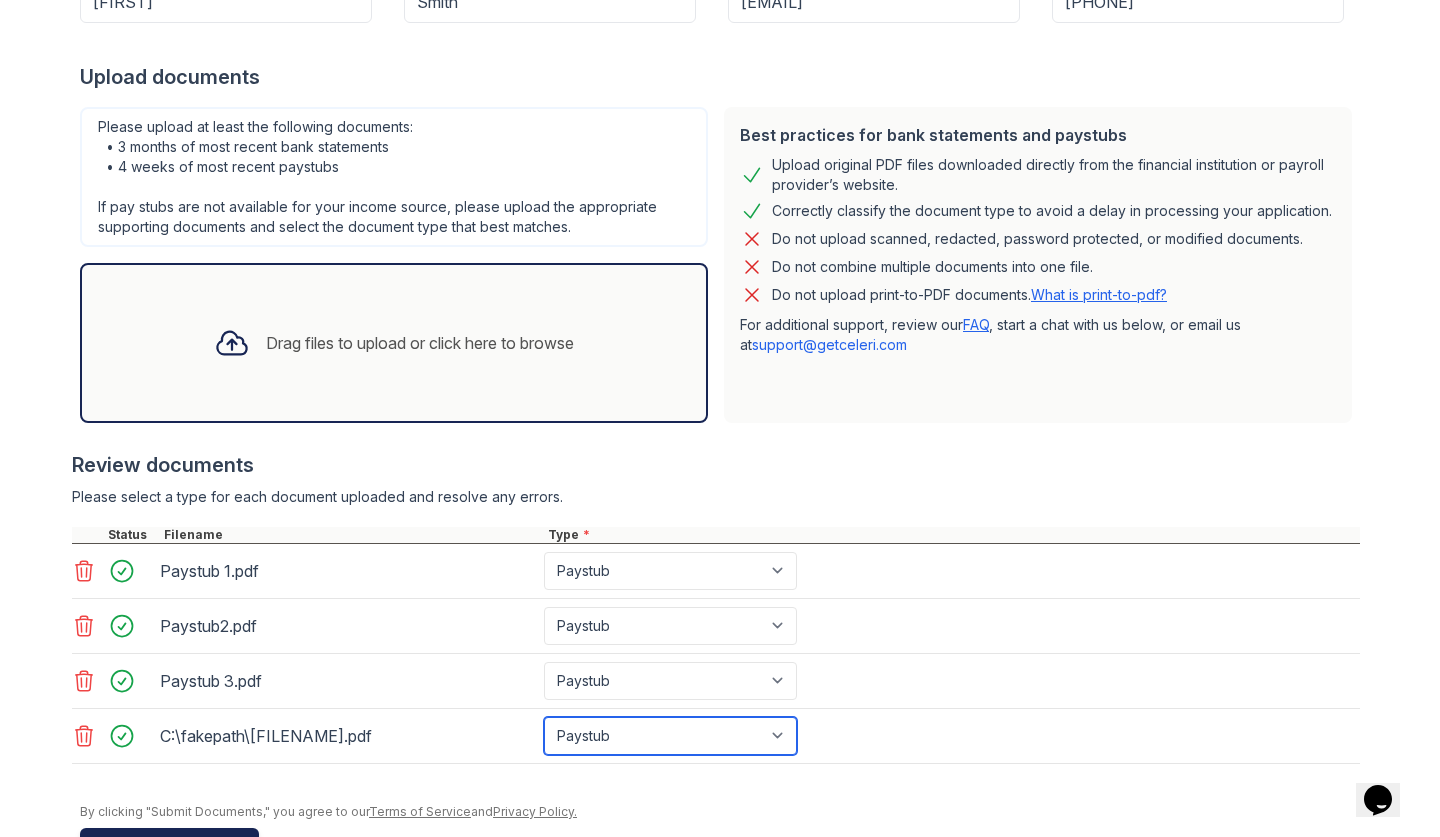 scroll, scrollTop: 63, scrollLeft: 0, axis: vertical 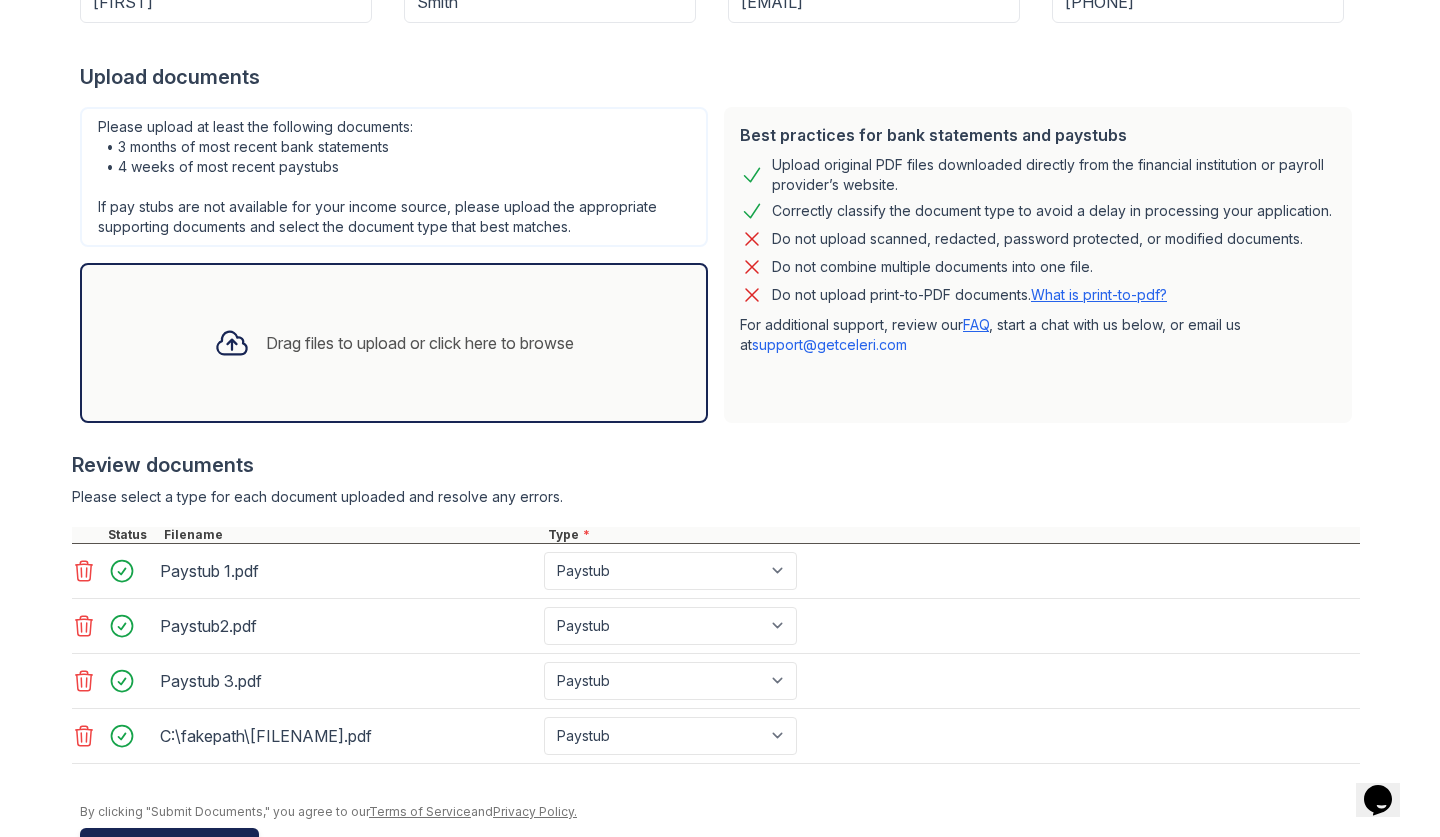 click on "Submit documents" at bounding box center (169, 844) 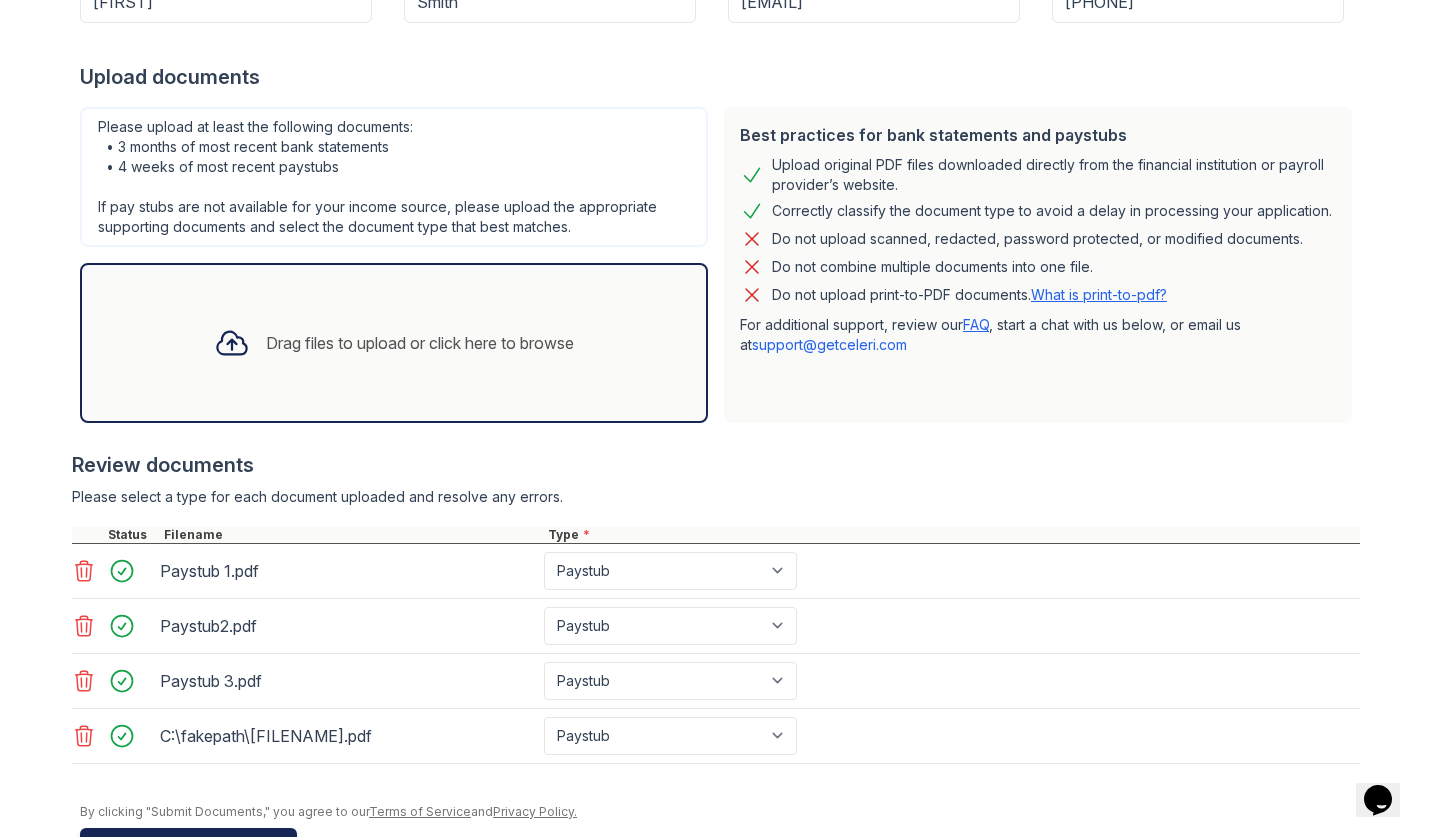 scroll, scrollTop: 0, scrollLeft: 0, axis: both 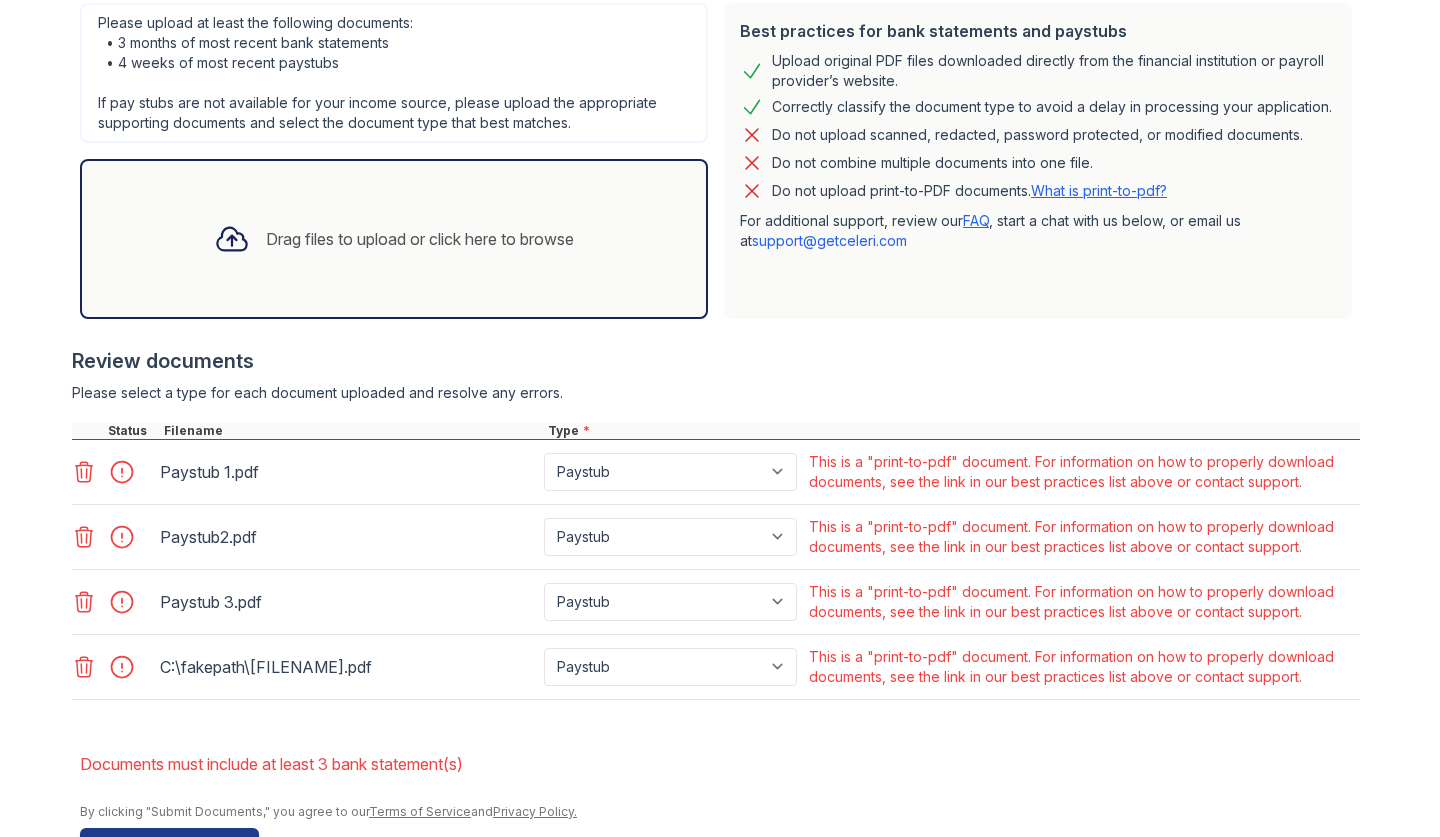 click on "Drag files to upload or click here to browse" at bounding box center [394, 239] 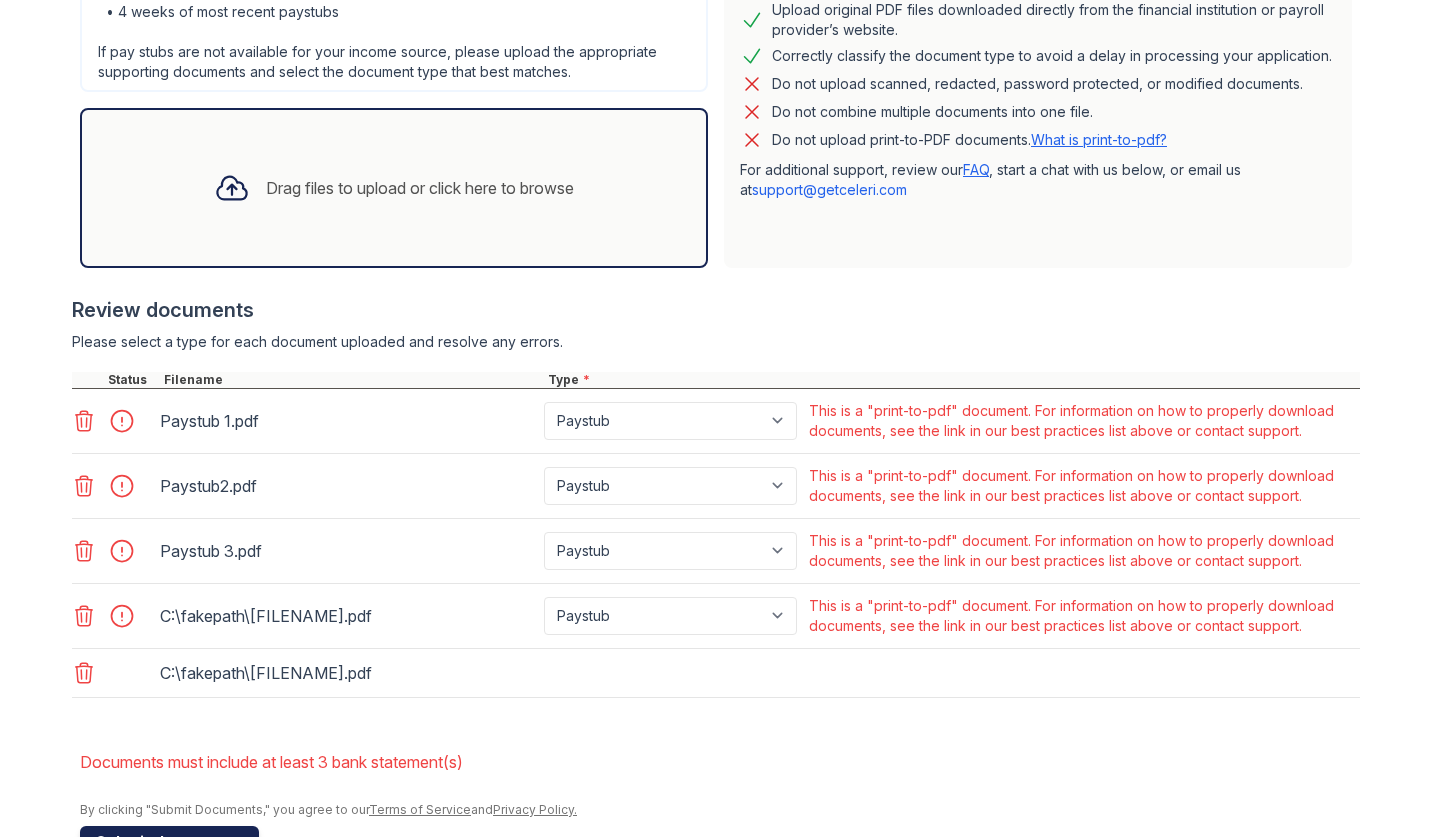 scroll, scrollTop: 554, scrollLeft: 0, axis: vertical 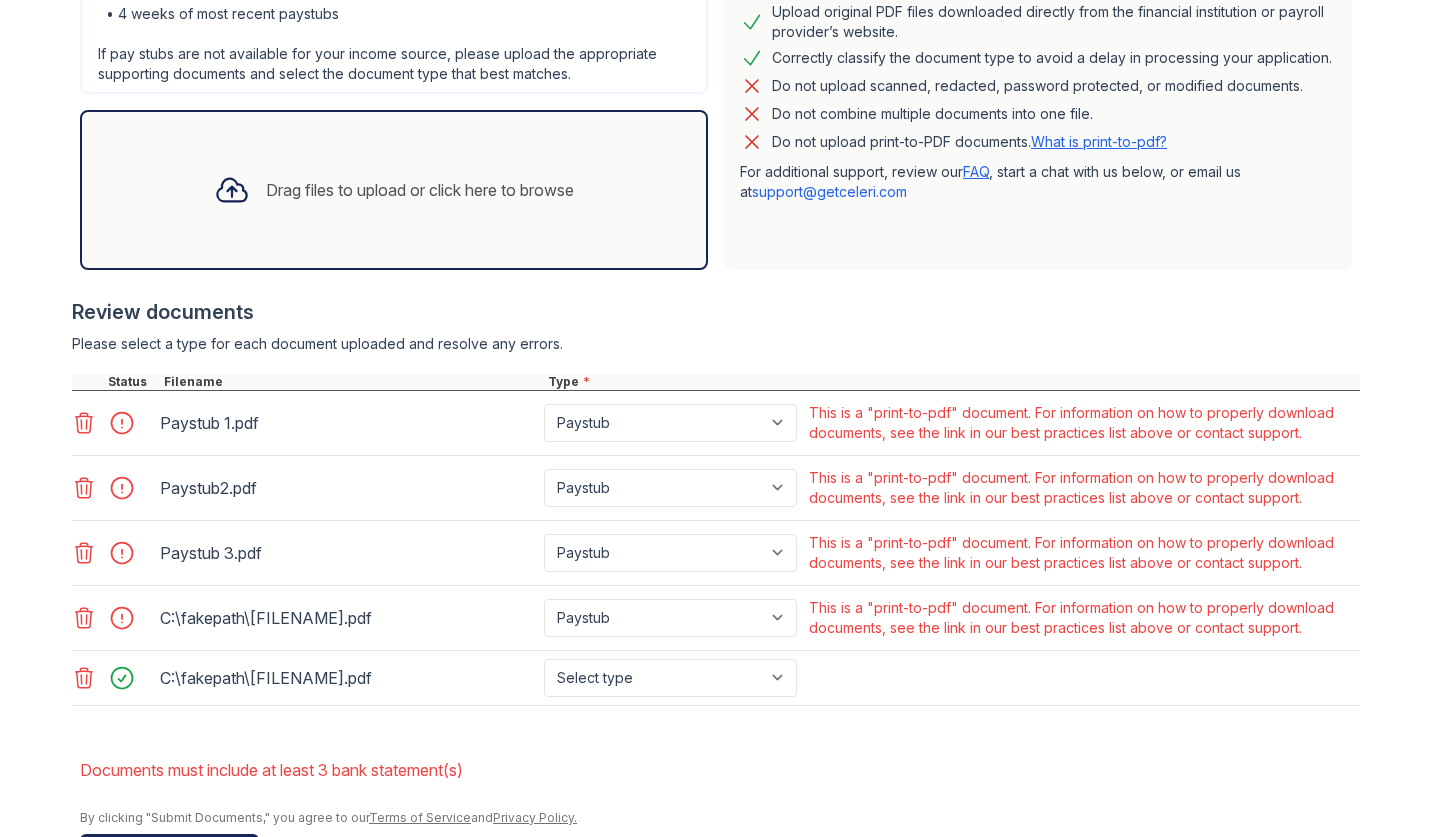 click on "Submit documents" at bounding box center [169, 850] 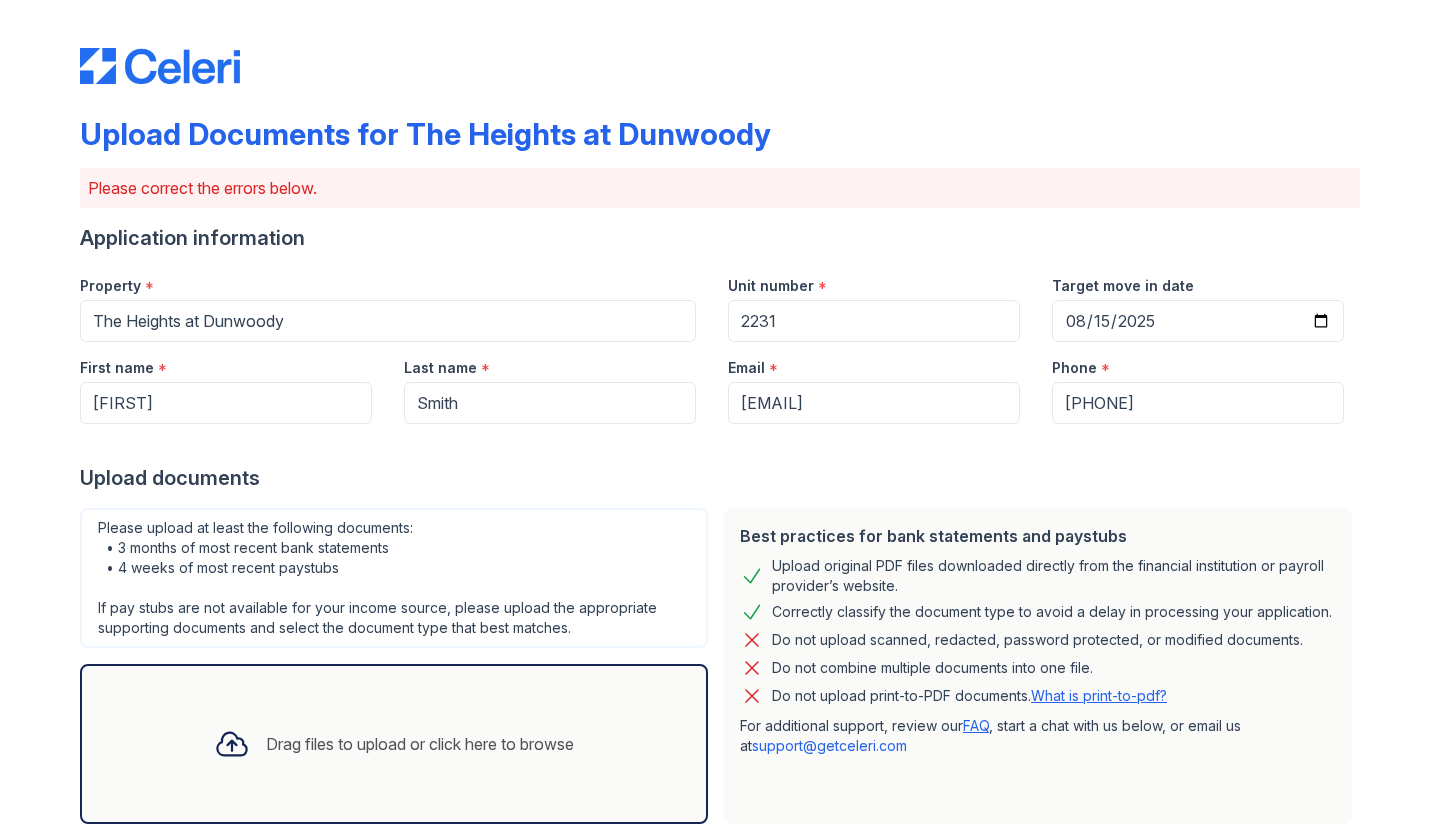 scroll, scrollTop: 0, scrollLeft: 0, axis: both 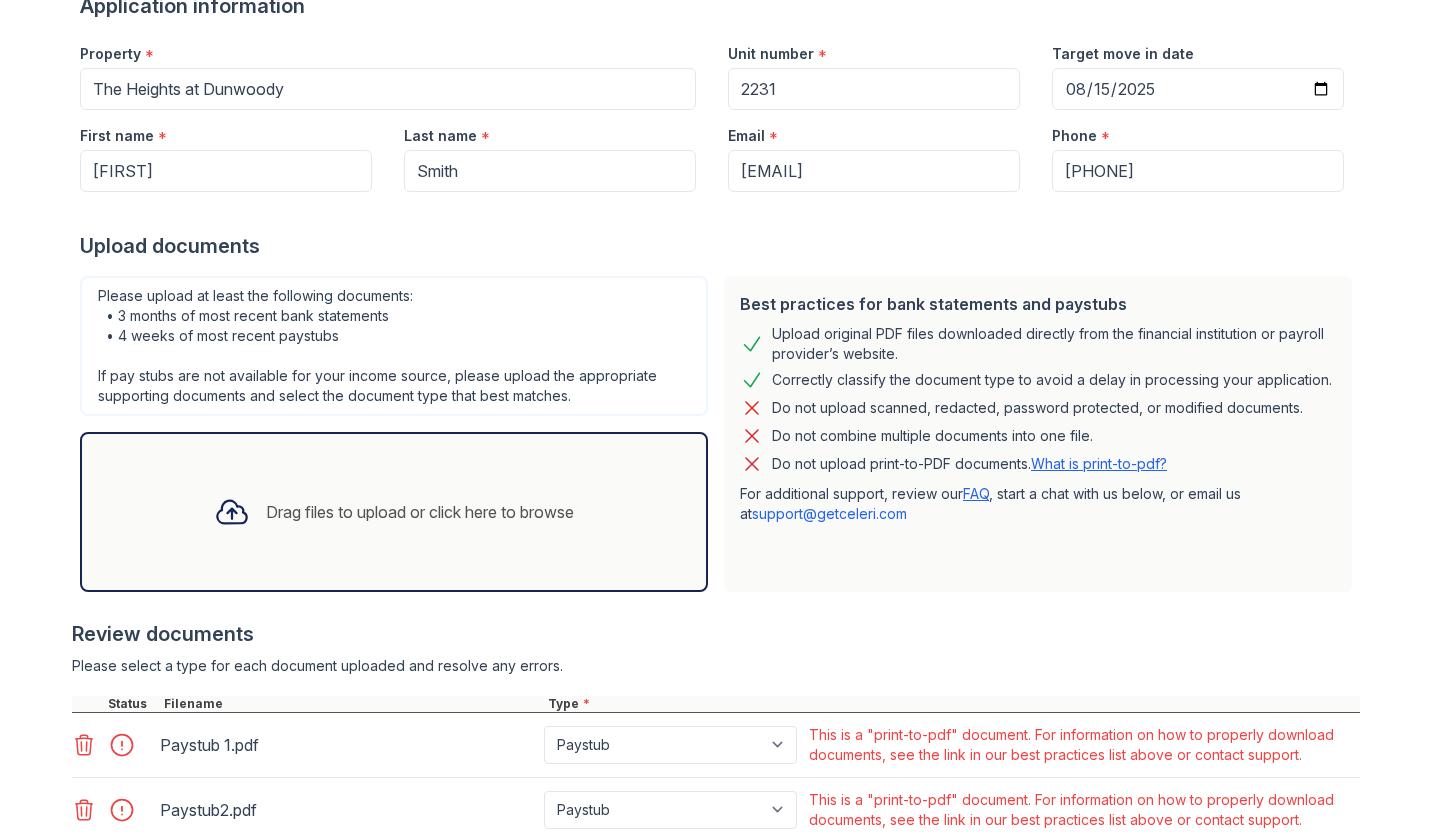 click on "Drag files to upload or click here to browse" at bounding box center (394, 512) 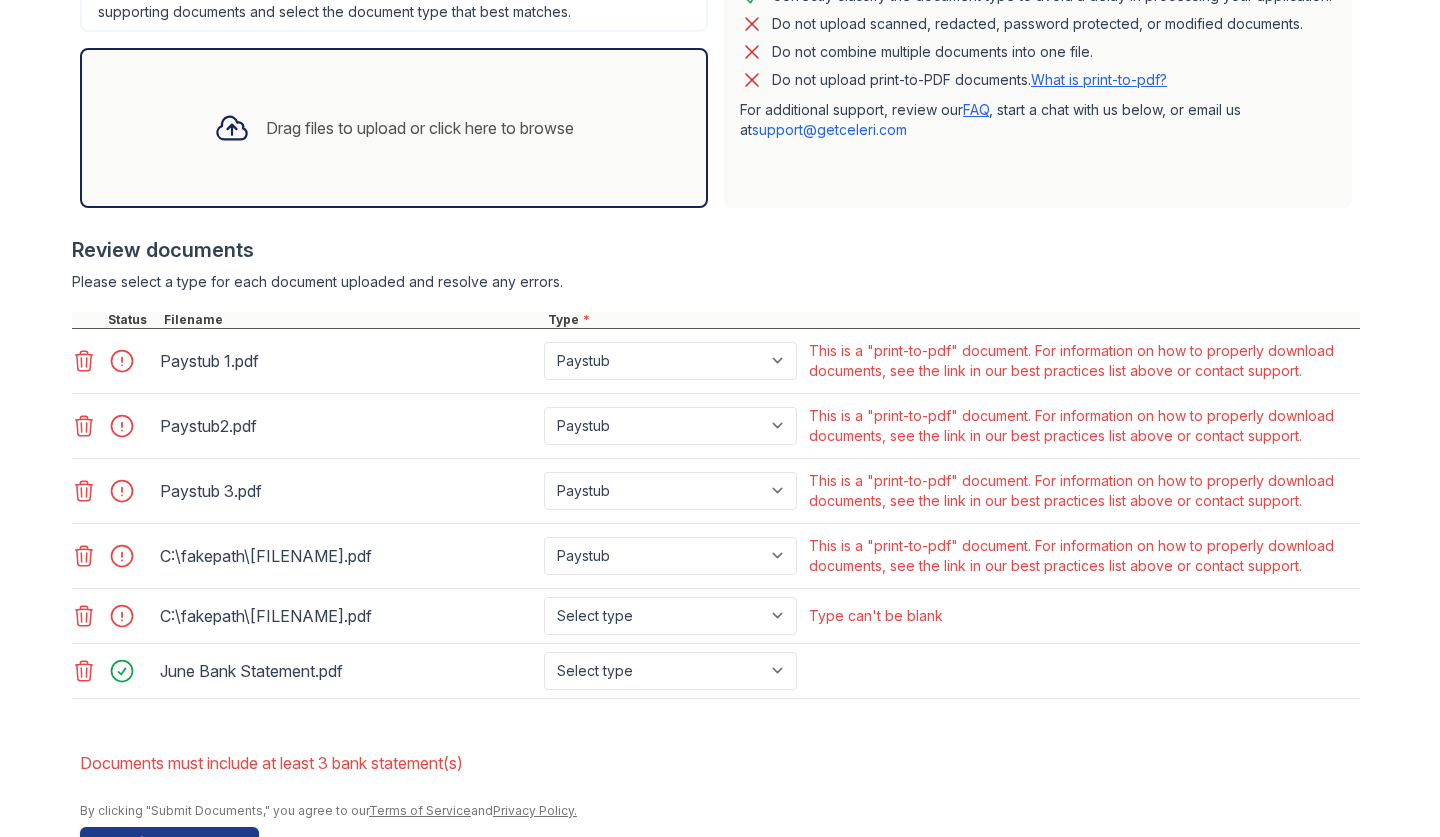 scroll, scrollTop: 615, scrollLeft: 0, axis: vertical 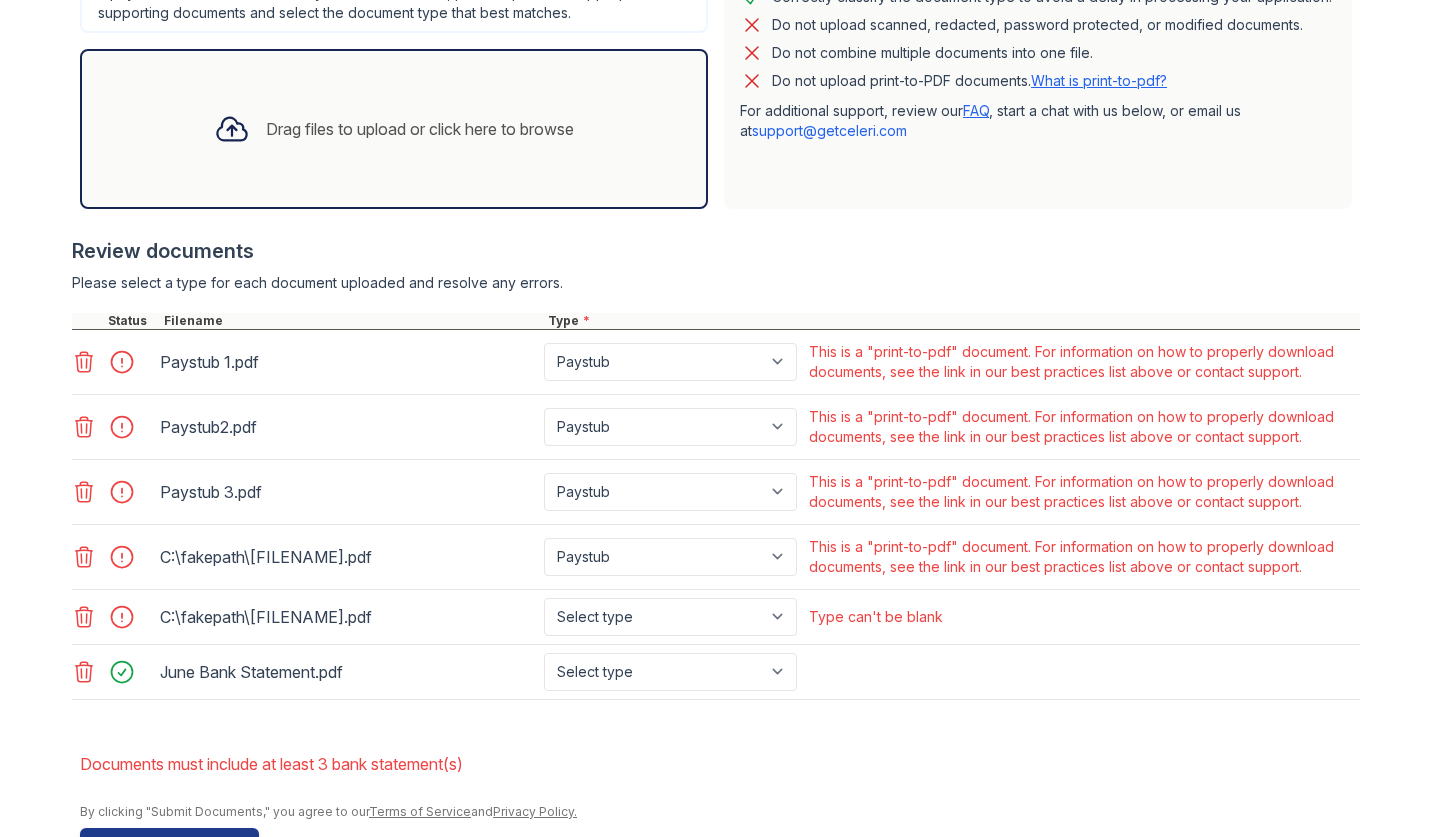 click on "Drag files to upload or click here to browse" at bounding box center [394, 129] 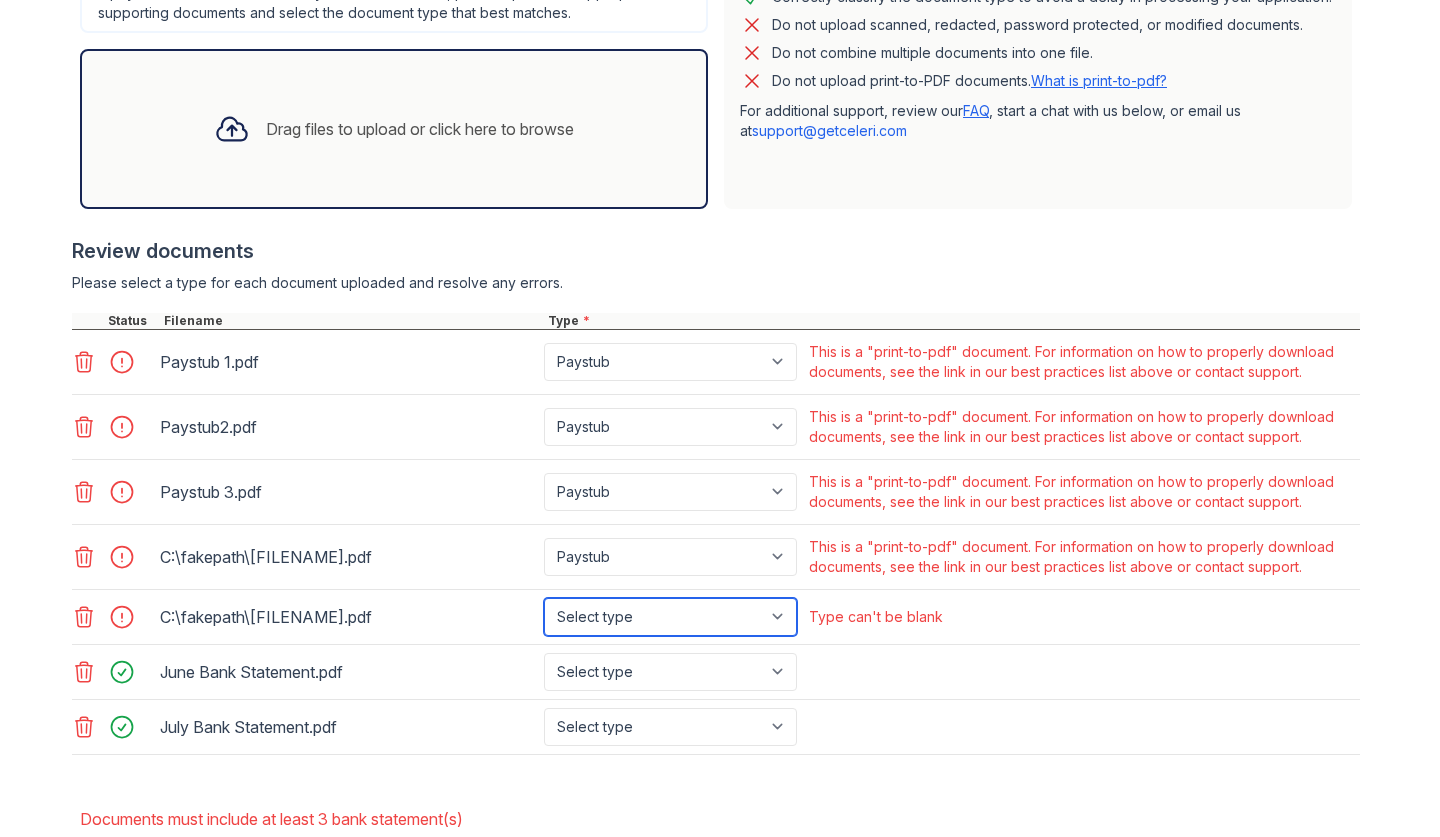 select on "bank_statement" 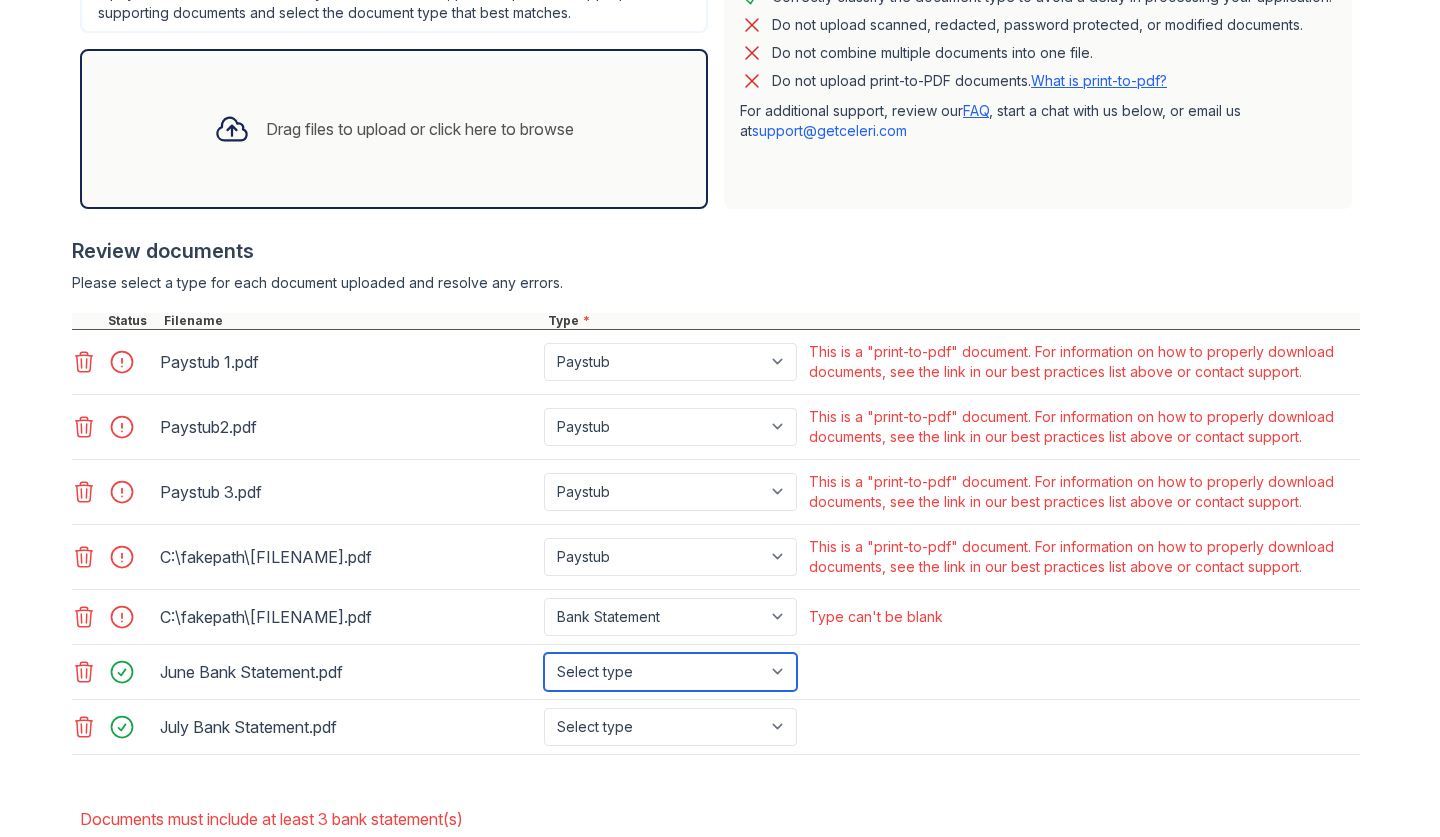 select on "bank_statement" 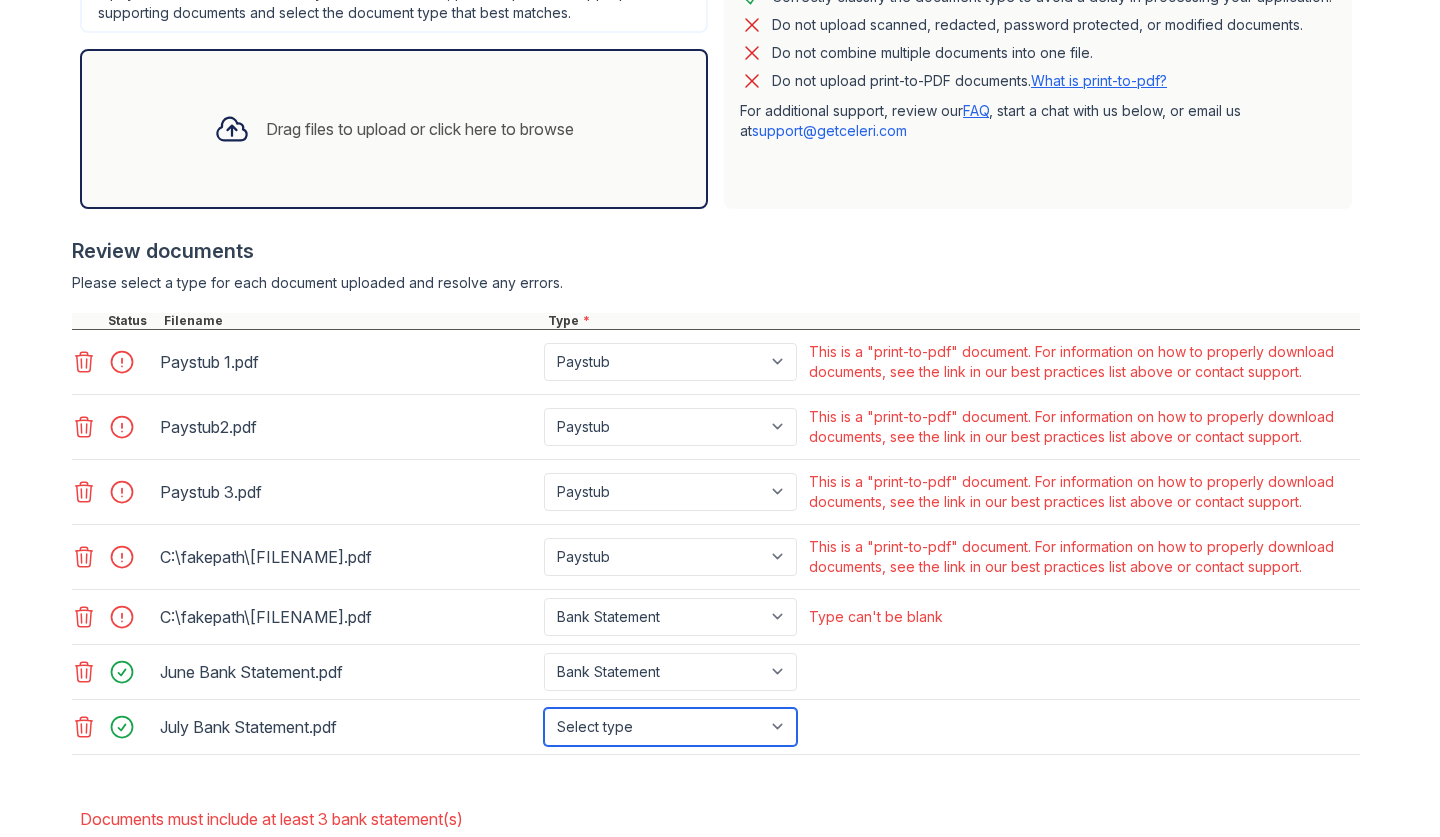 select on "bank_statement" 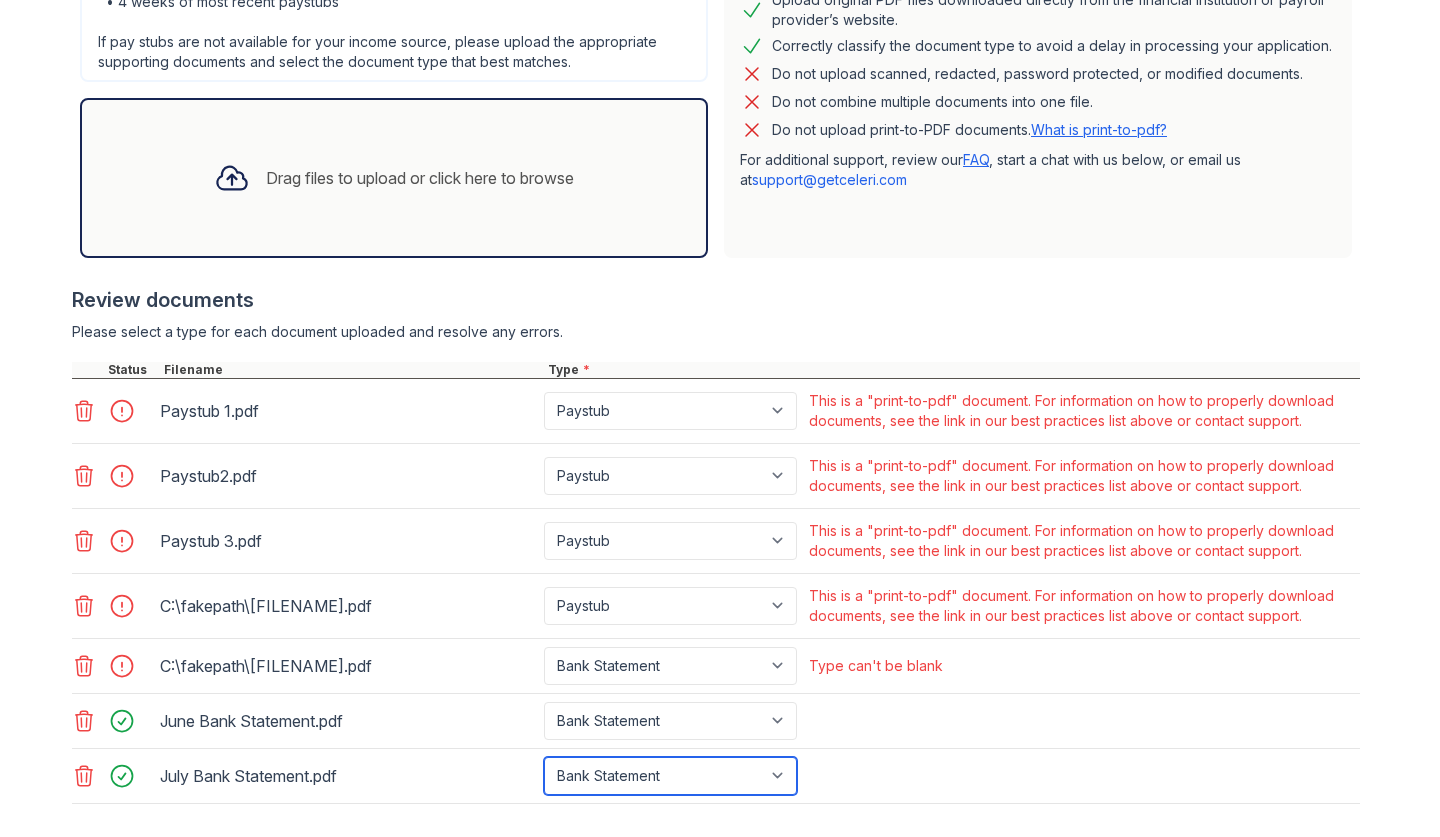 scroll, scrollTop: 534, scrollLeft: 0, axis: vertical 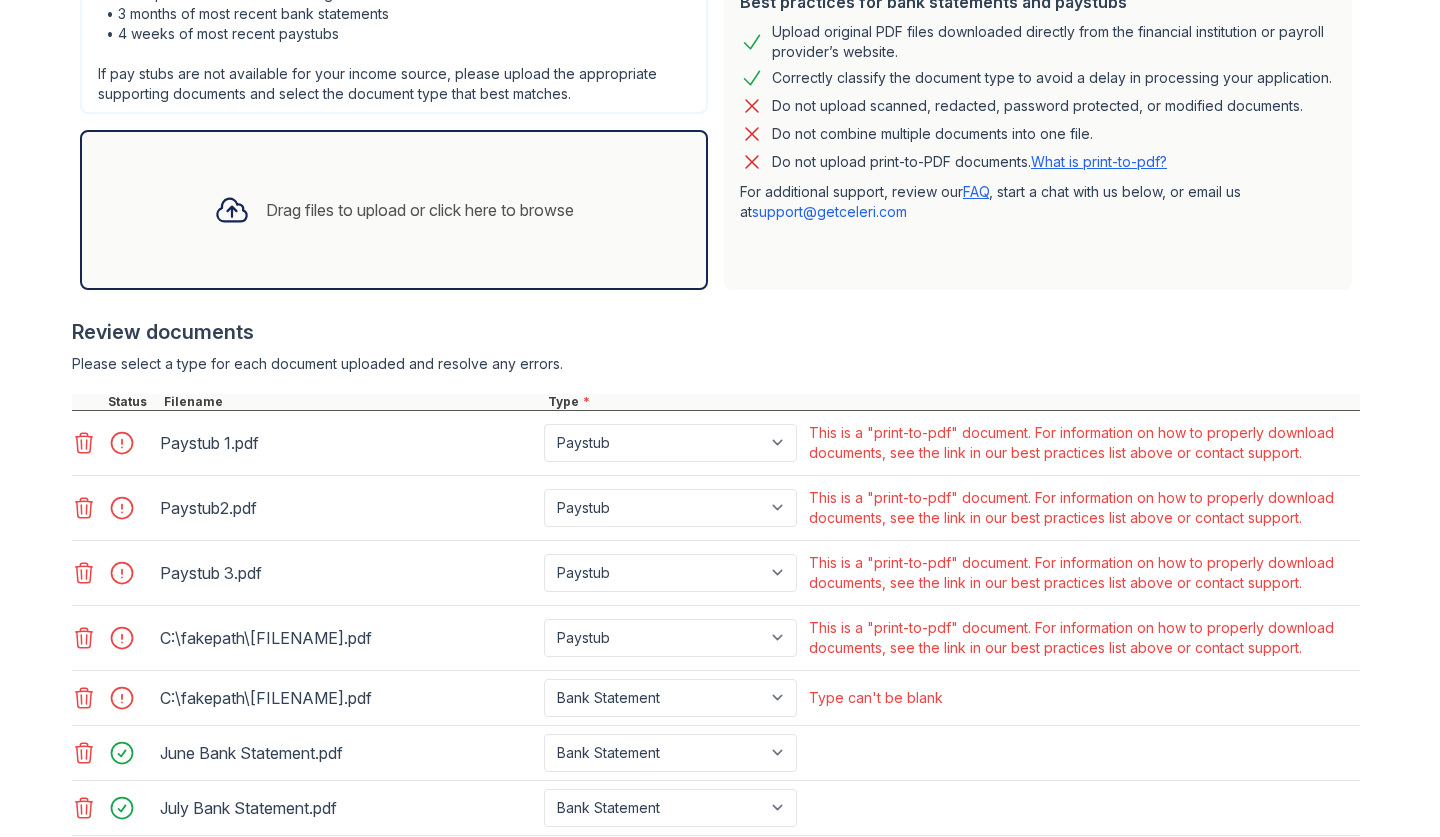 click on "Drag files to upload or click here to browse" at bounding box center (420, 210) 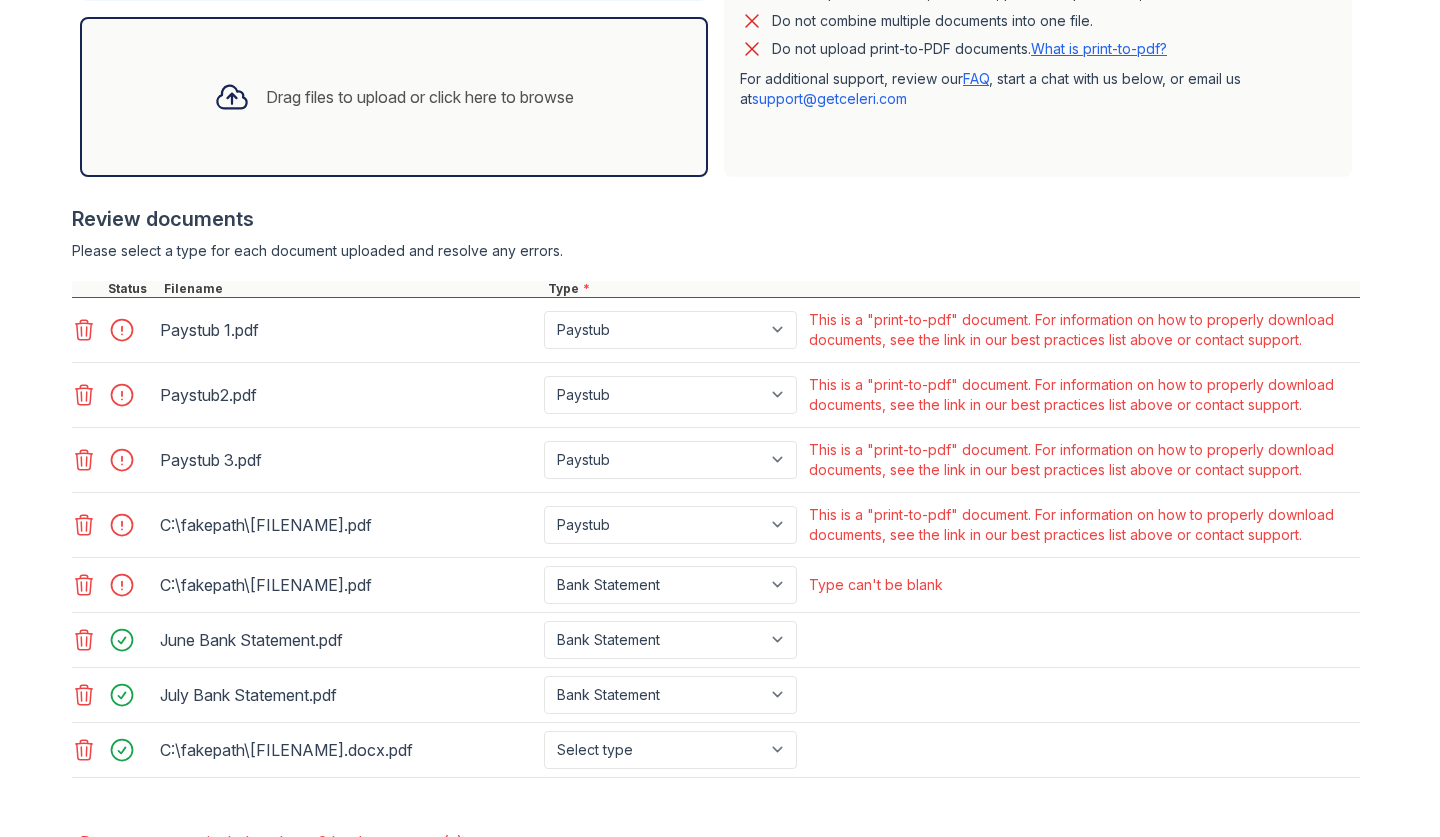 scroll, scrollTop: 651, scrollLeft: 0, axis: vertical 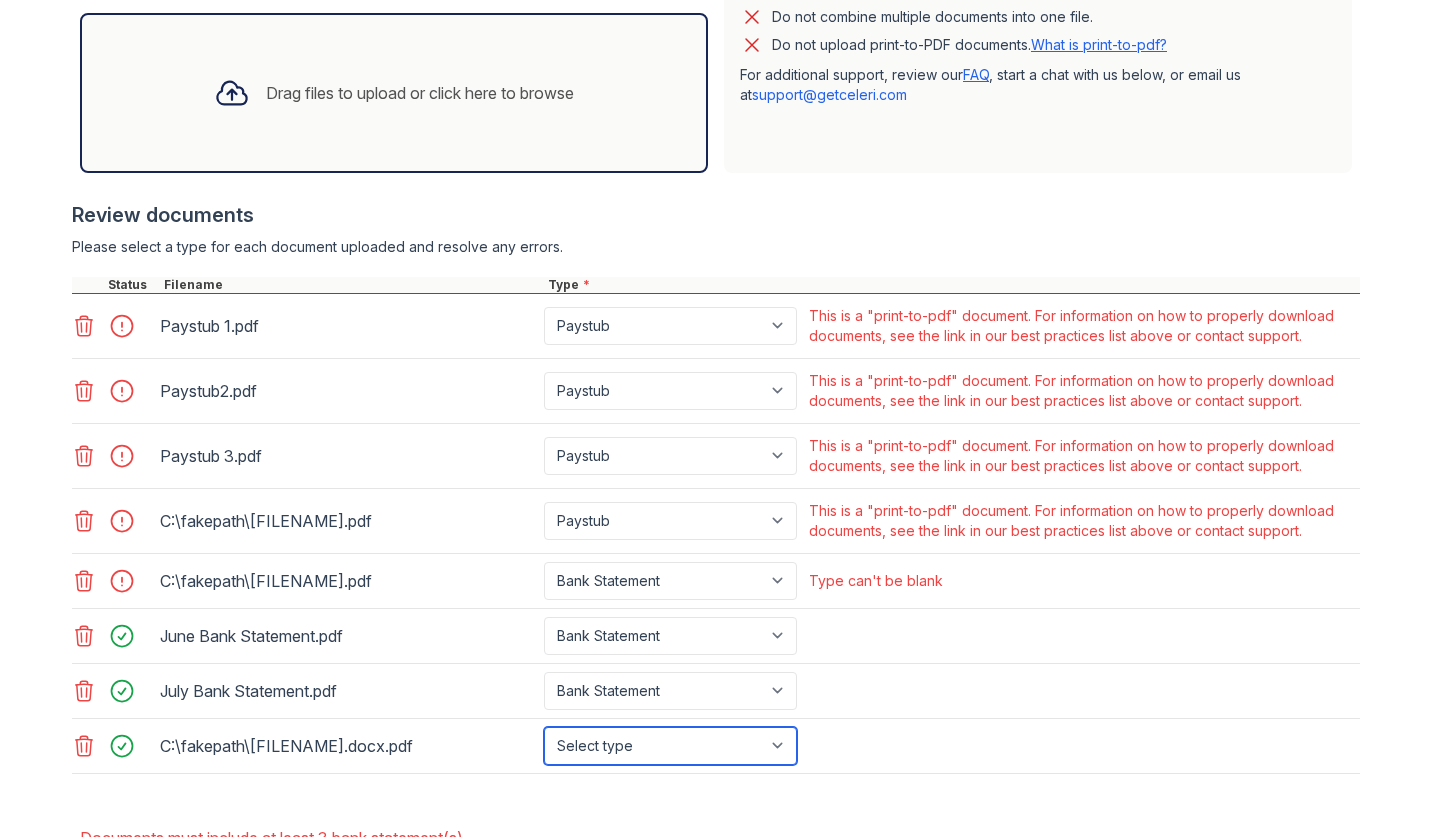 select on "offer_letter" 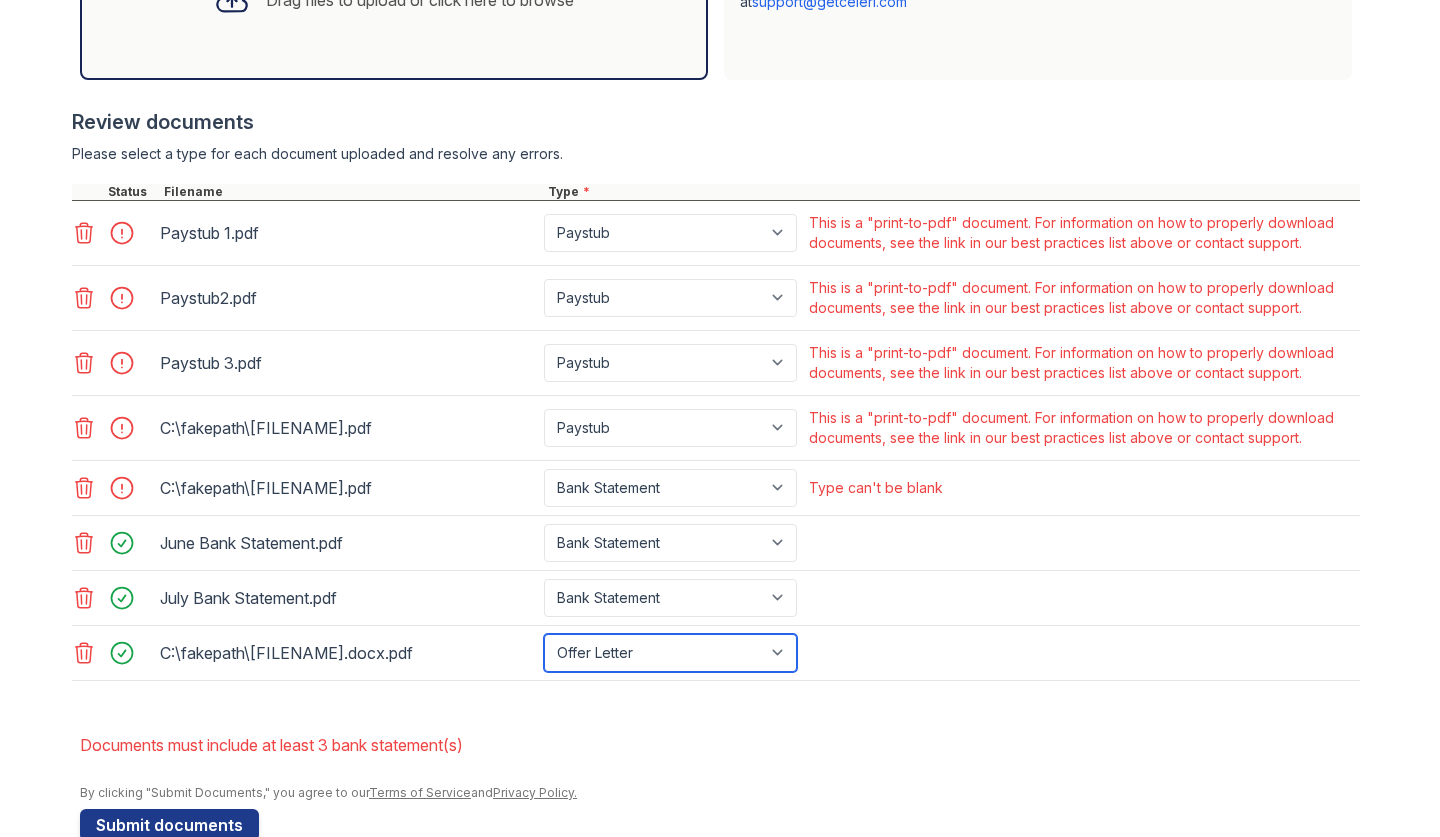 scroll, scrollTop: 743, scrollLeft: 0, axis: vertical 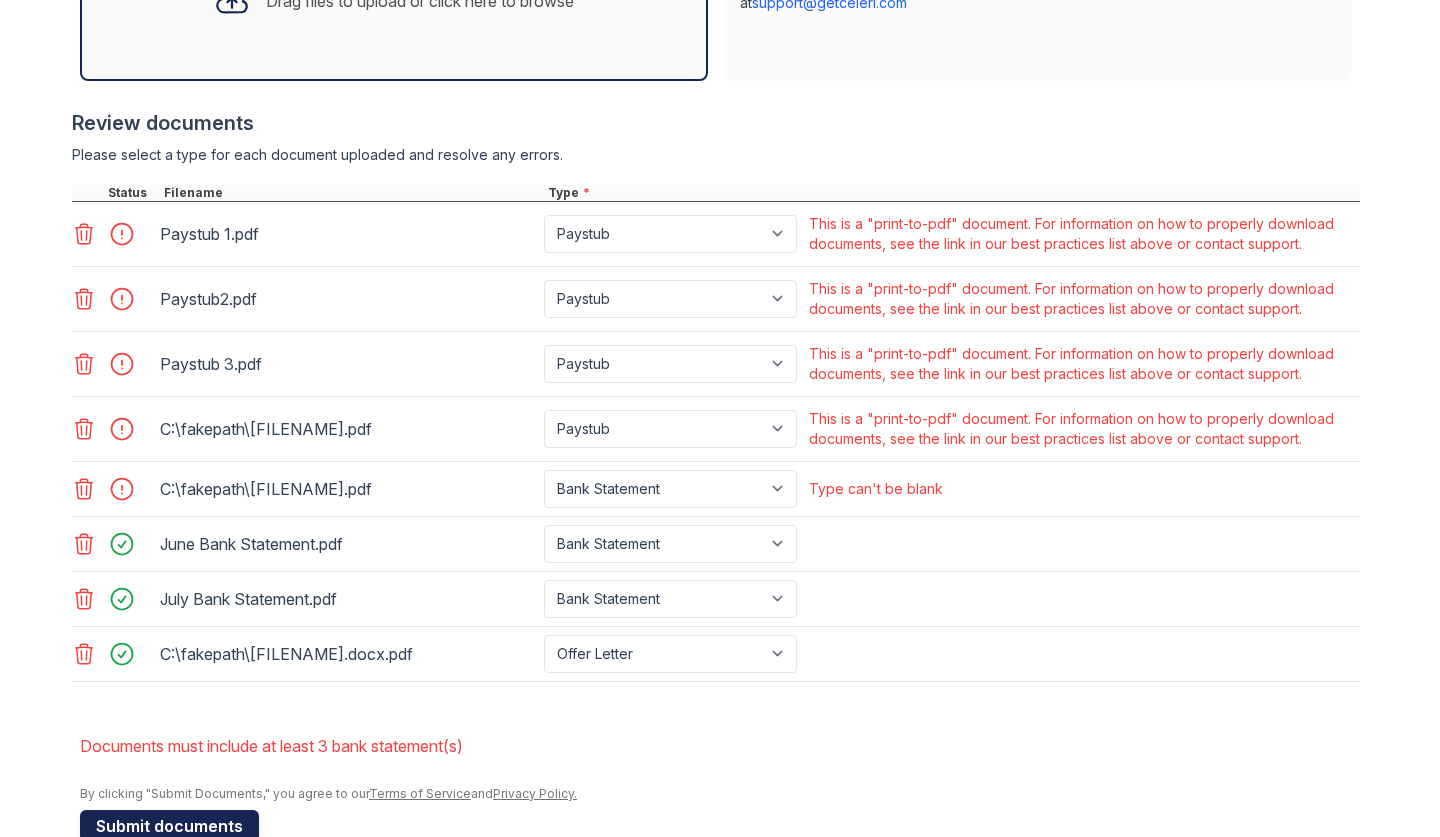 click on "Submit documents" at bounding box center (169, 826) 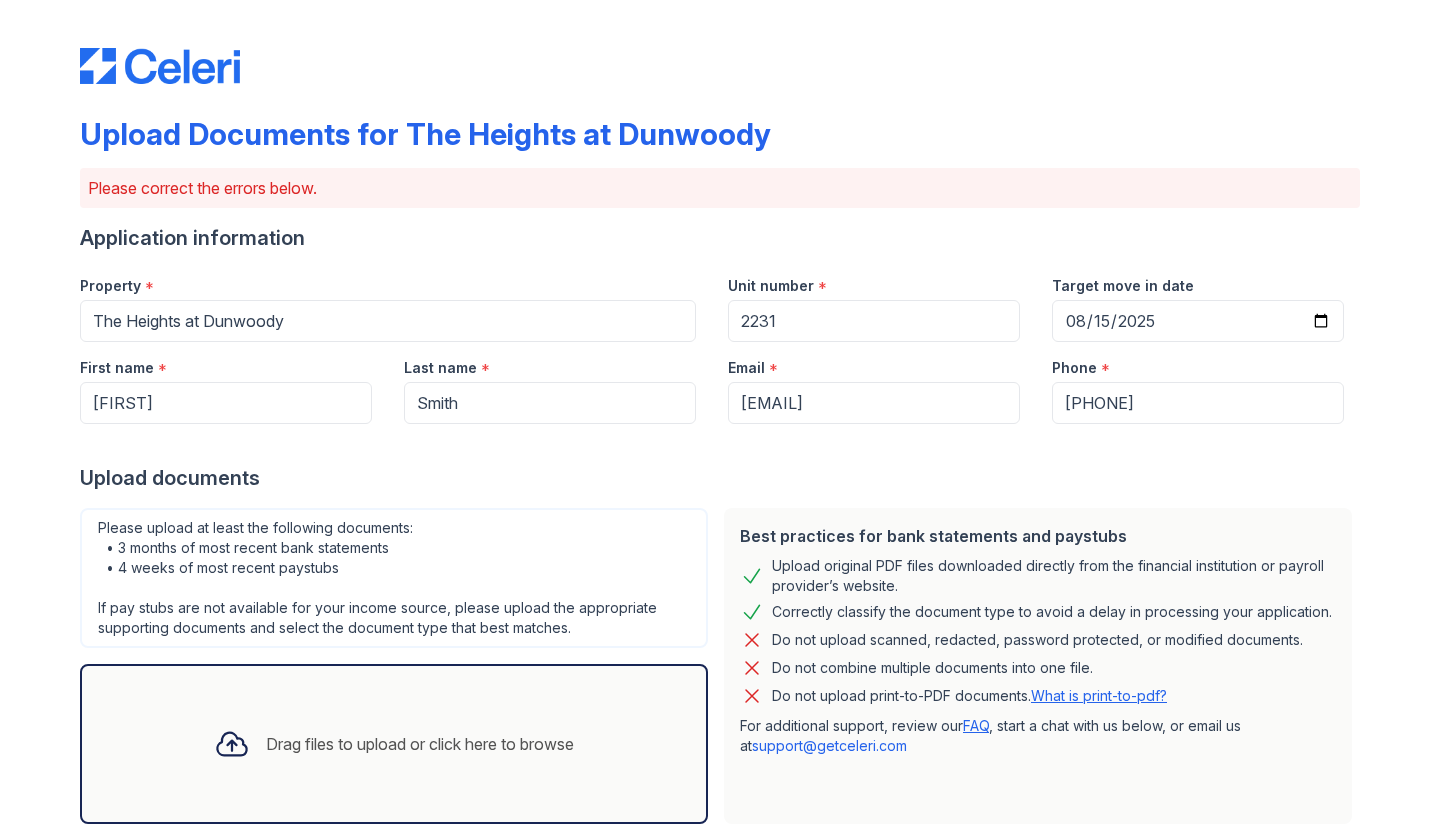 scroll, scrollTop: 0, scrollLeft: 0, axis: both 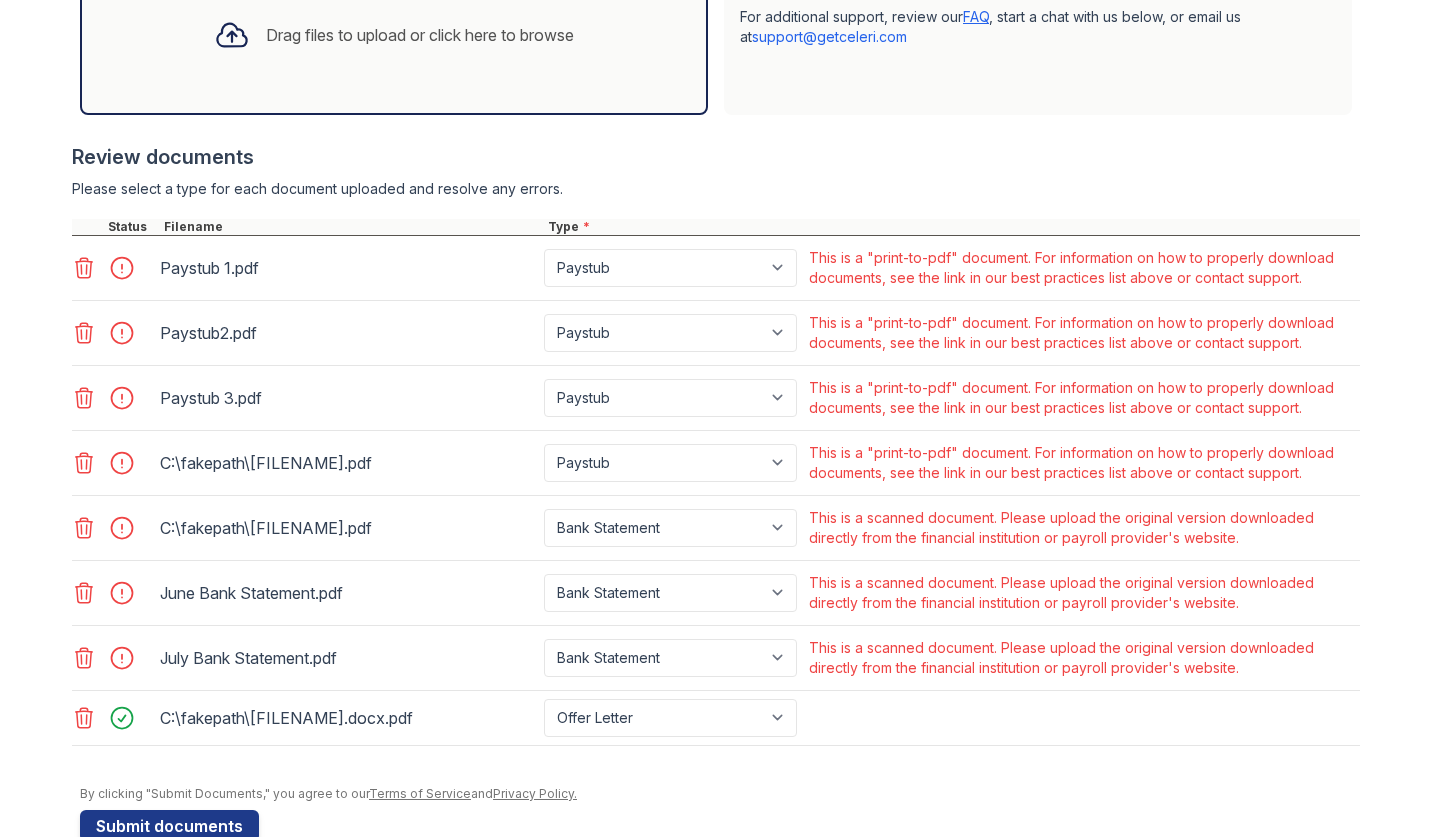 click 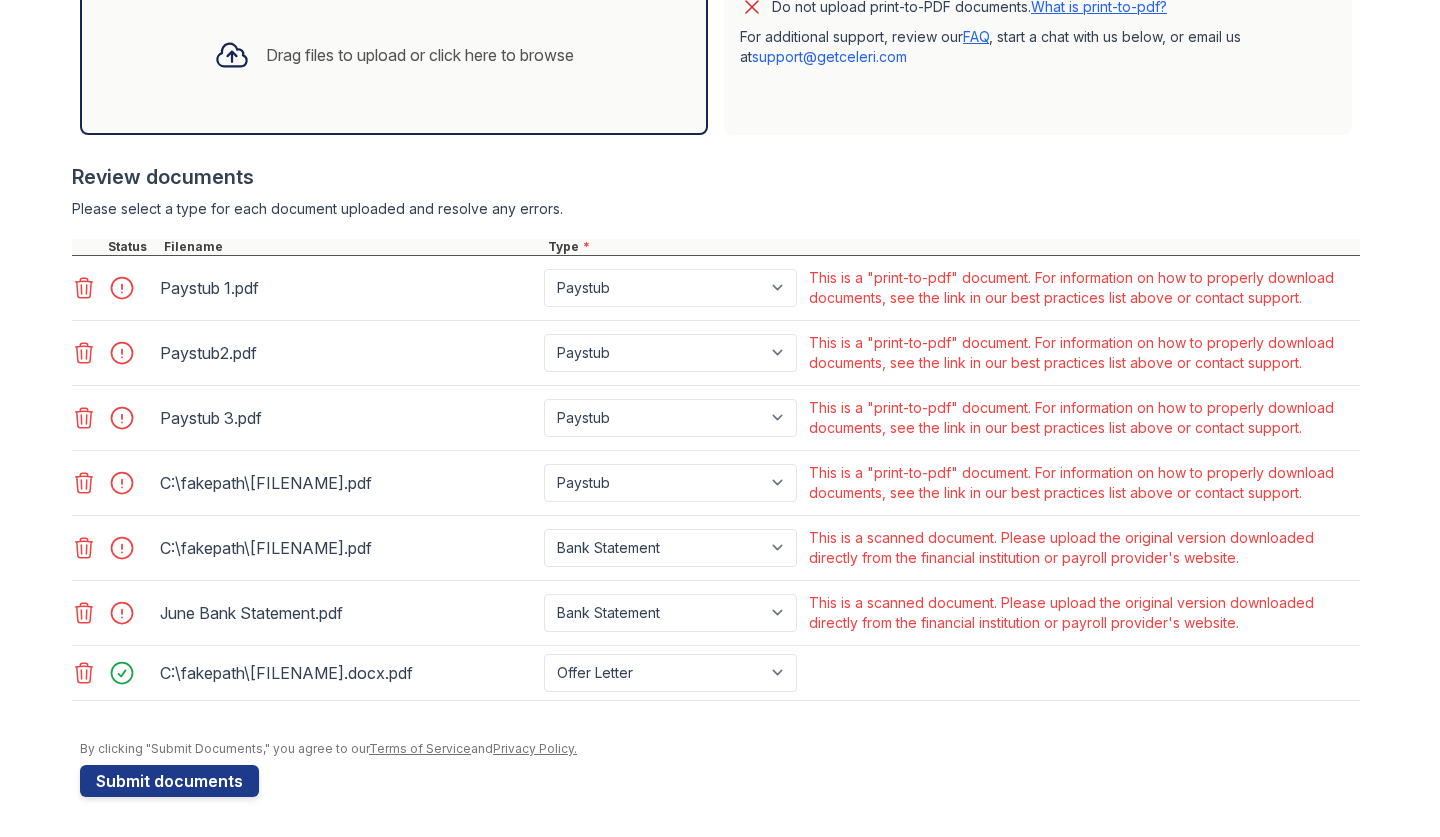 click 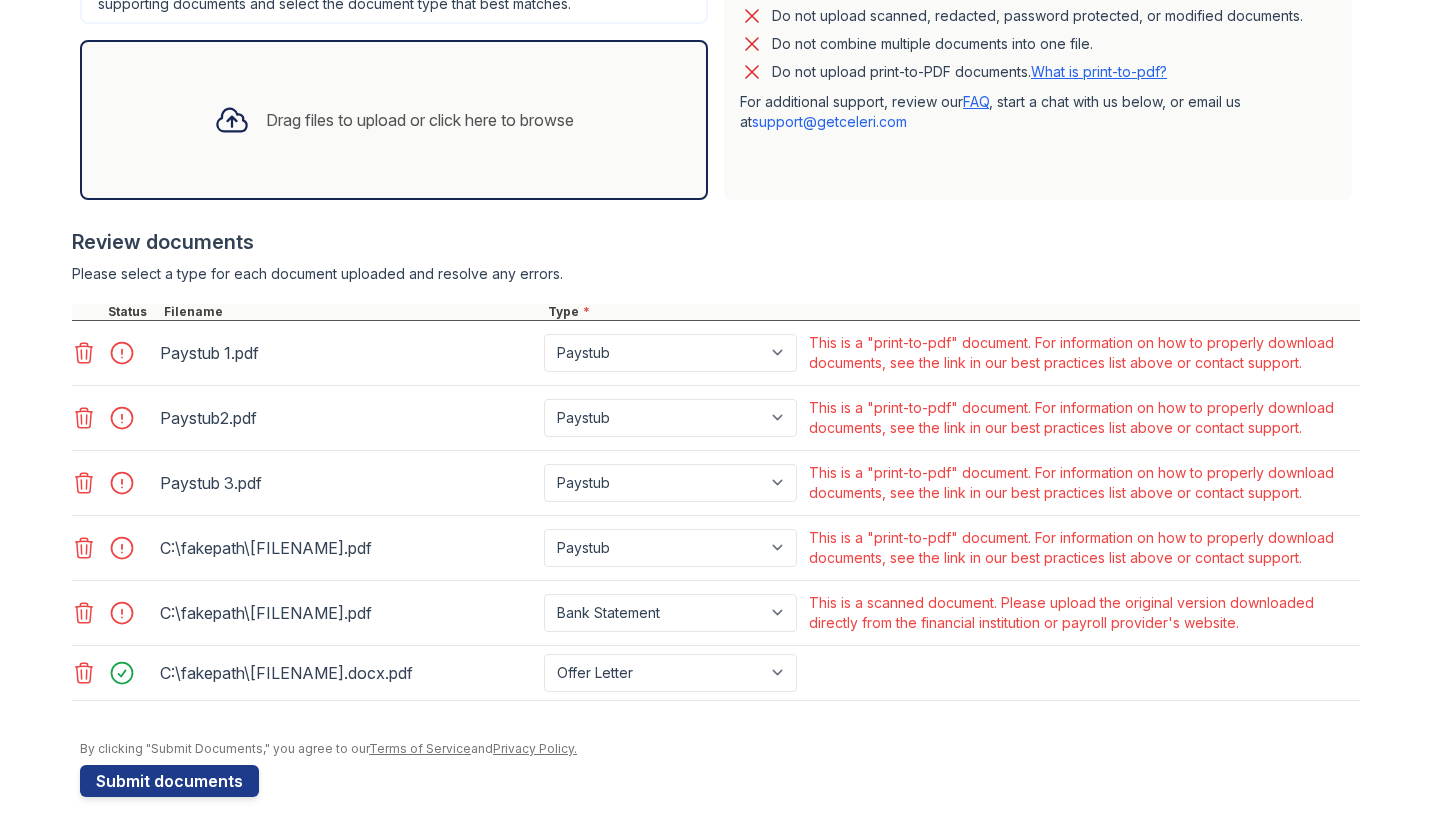 click 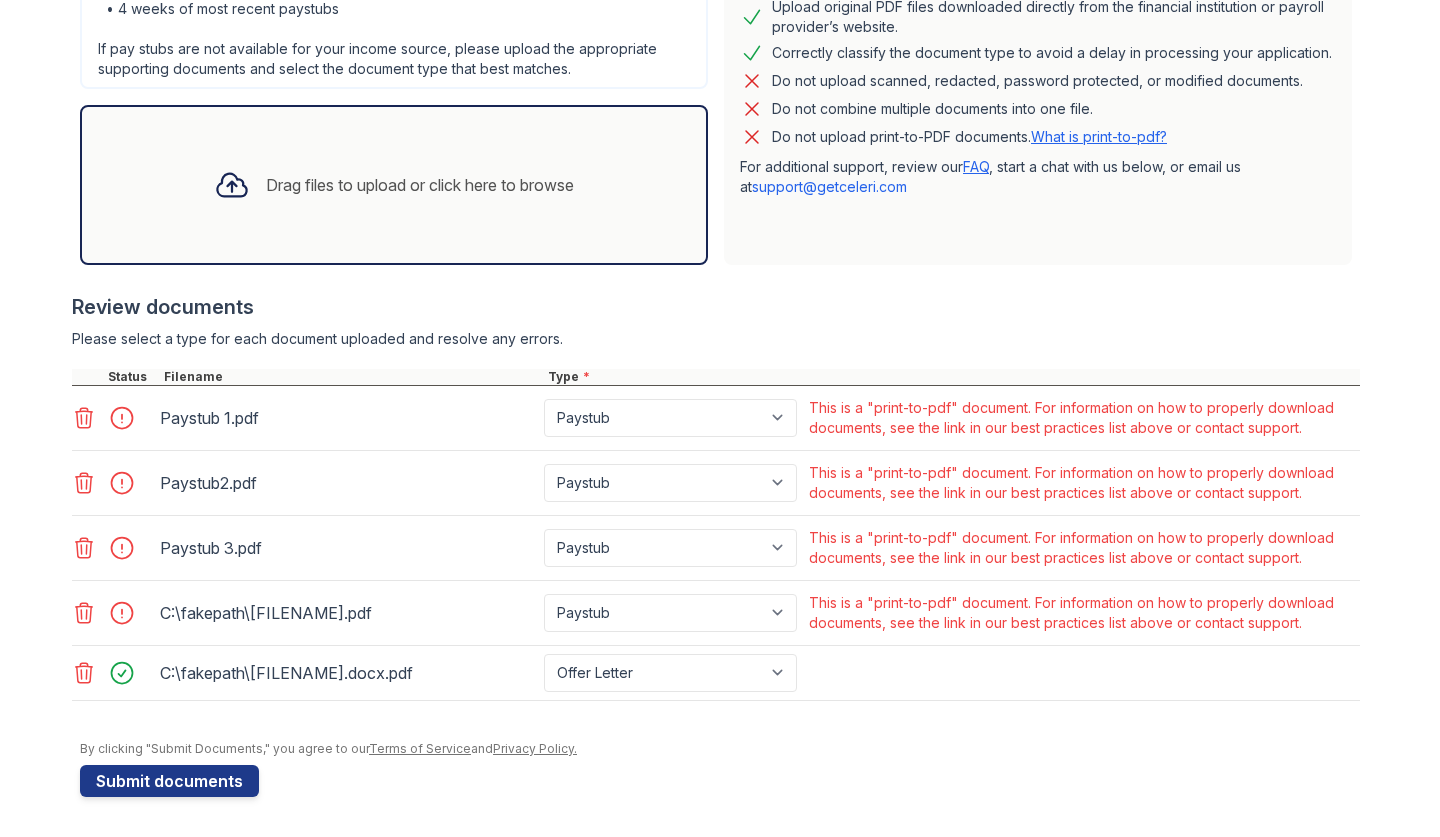 click 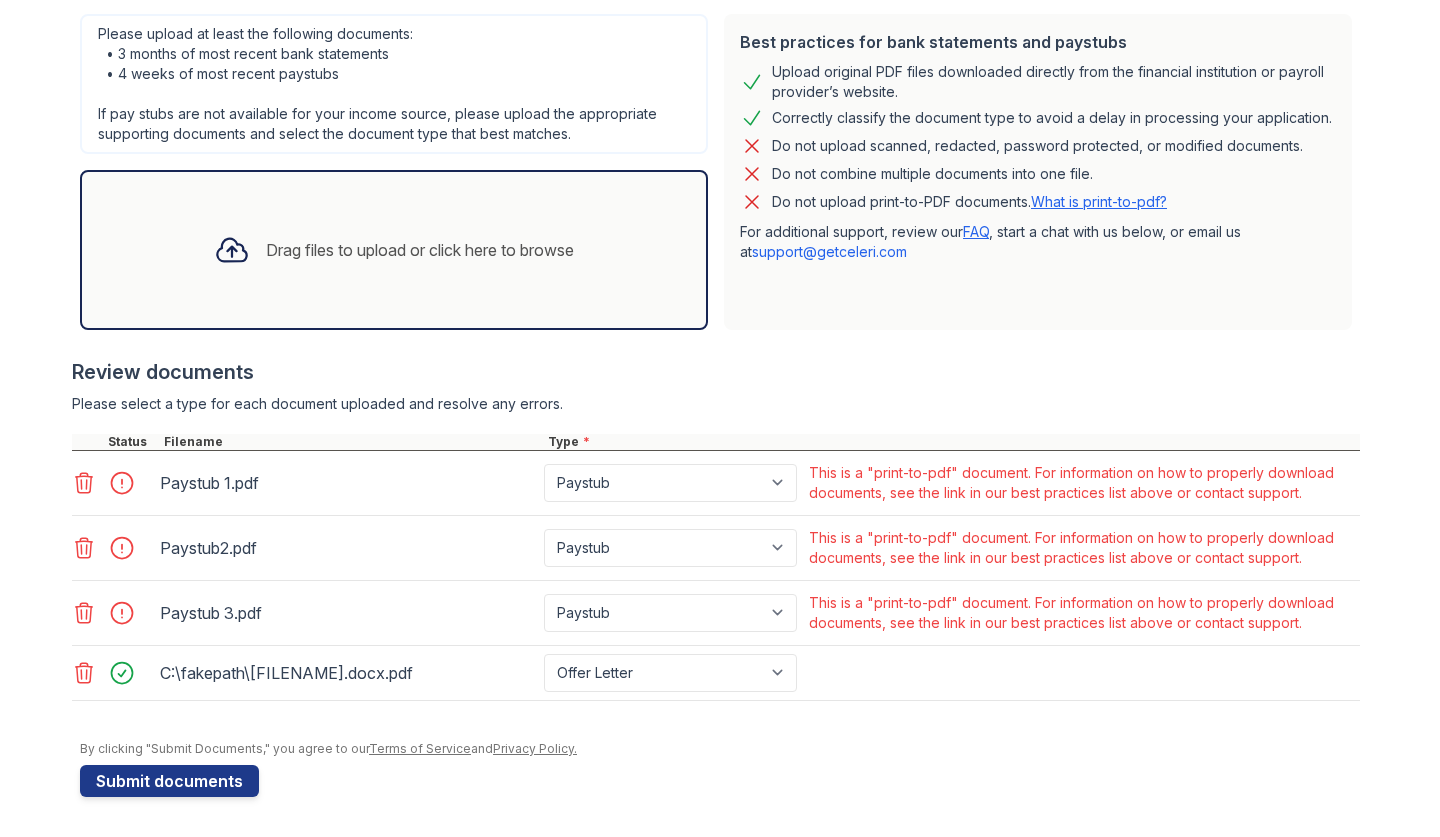 click 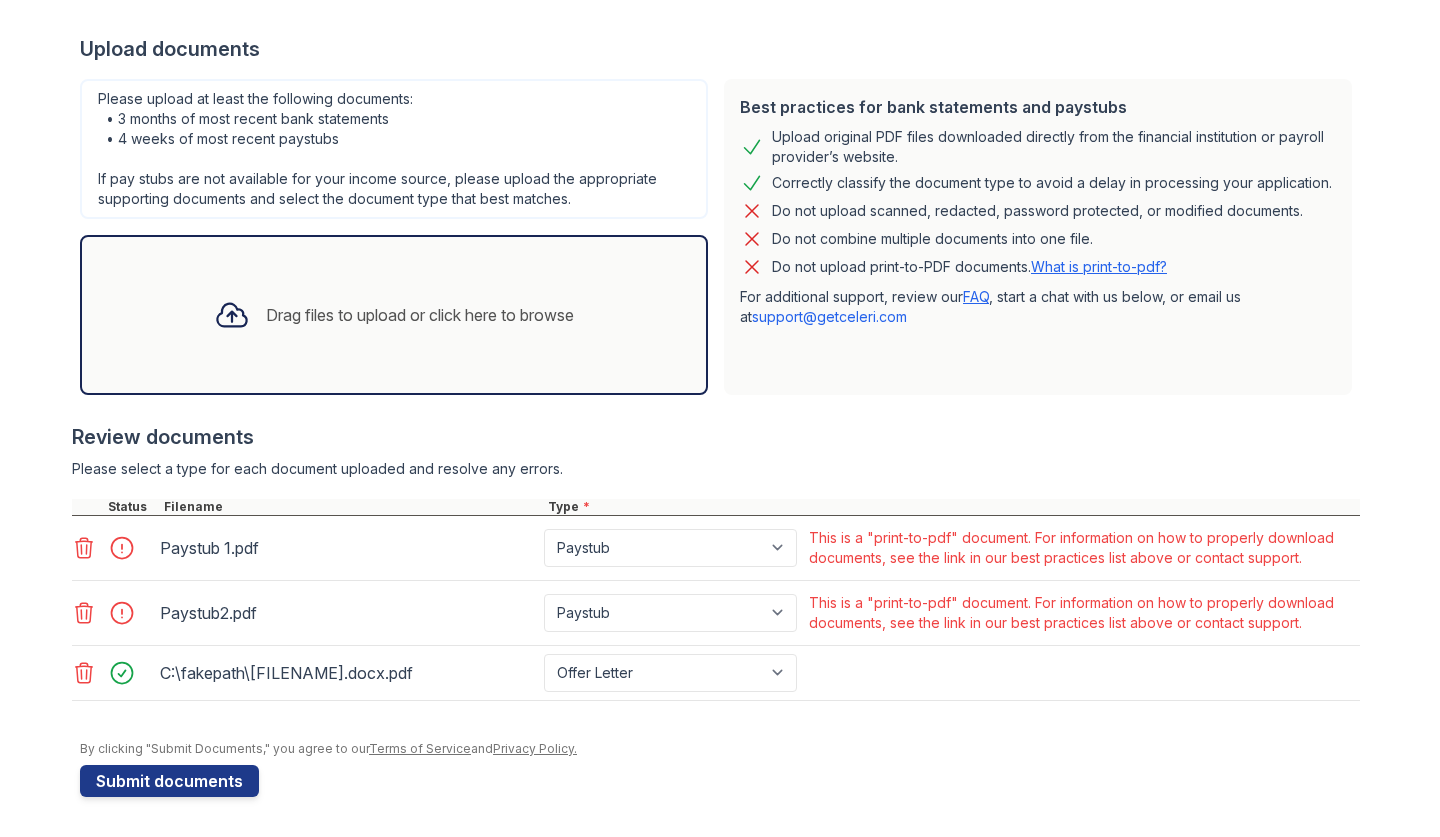 click 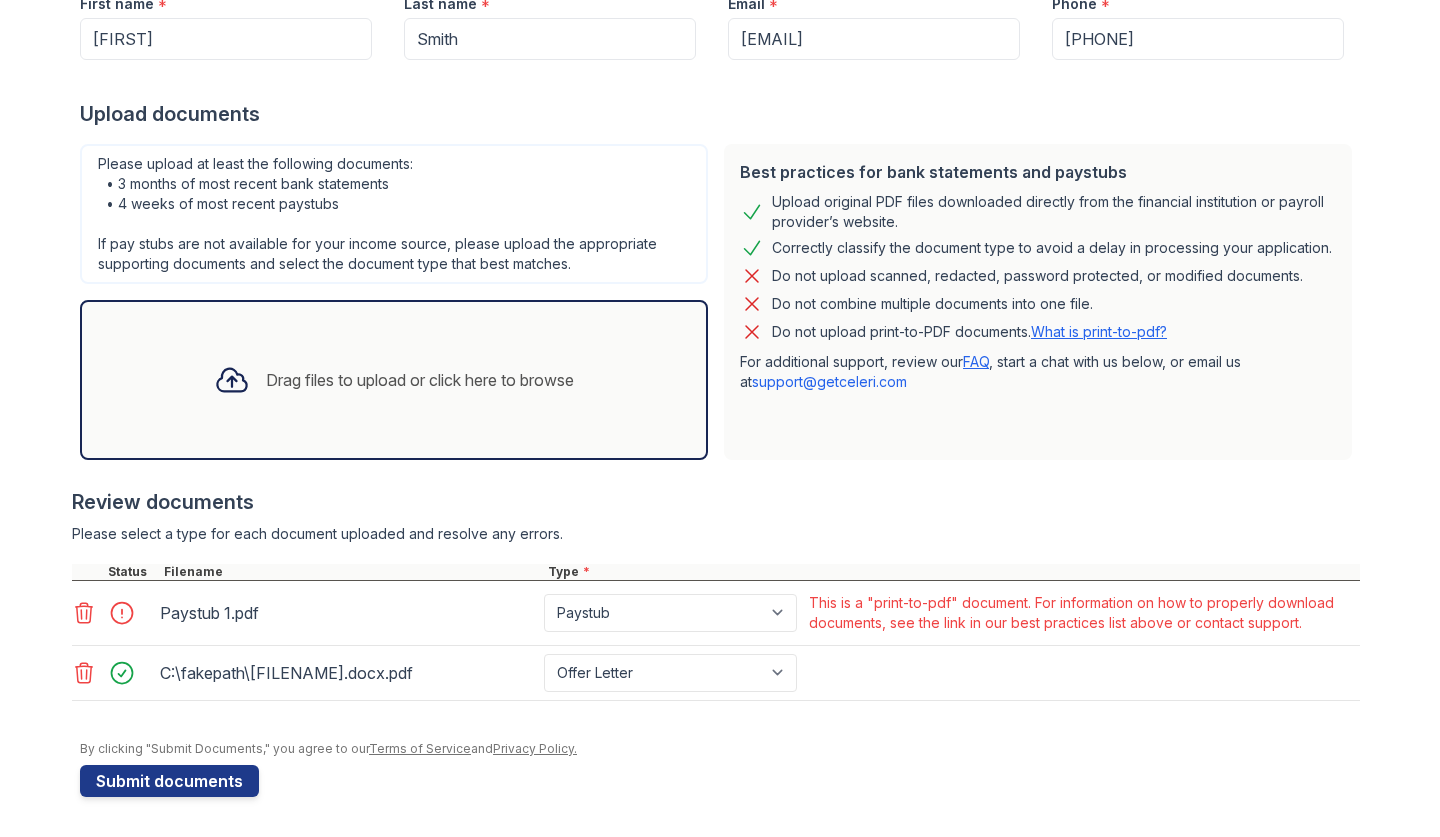click 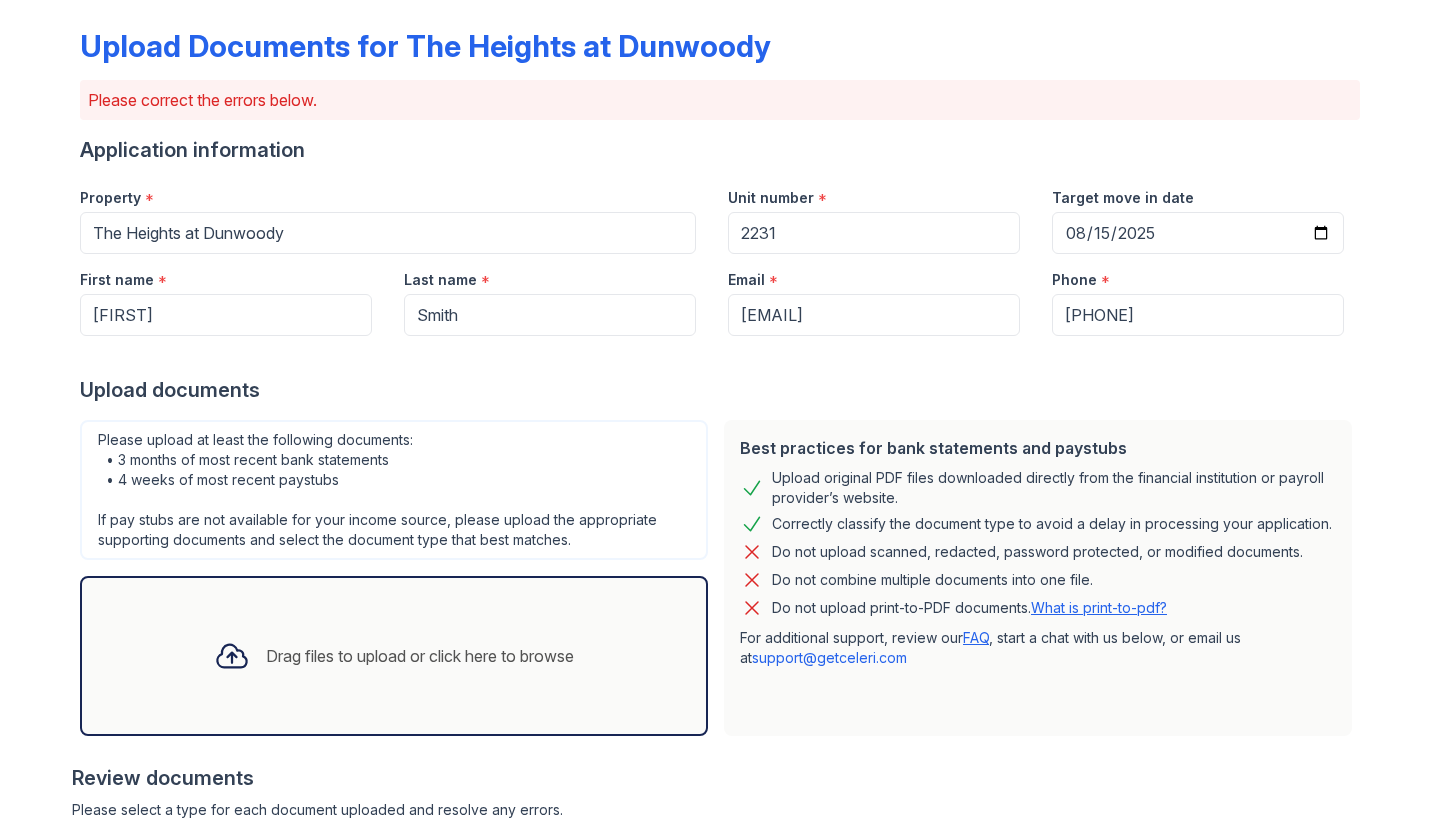 scroll, scrollTop: 83, scrollLeft: 0, axis: vertical 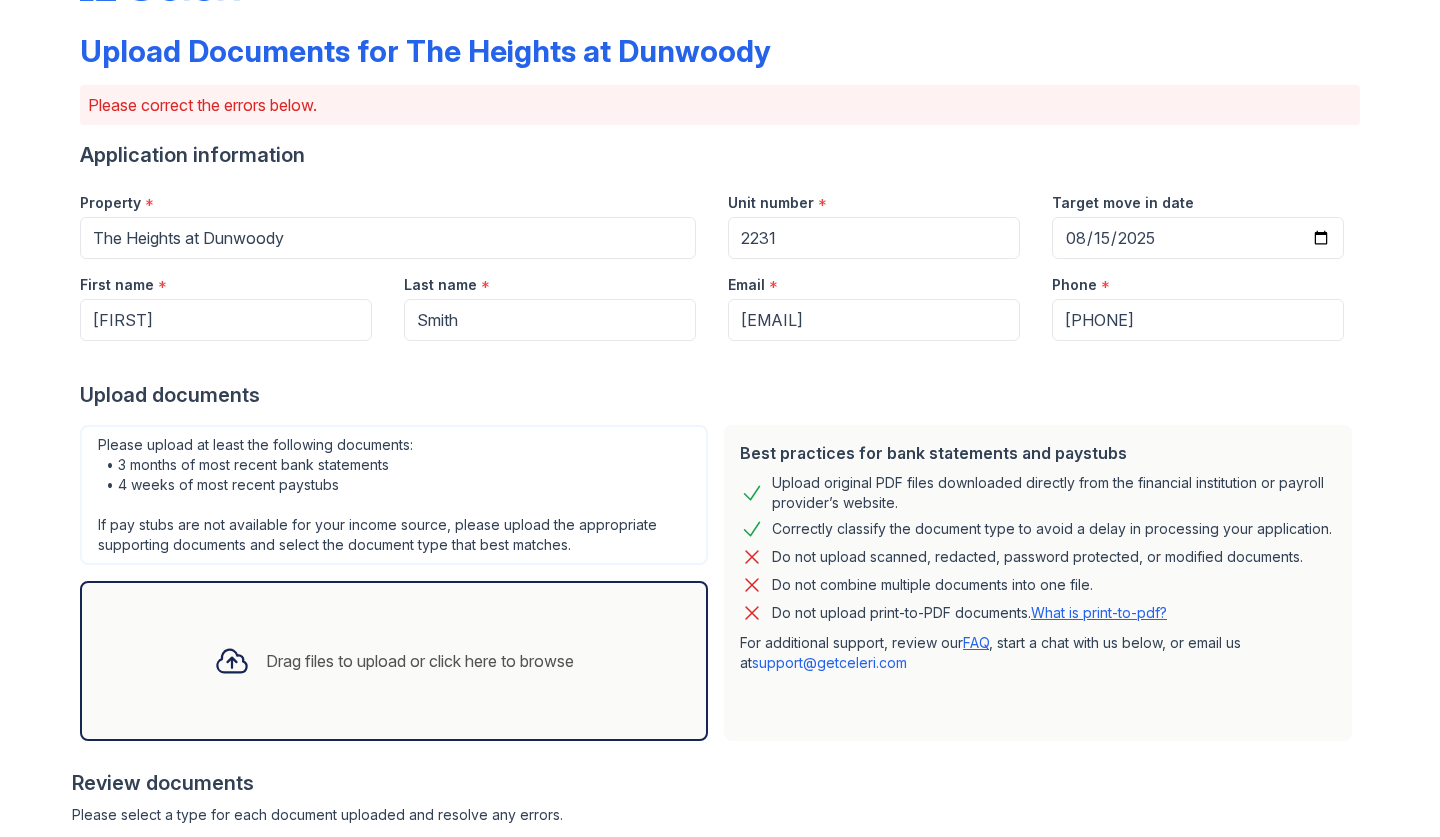 click on "Drag files to upload or click here to browse" at bounding box center [420, 661] 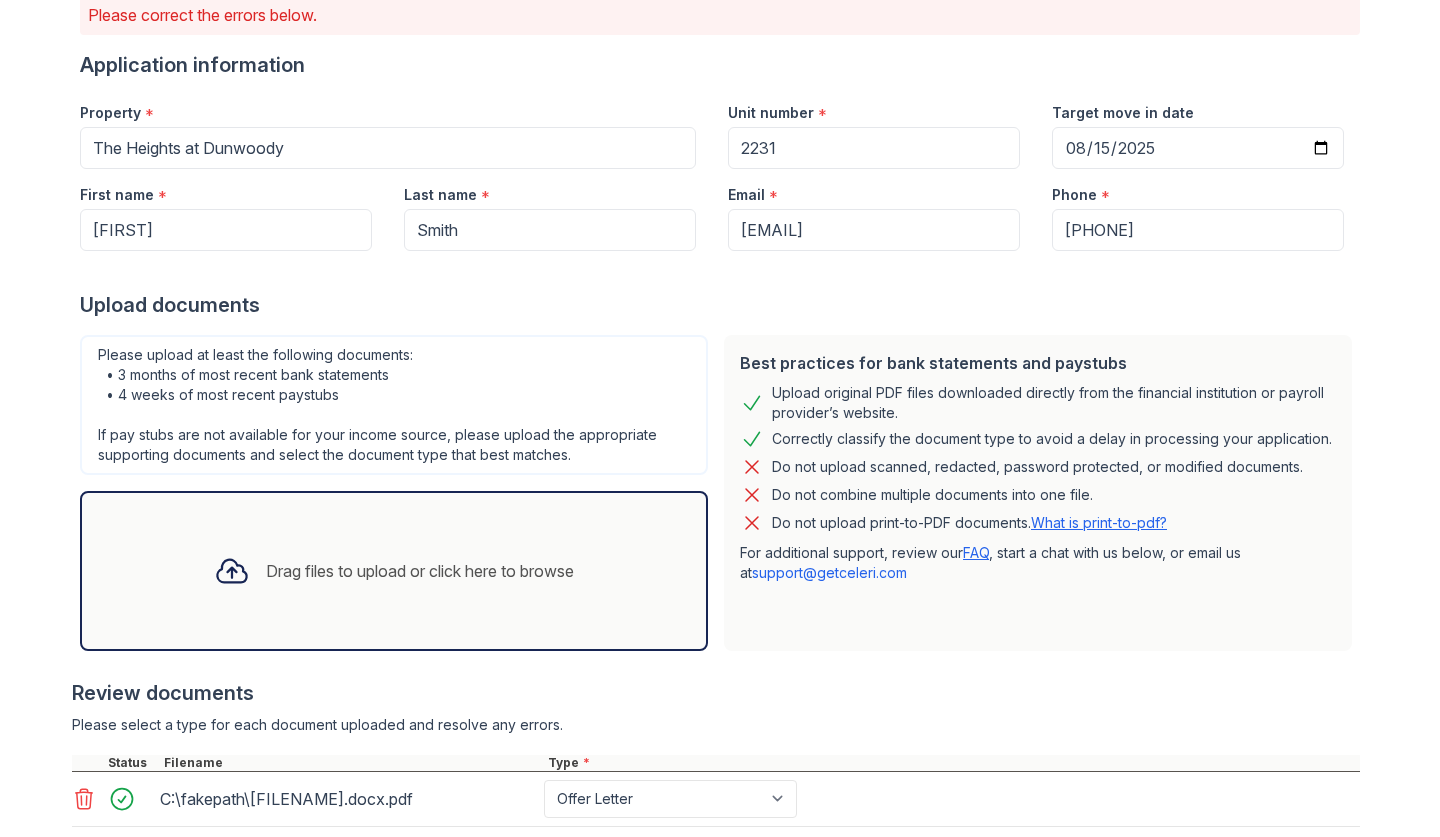 scroll, scrollTop: 206, scrollLeft: 0, axis: vertical 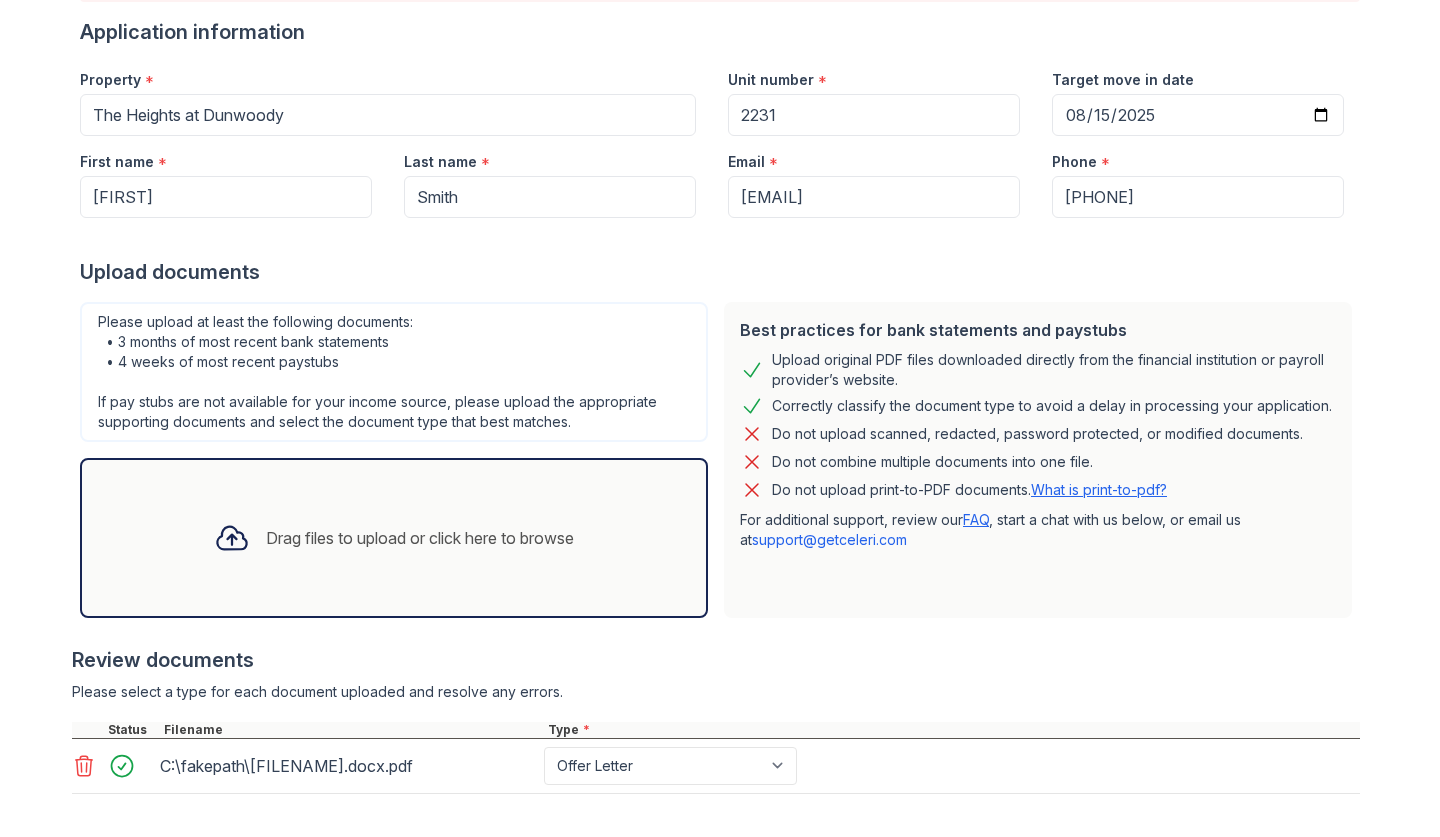 click on "Drag files to upload or click here to browse" at bounding box center [420, 538] 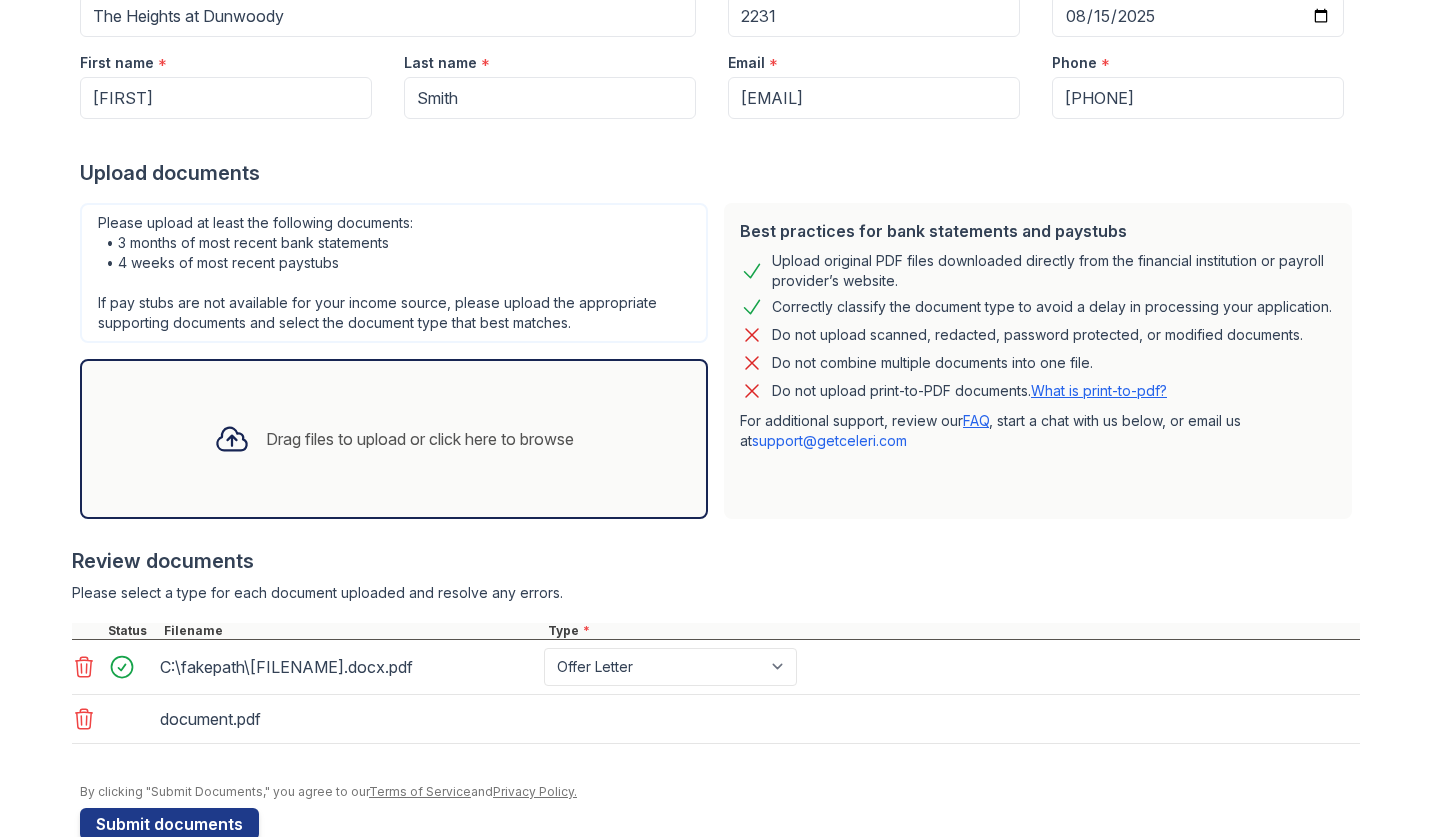 scroll, scrollTop: 303, scrollLeft: 0, axis: vertical 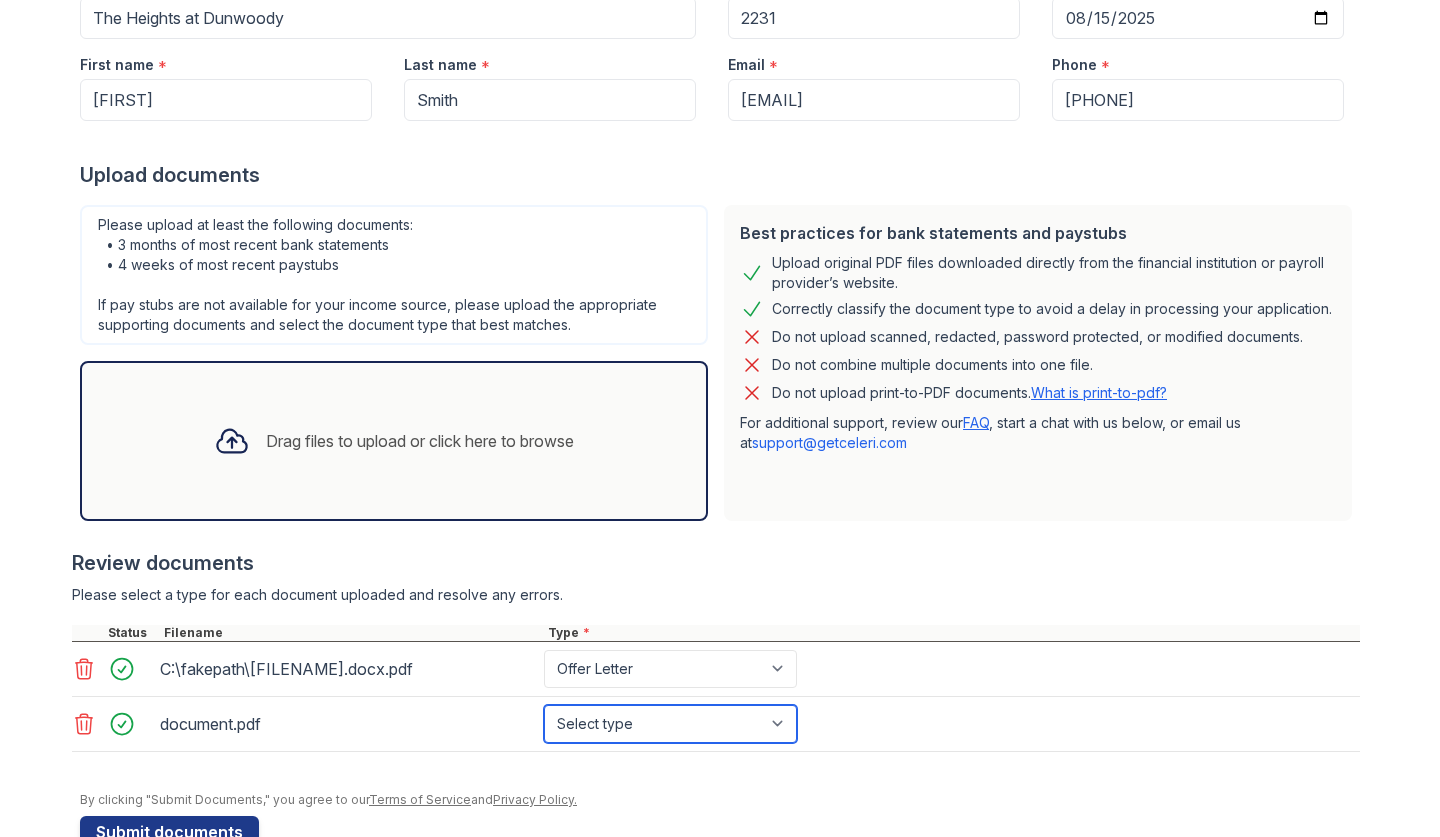 select on "bank_statement" 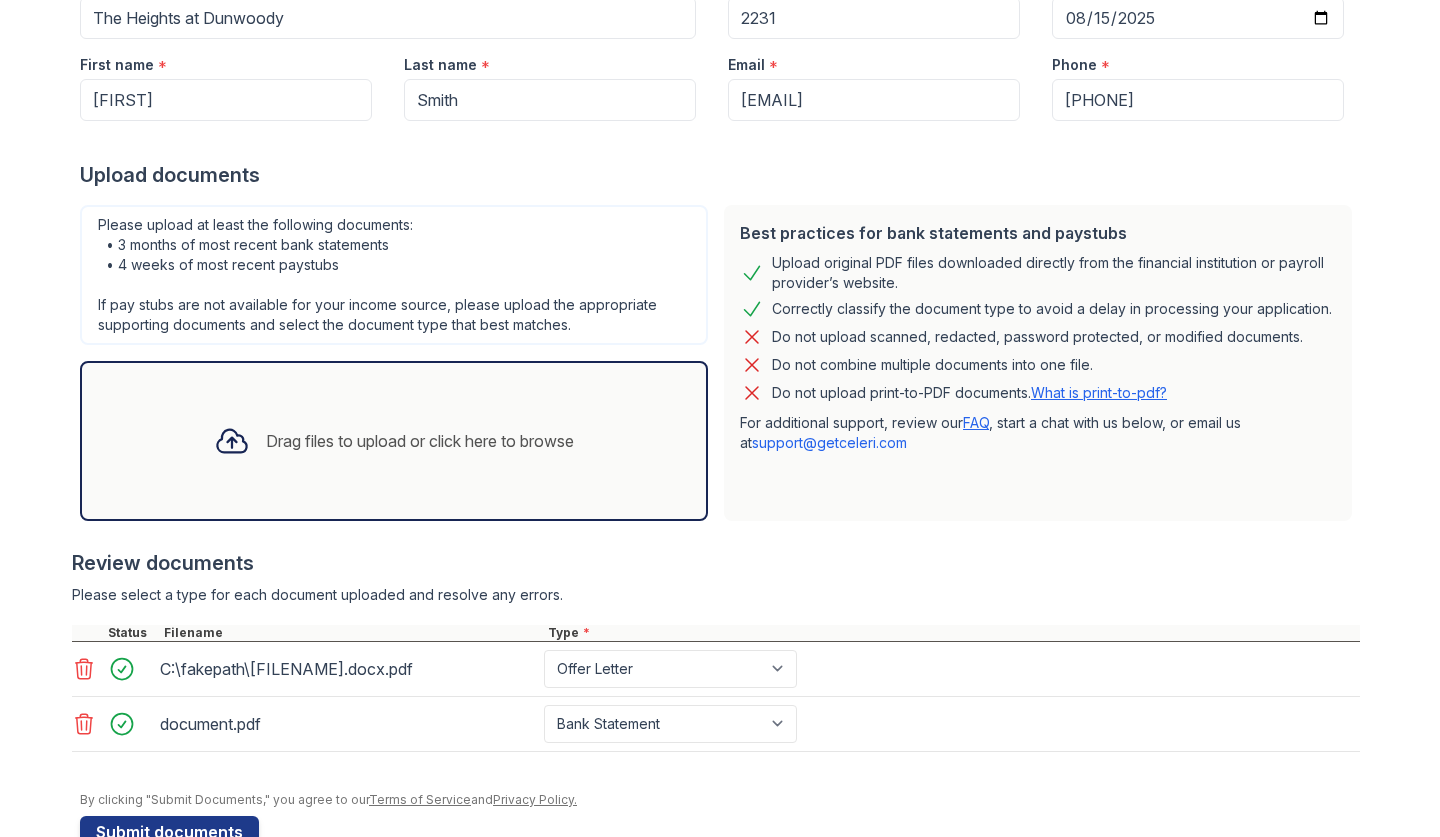 click on "Drag files to upload or click here to browse" at bounding box center (420, 441) 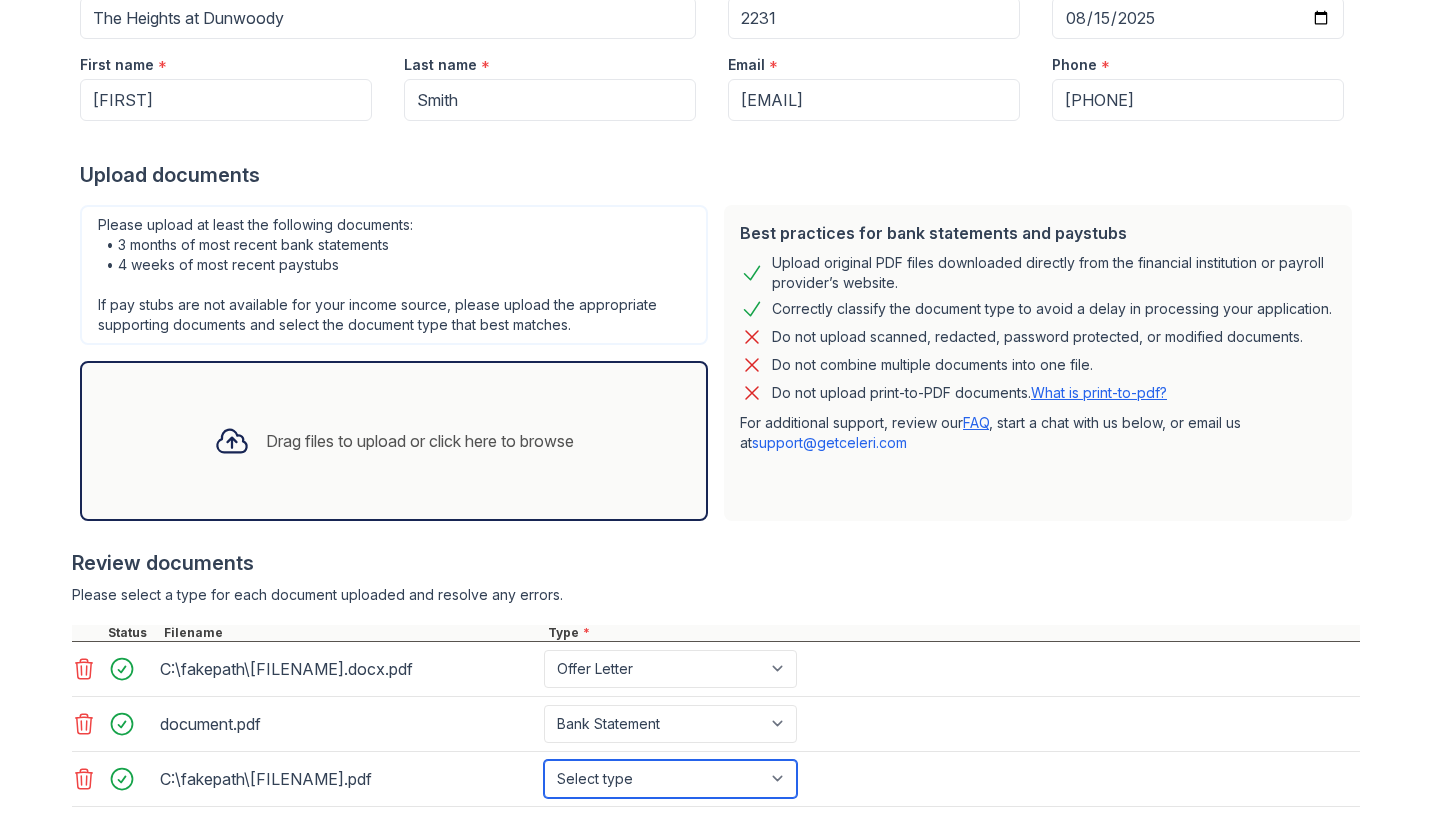 select on "bank_statement" 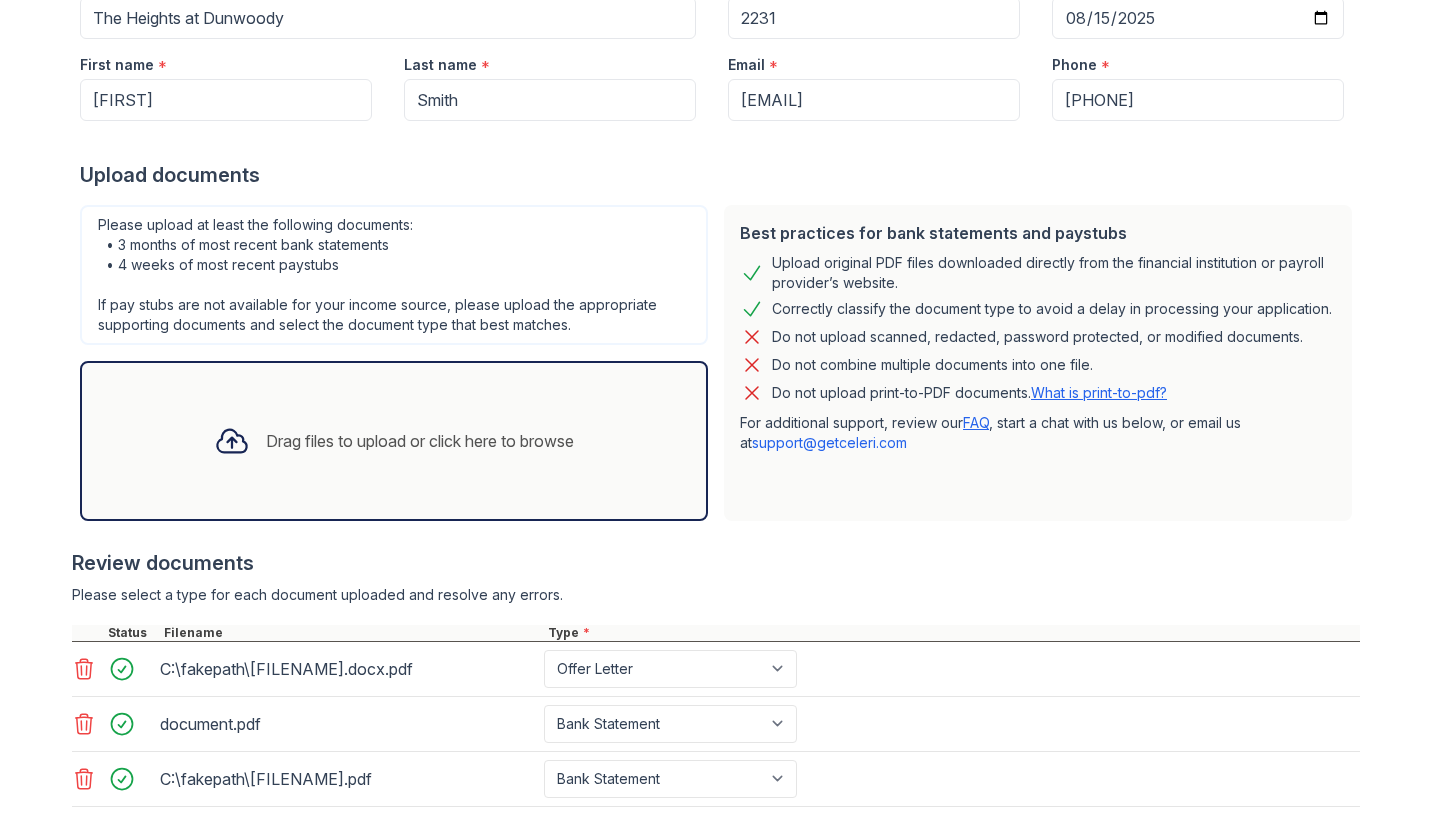 click on "Drag files to upload or click here to browse" at bounding box center (394, 441) 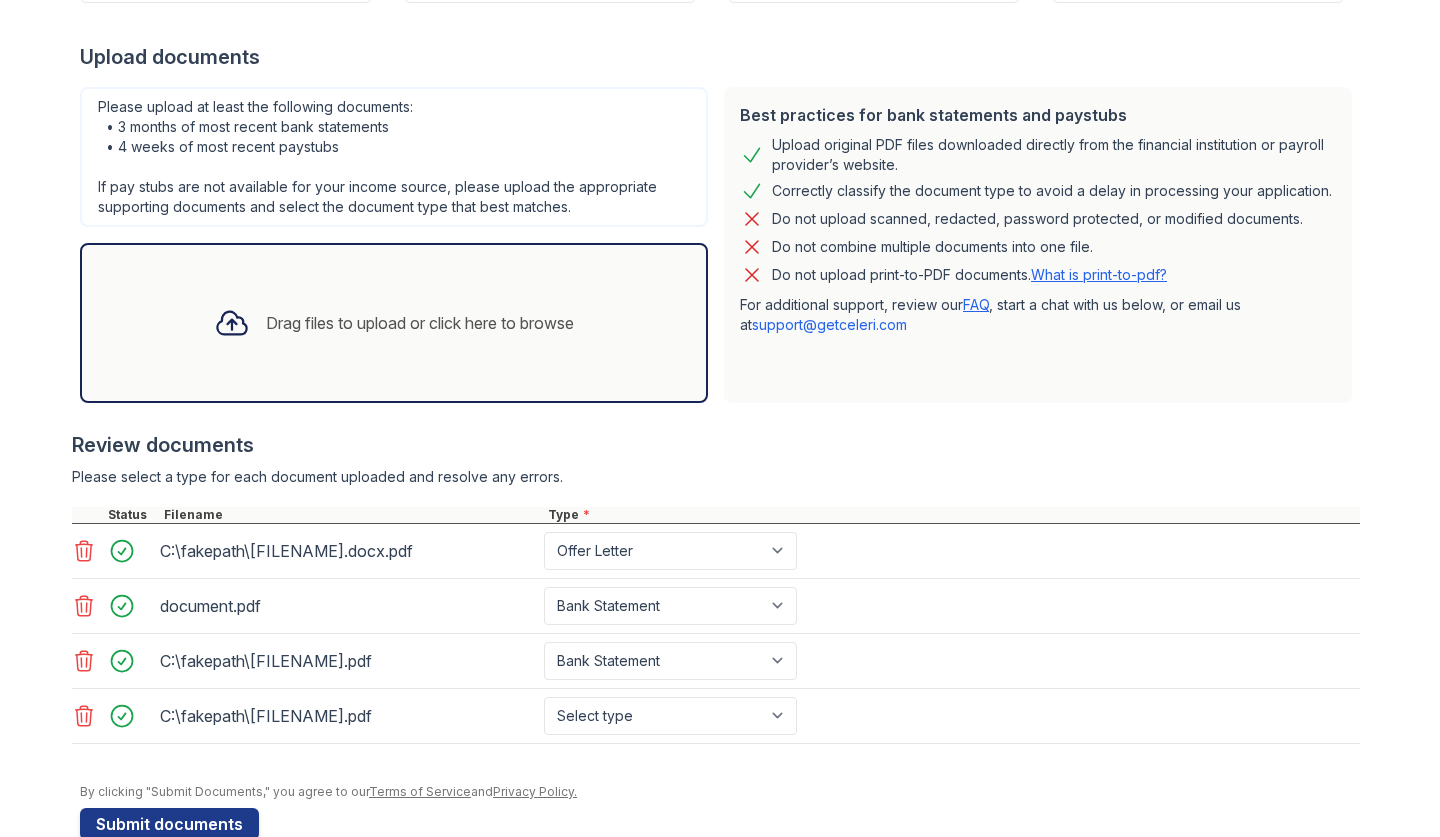 scroll, scrollTop: 419, scrollLeft: 0, axis: vertical 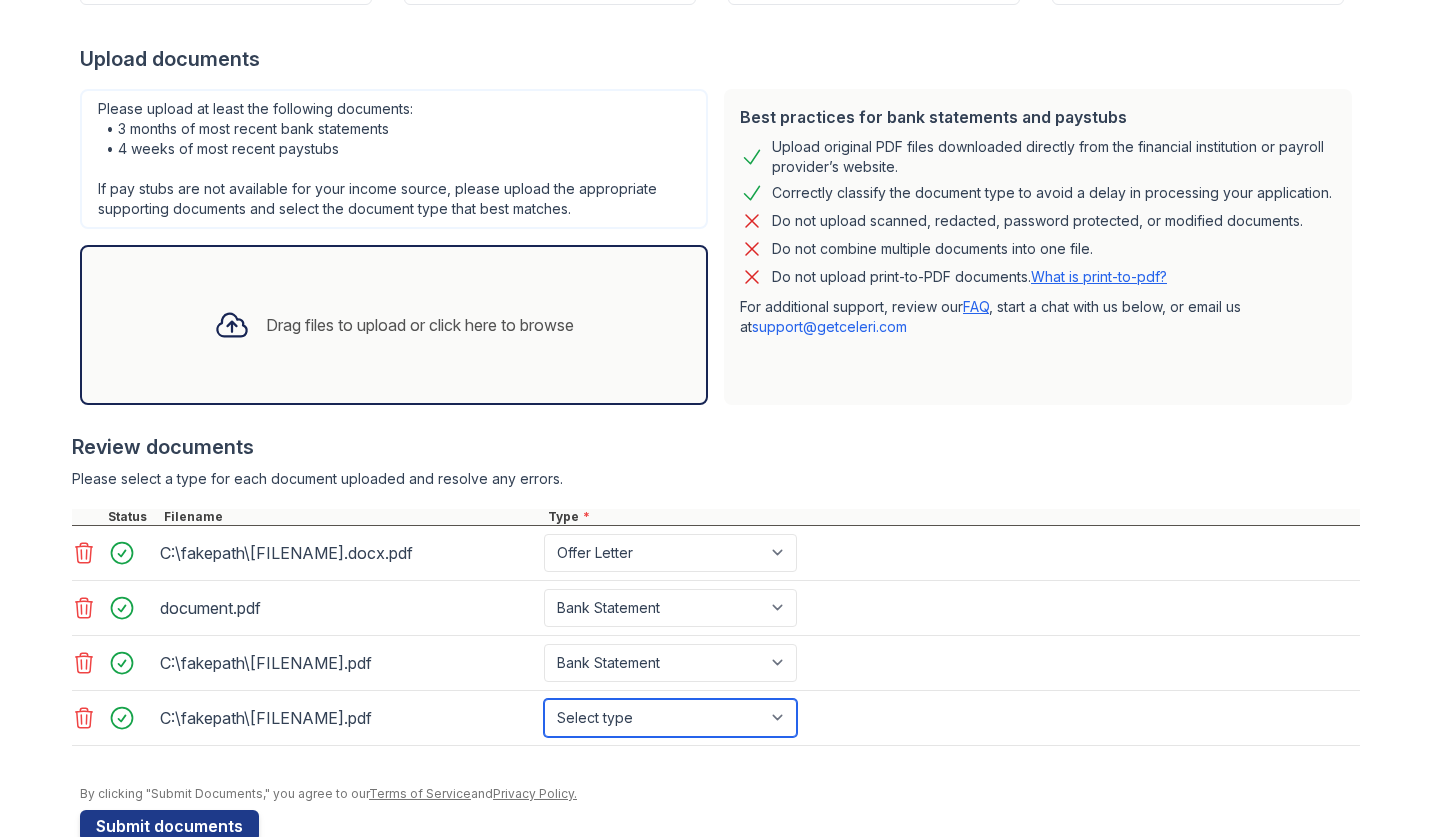 select on "bank_statement" 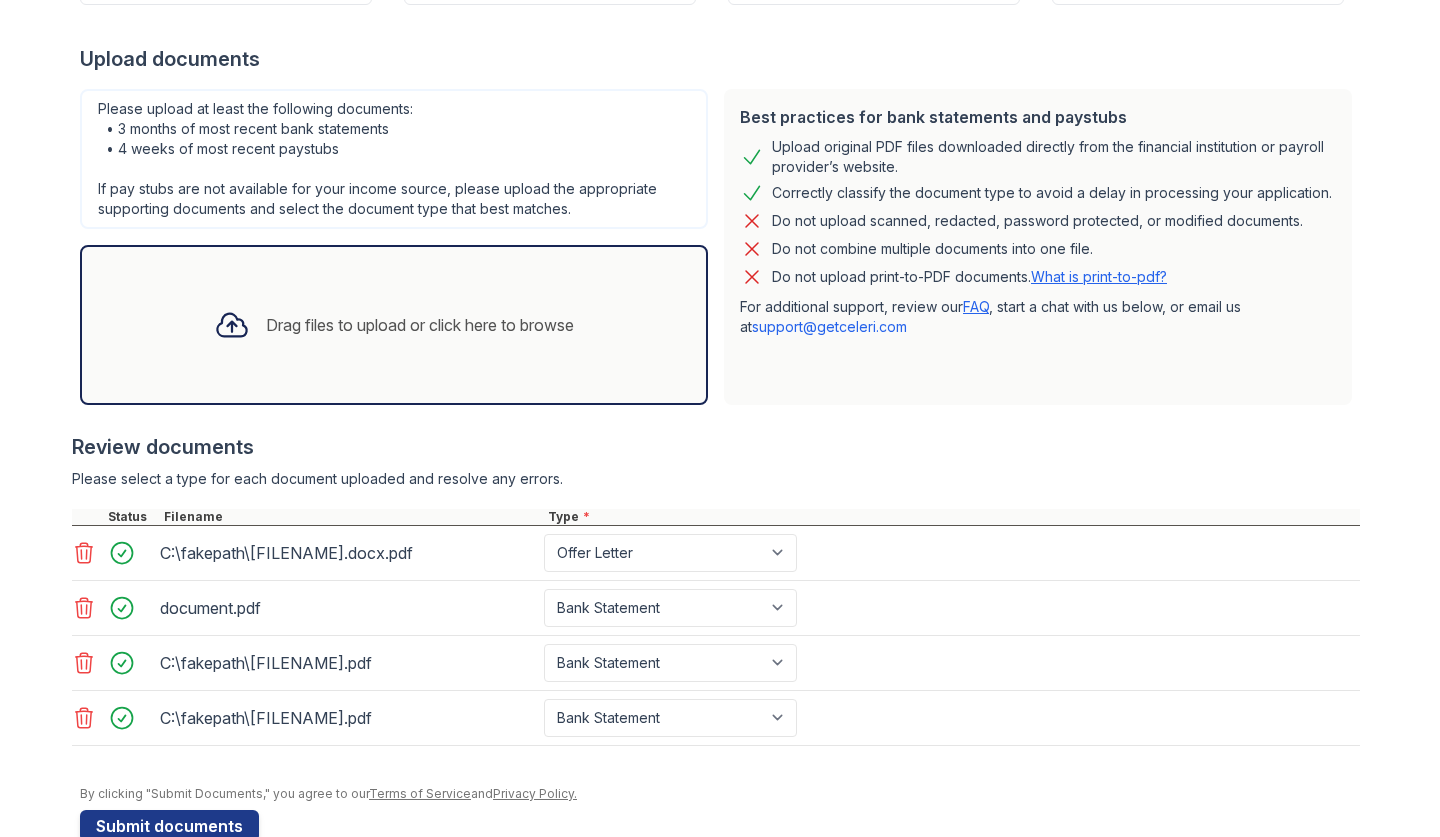 click on "Drag files to upload or click here to browse" at bounding box center [394, 325] 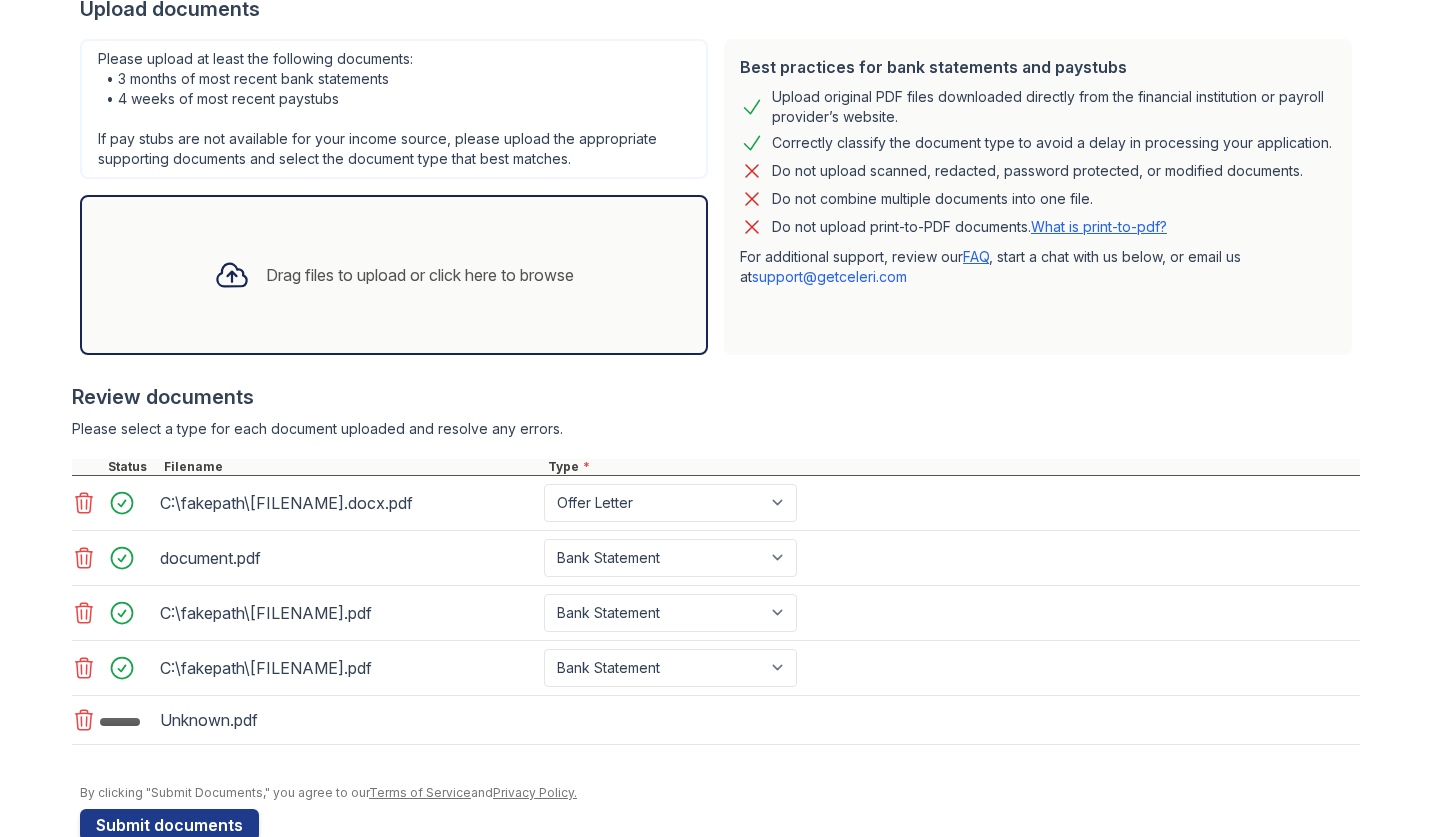scroll, scrollTop: 468, scrollLeft: 0, axis: vertical 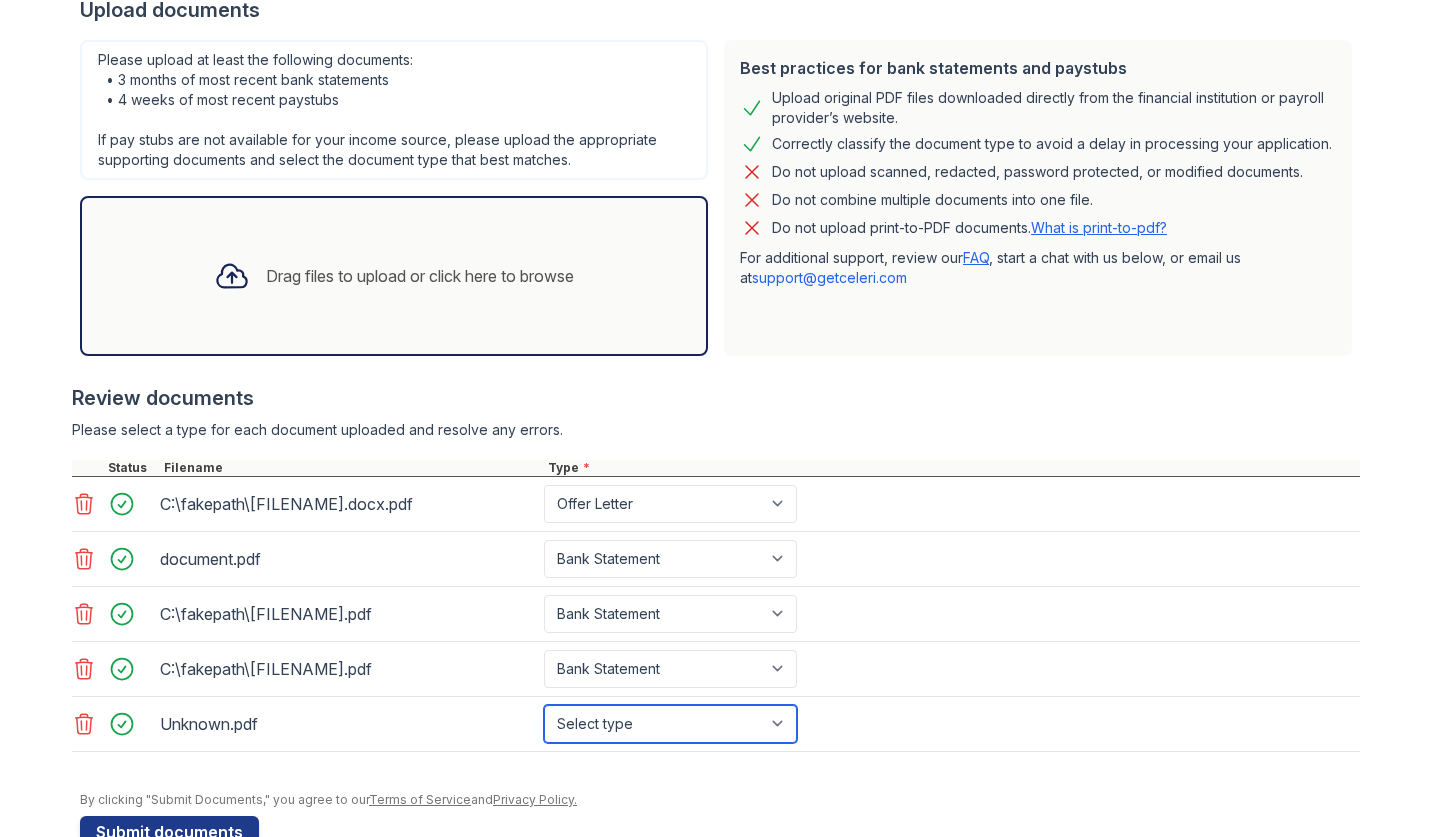 select on "paystub" 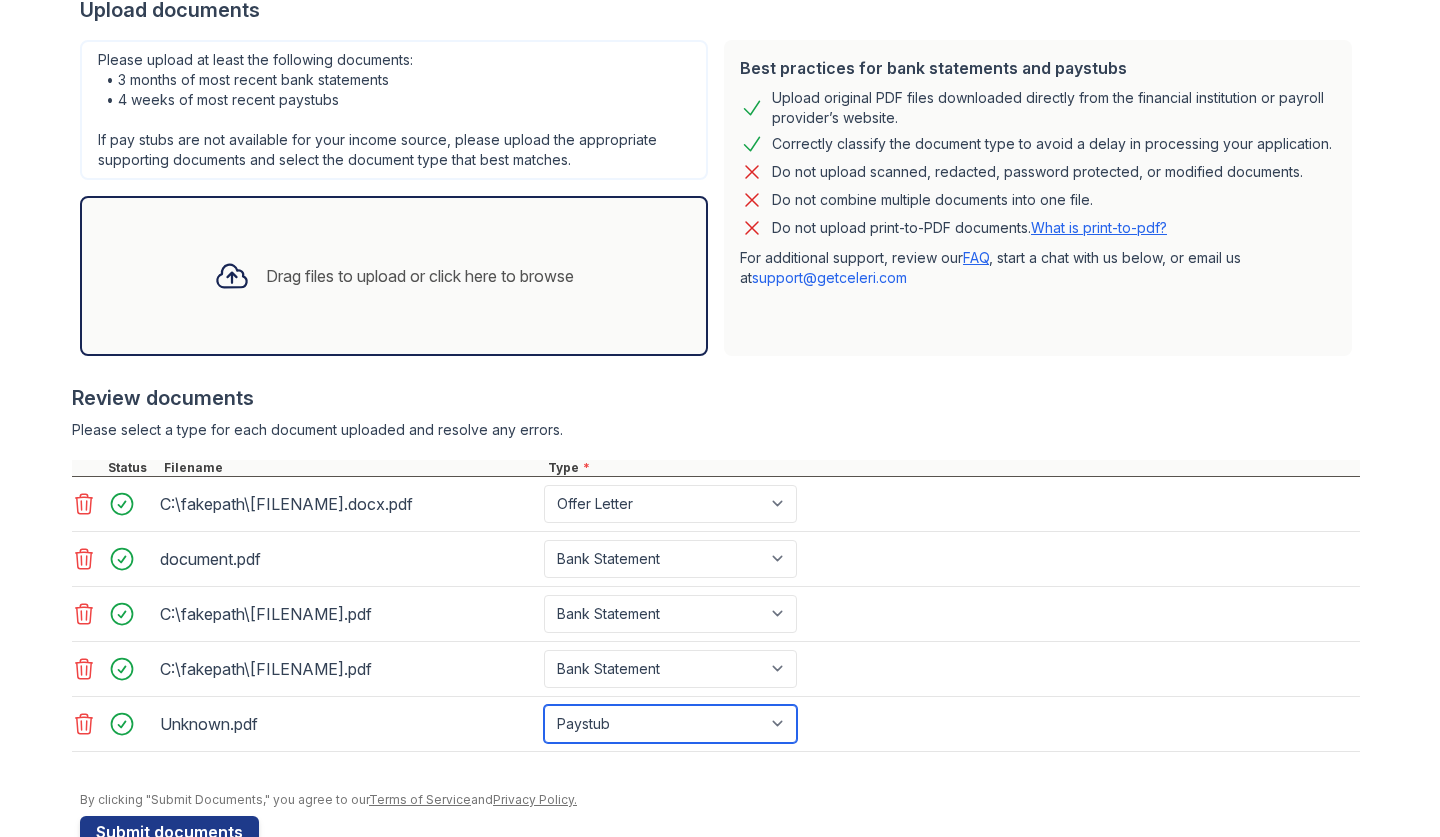 scroll, scrollTop: 470, scrollLeft: 0, axis: vertical 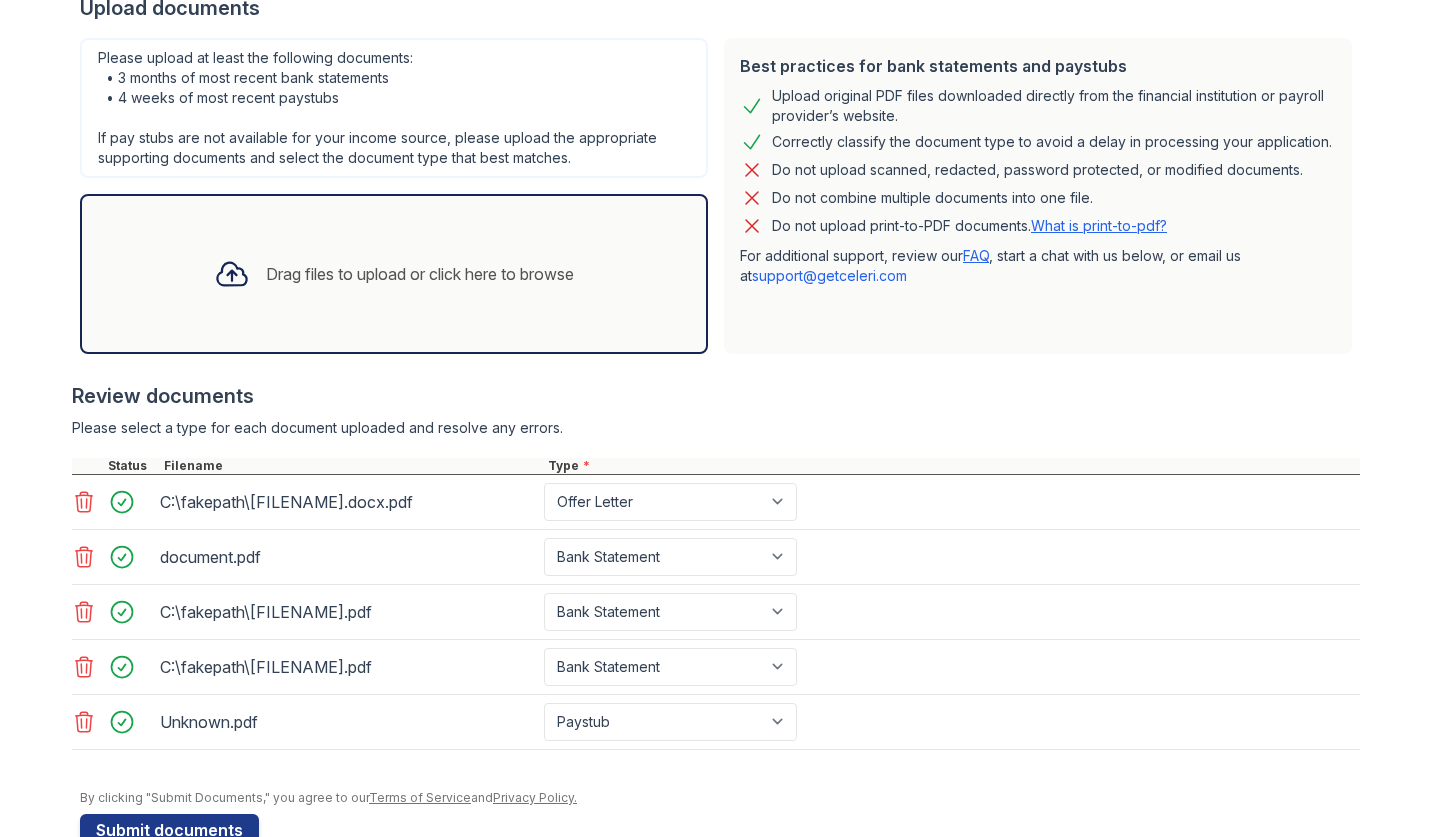 click on "Drag files to upload or click here to browse" at bounding box center (420, 274) 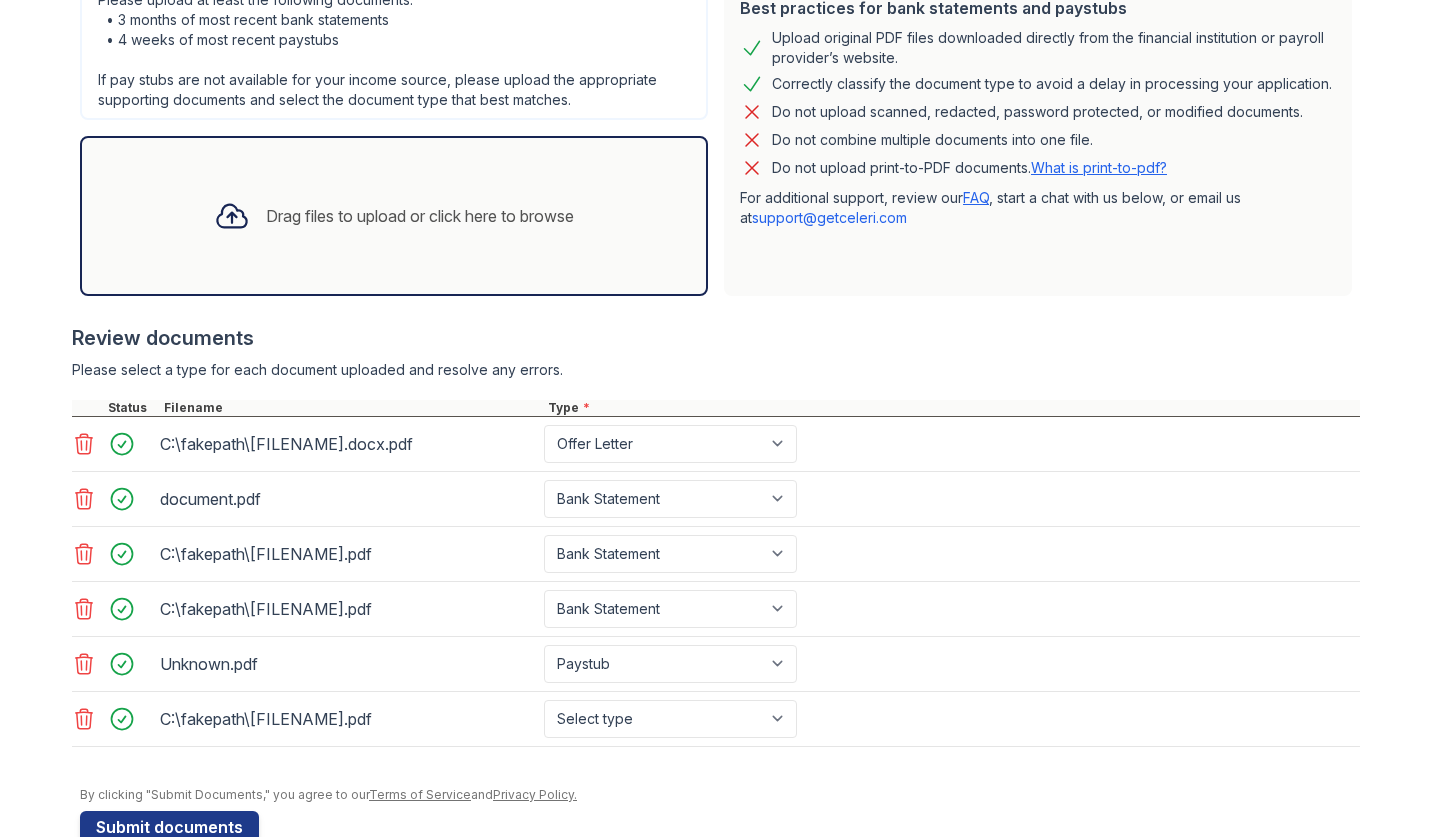 scroll, scrollTop: 529, scrollLeft: 0, axis: vertical 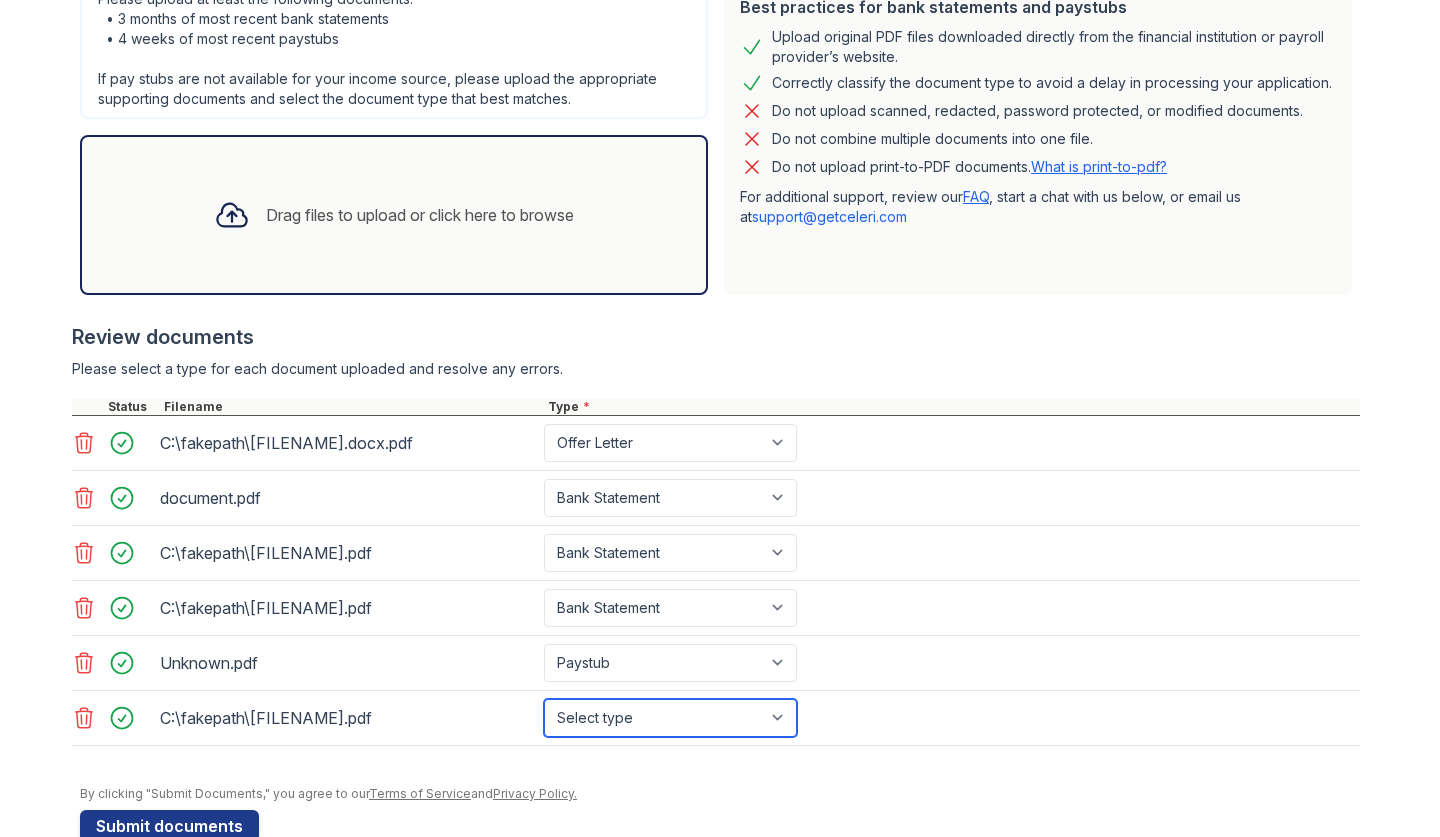 select on "paystub" 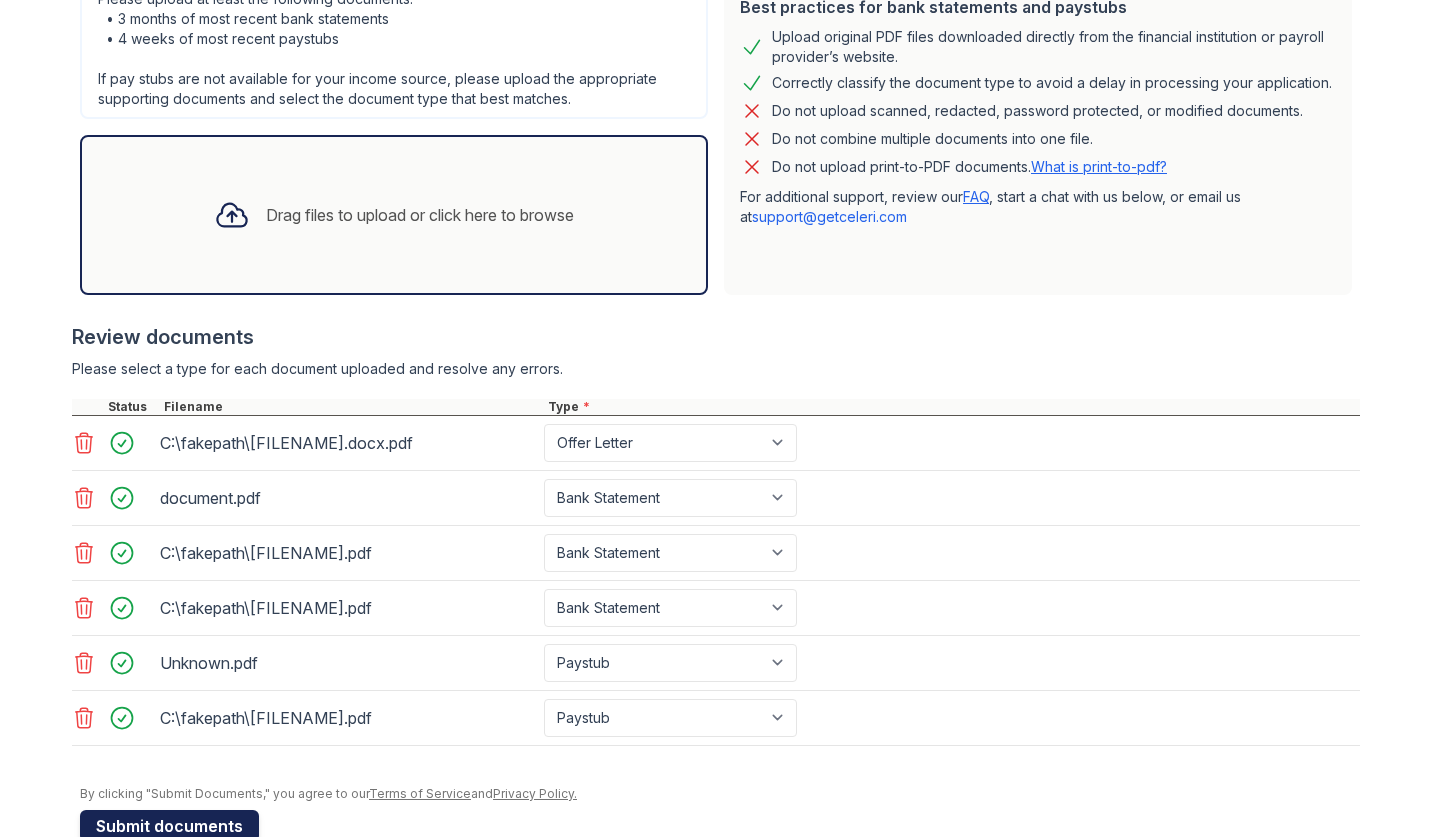 click on "Submit documents" at bounding box center (169, 826) 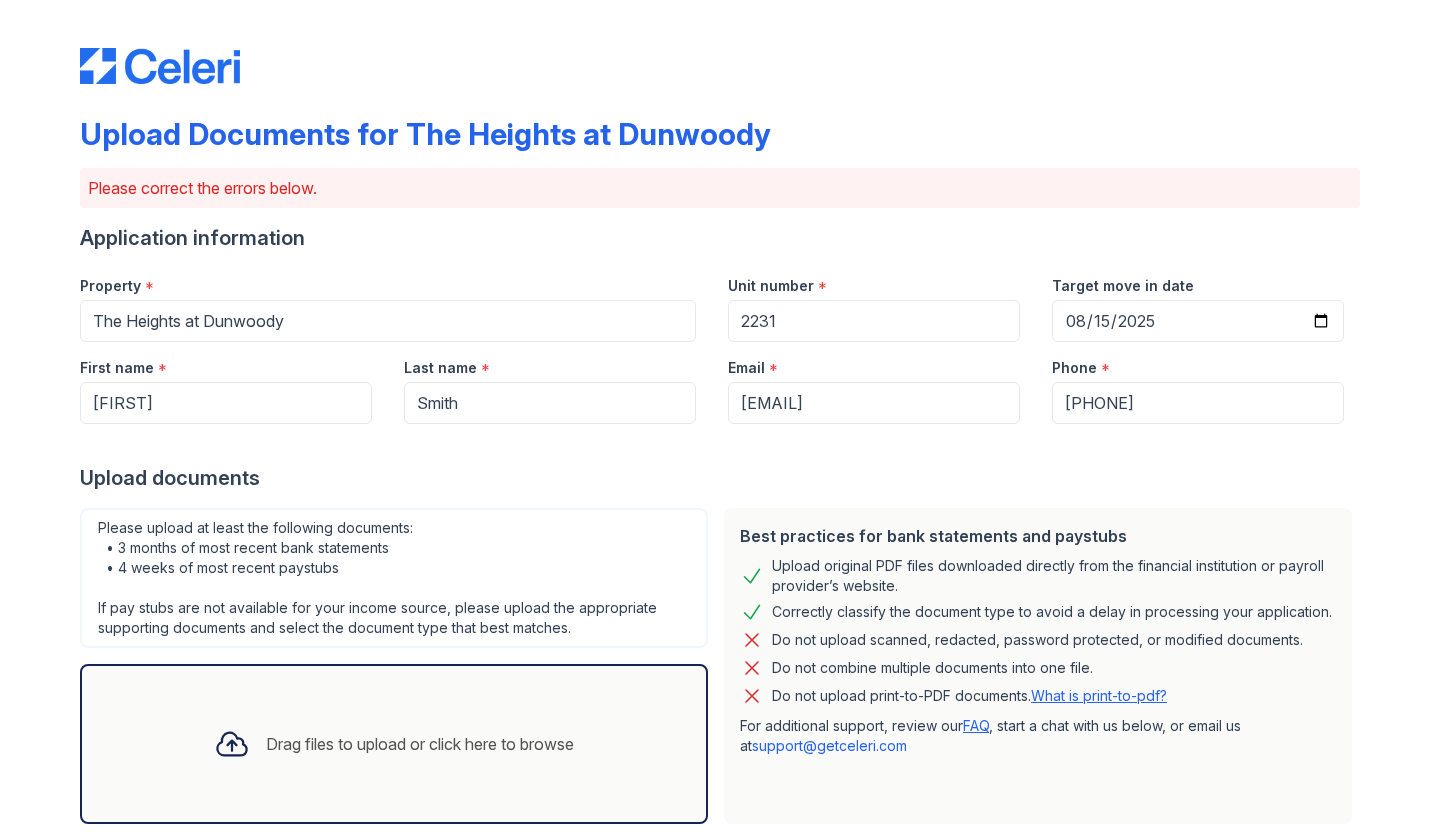 scroll, scrollTop: 0, scrollLeft: 0, axis: both 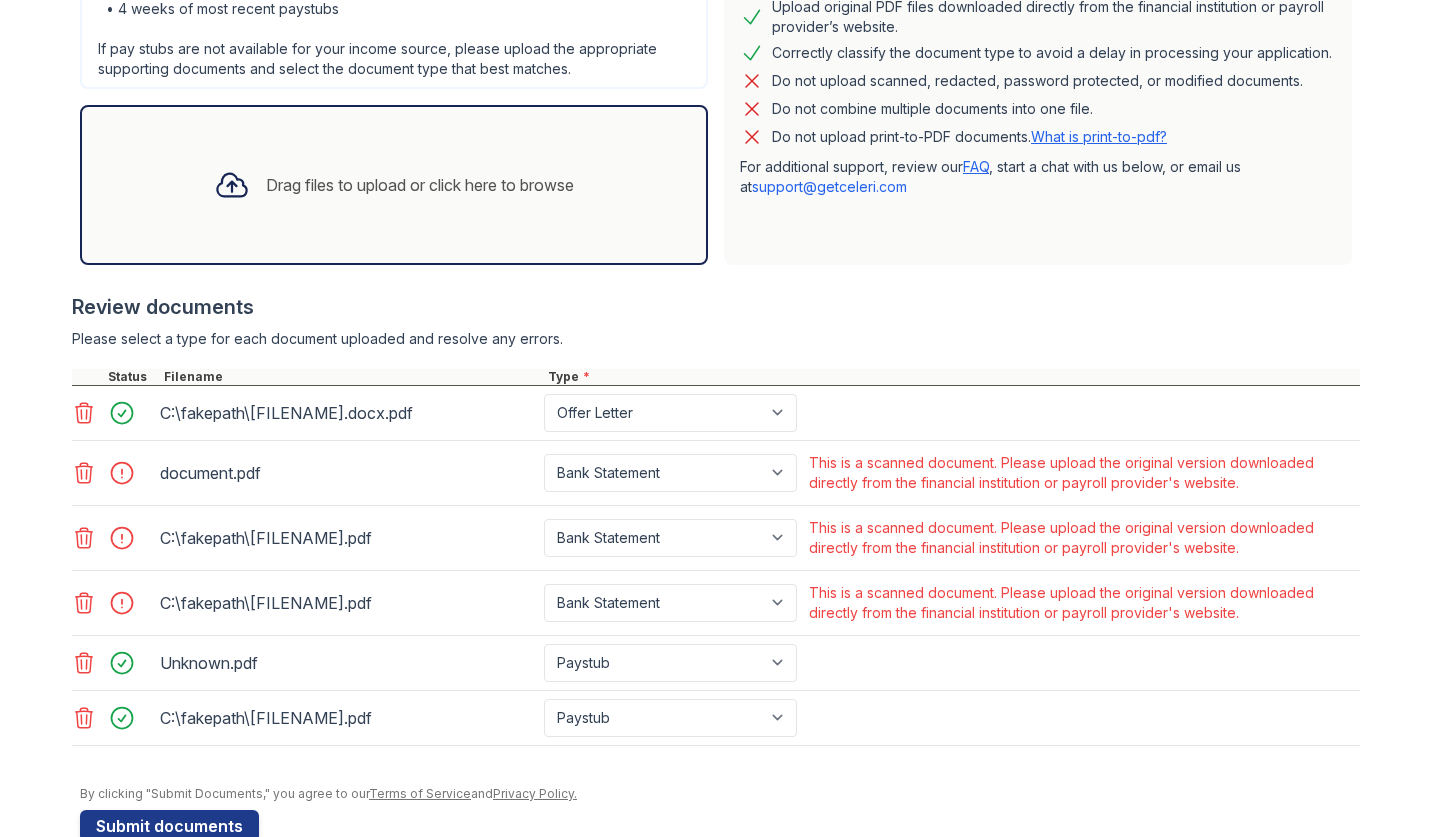 click 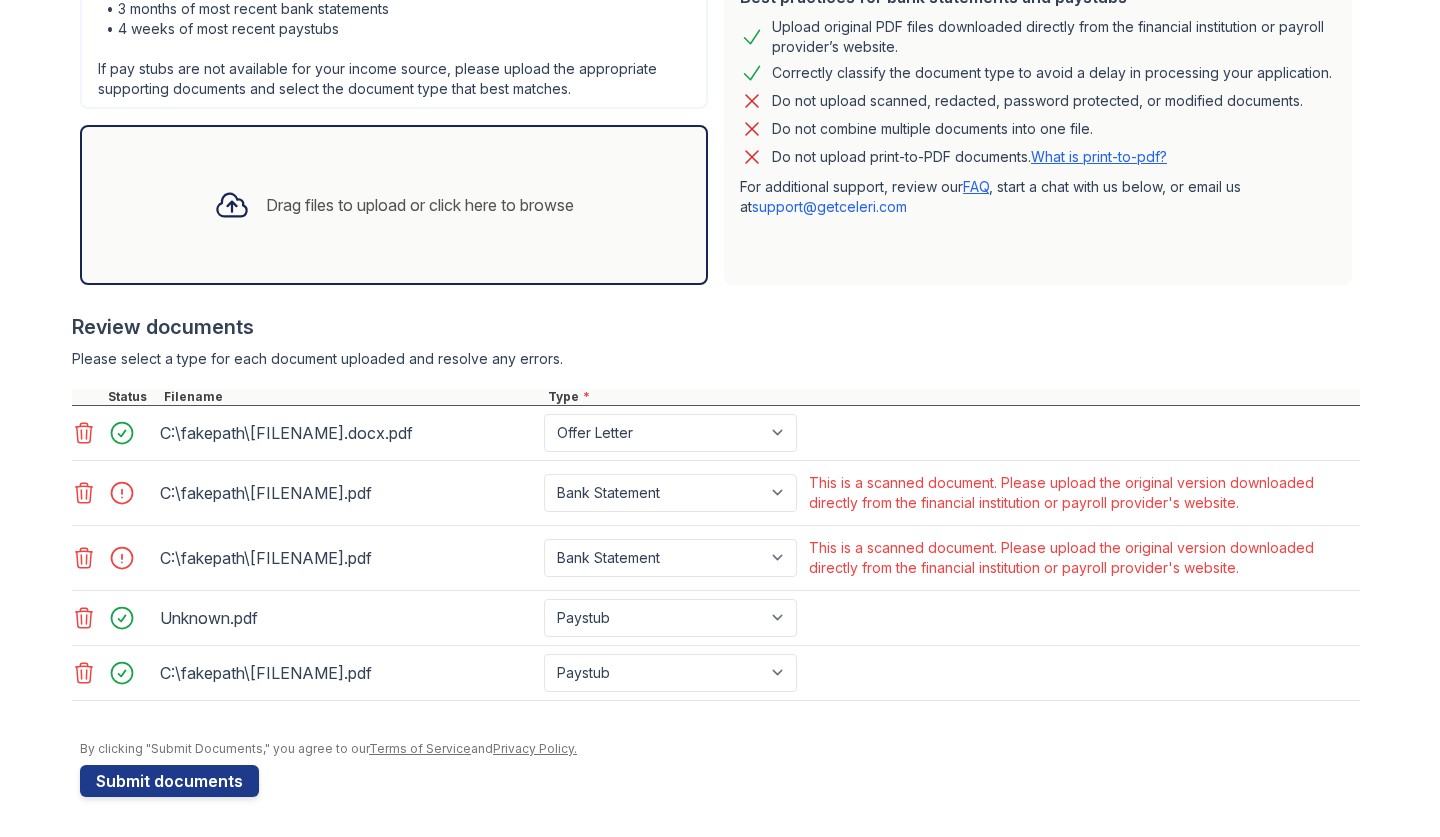 scroll, scrollTop: 494, scrollLeft: 0, axis: vertical 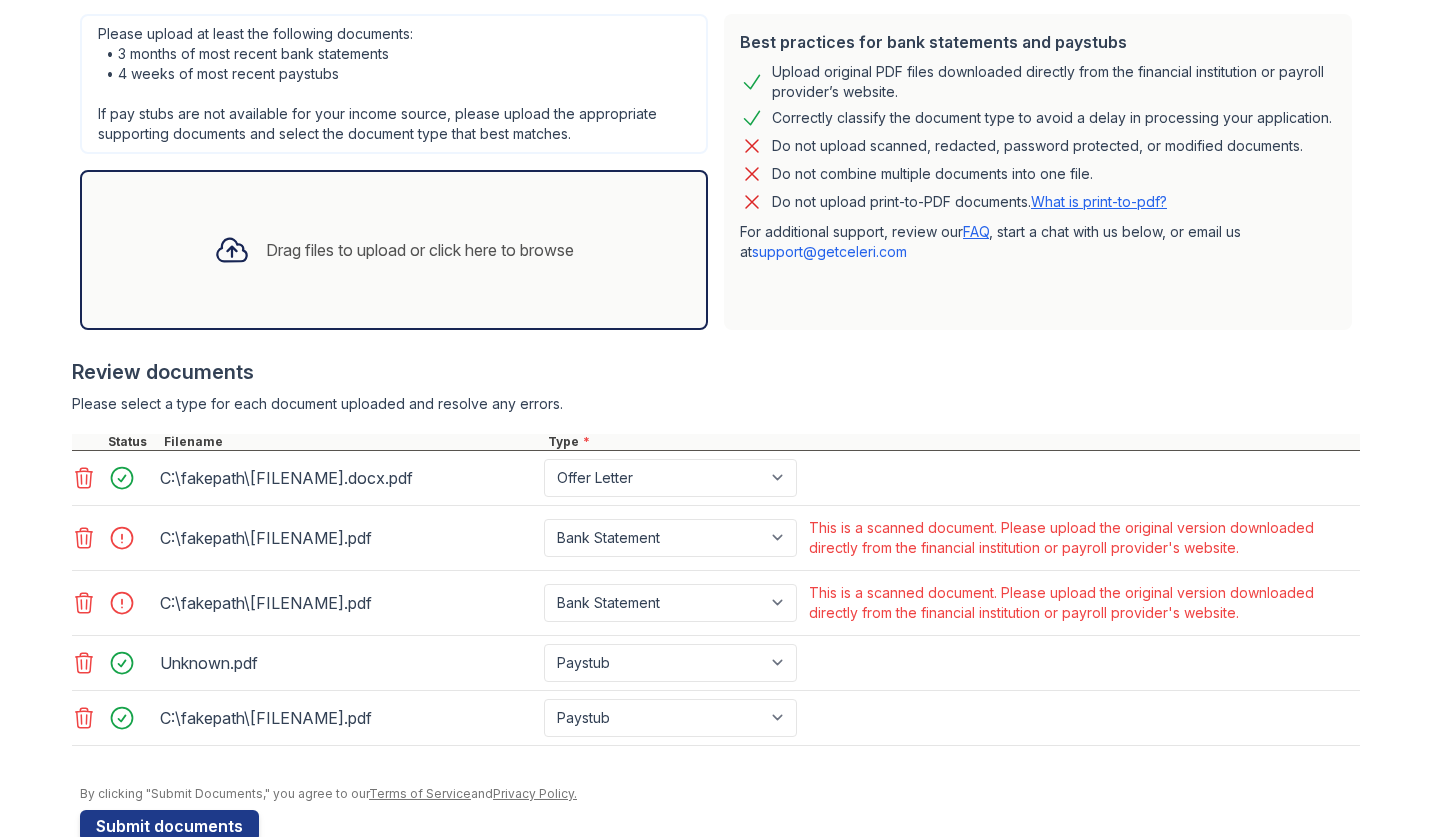 click 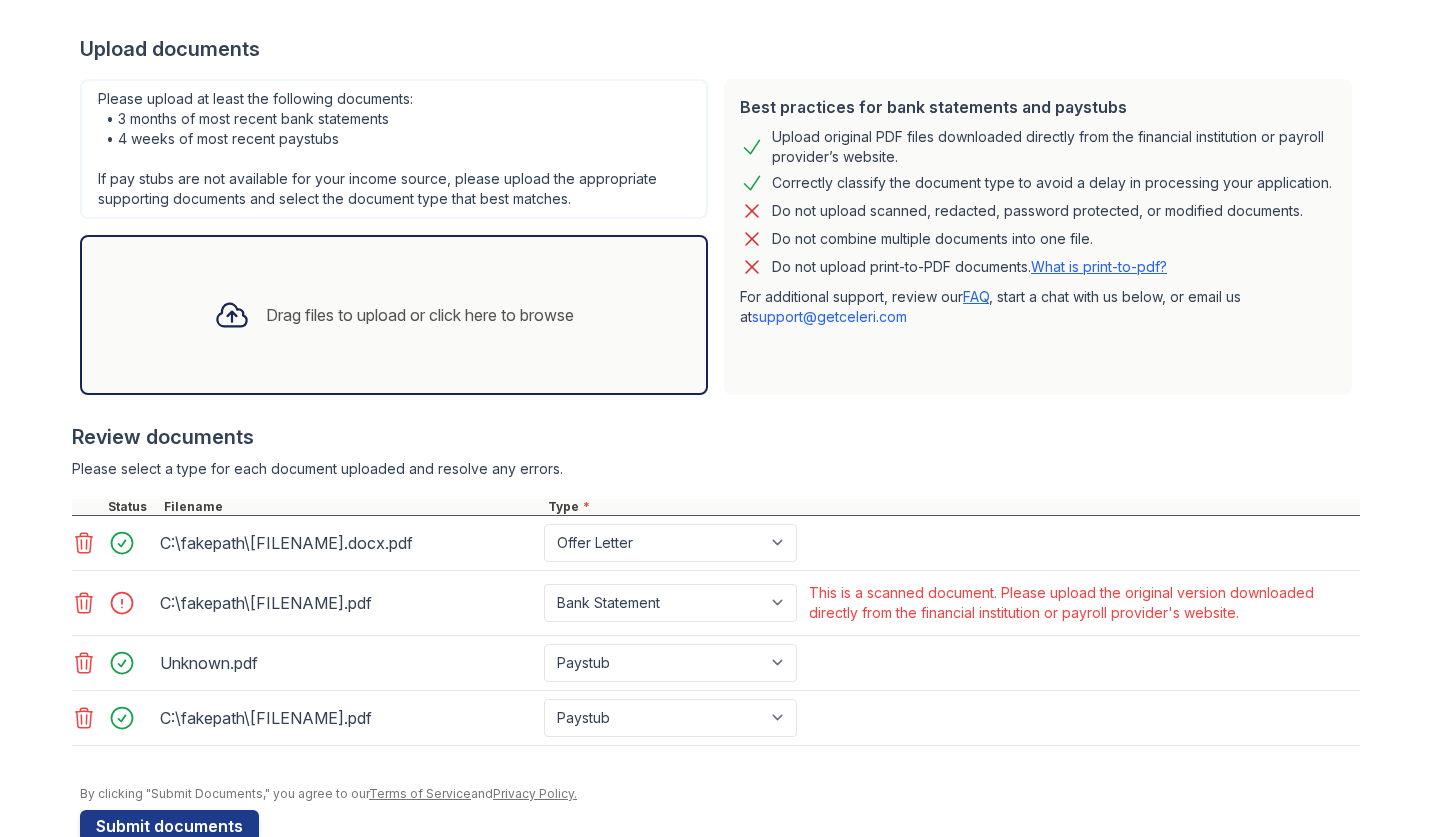 click 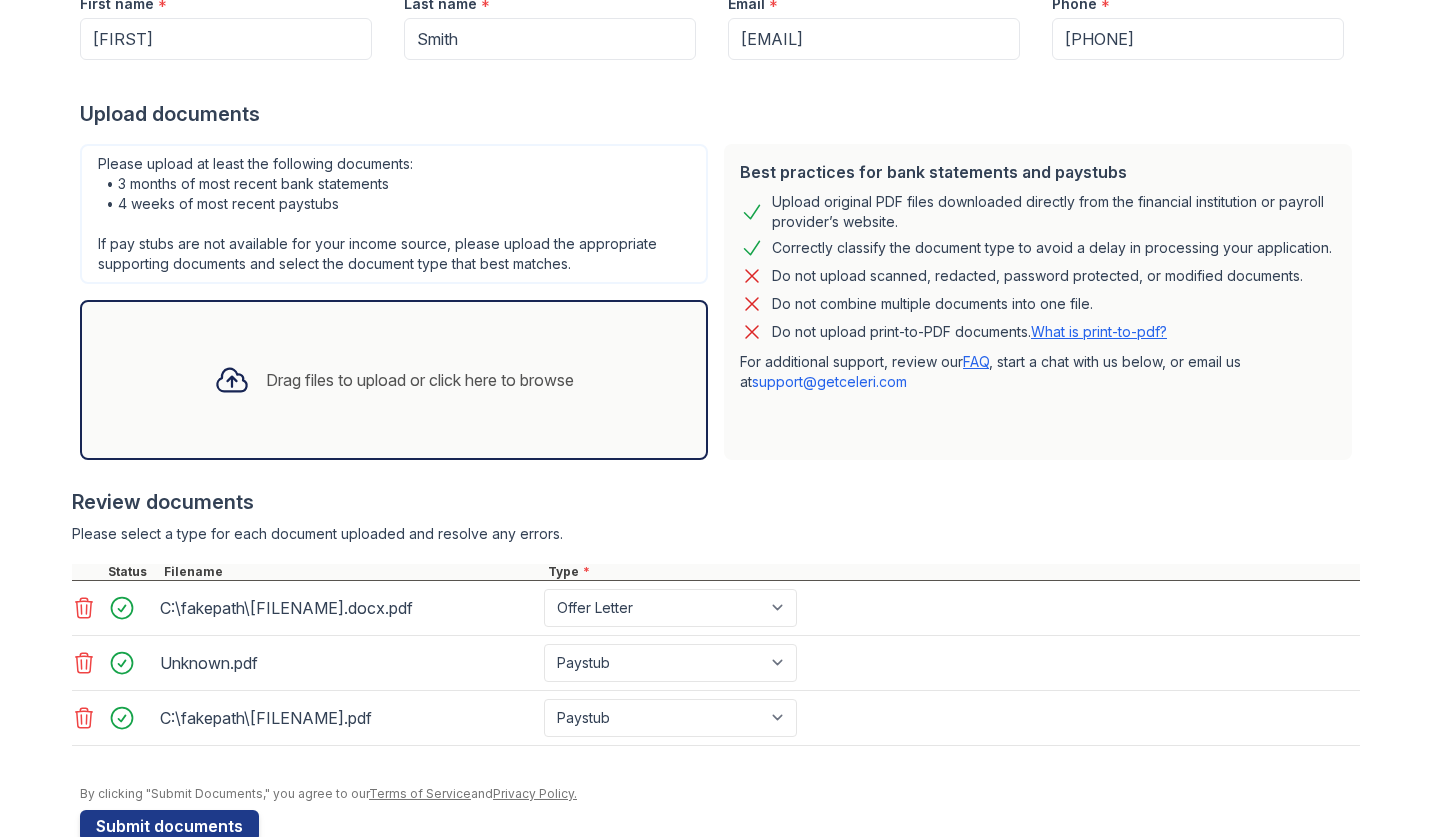 scroll, scrollTop: 63, scrollLeft: 0, axis: vertical 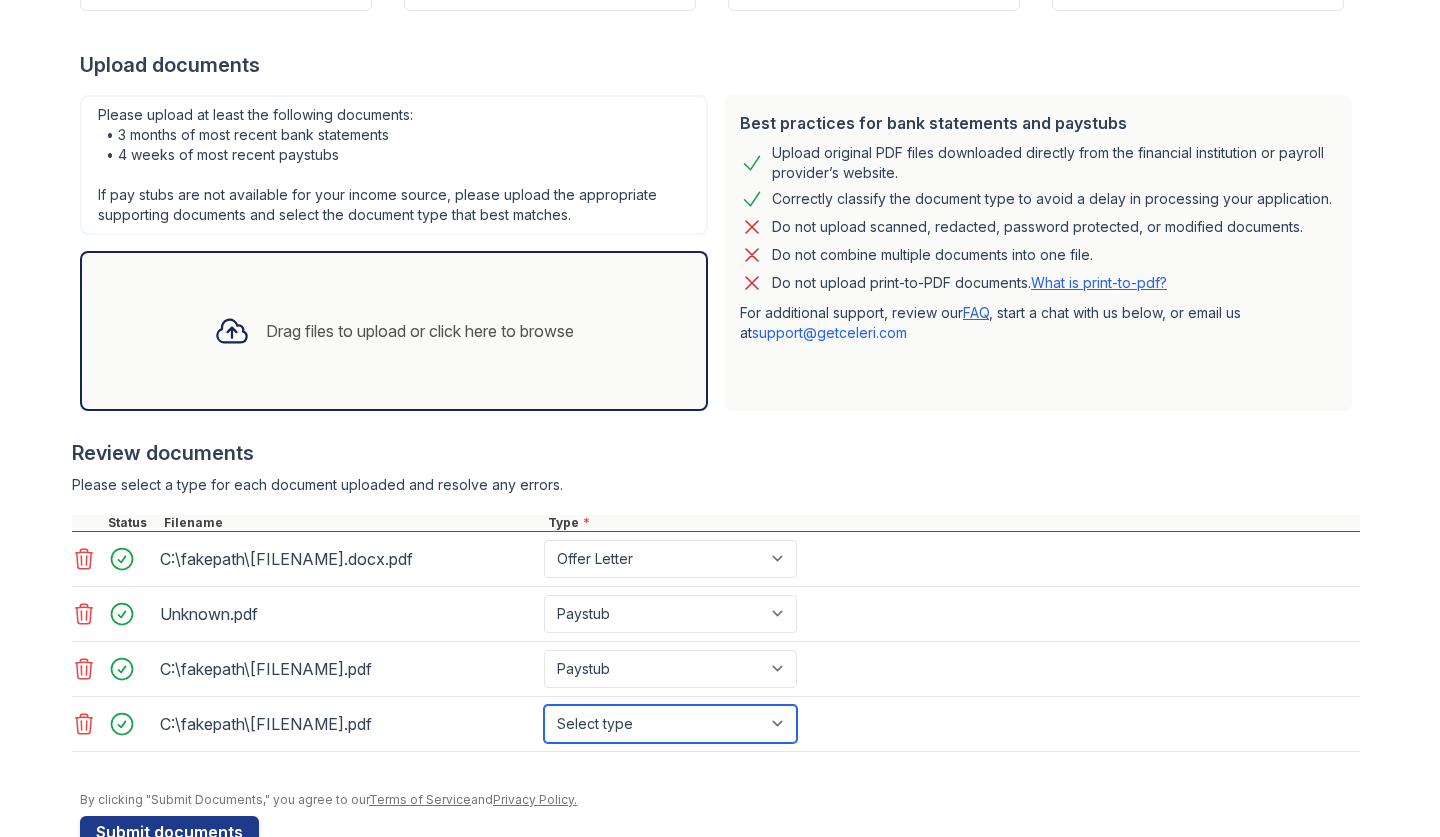 select on "paystub" 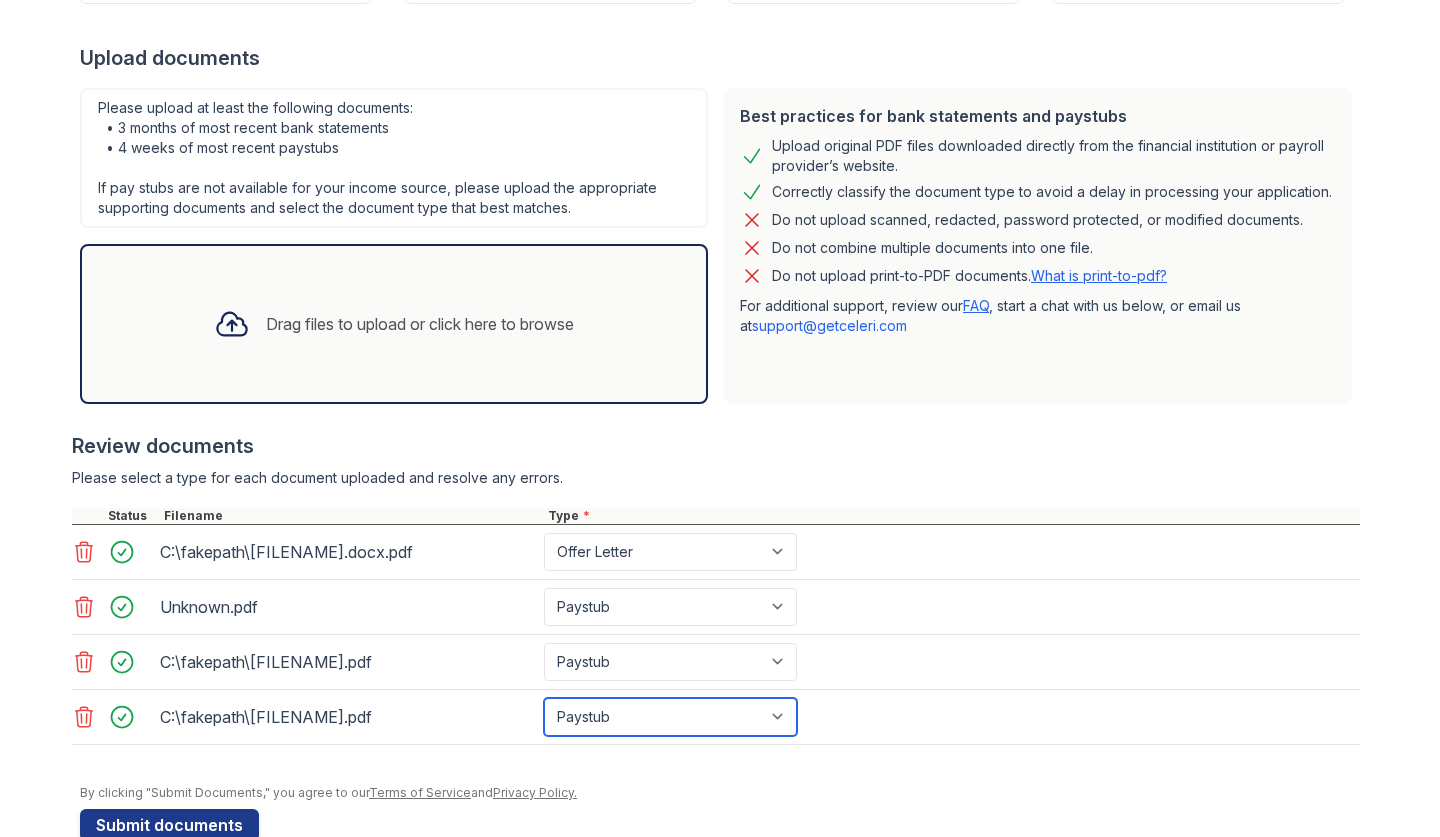scroll, scrollTop: 419, scrollLeft: 0, axis: vertical 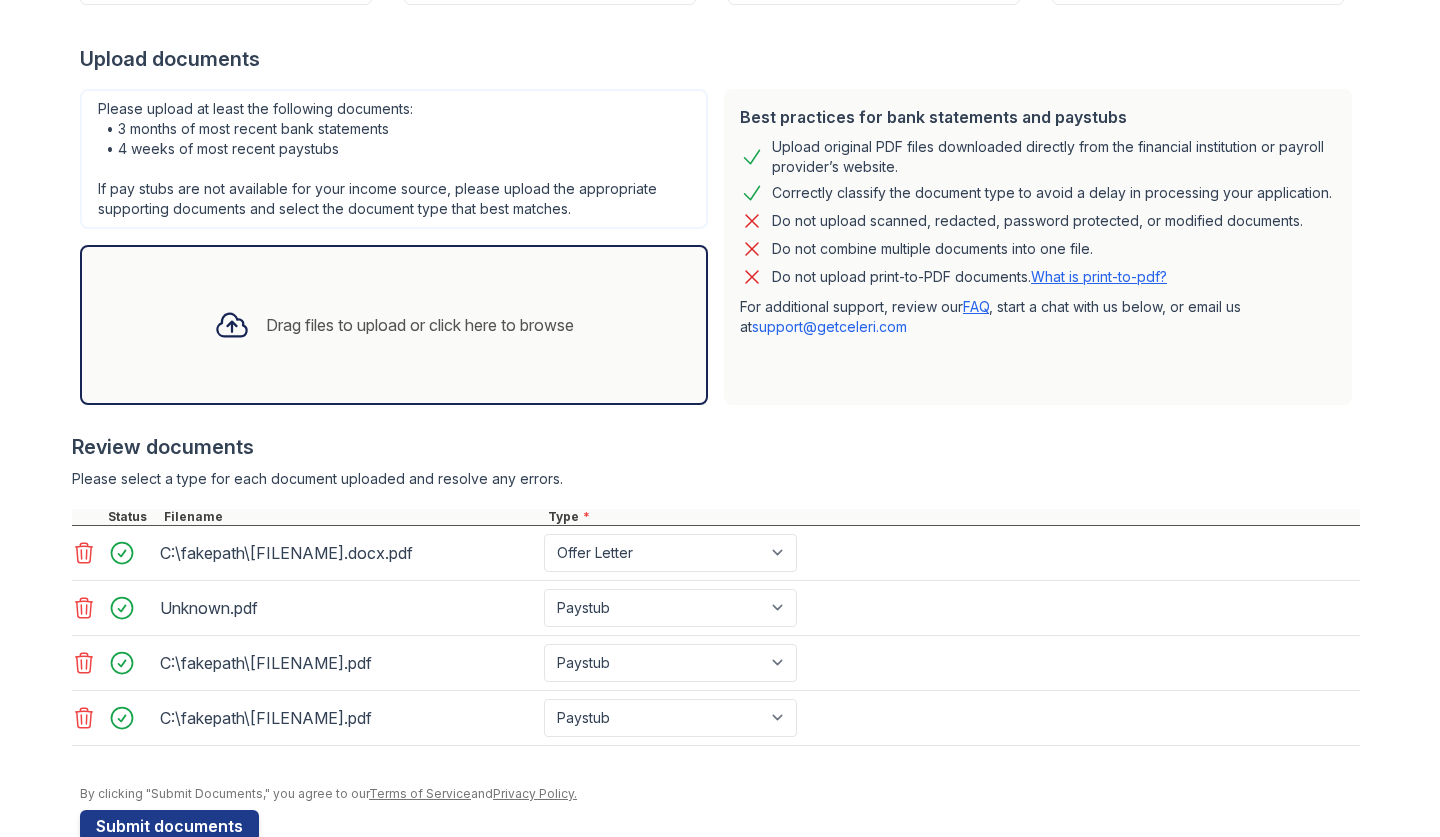 click on "Drag files to upload or click here to browse" at bounding box center [394, 325] 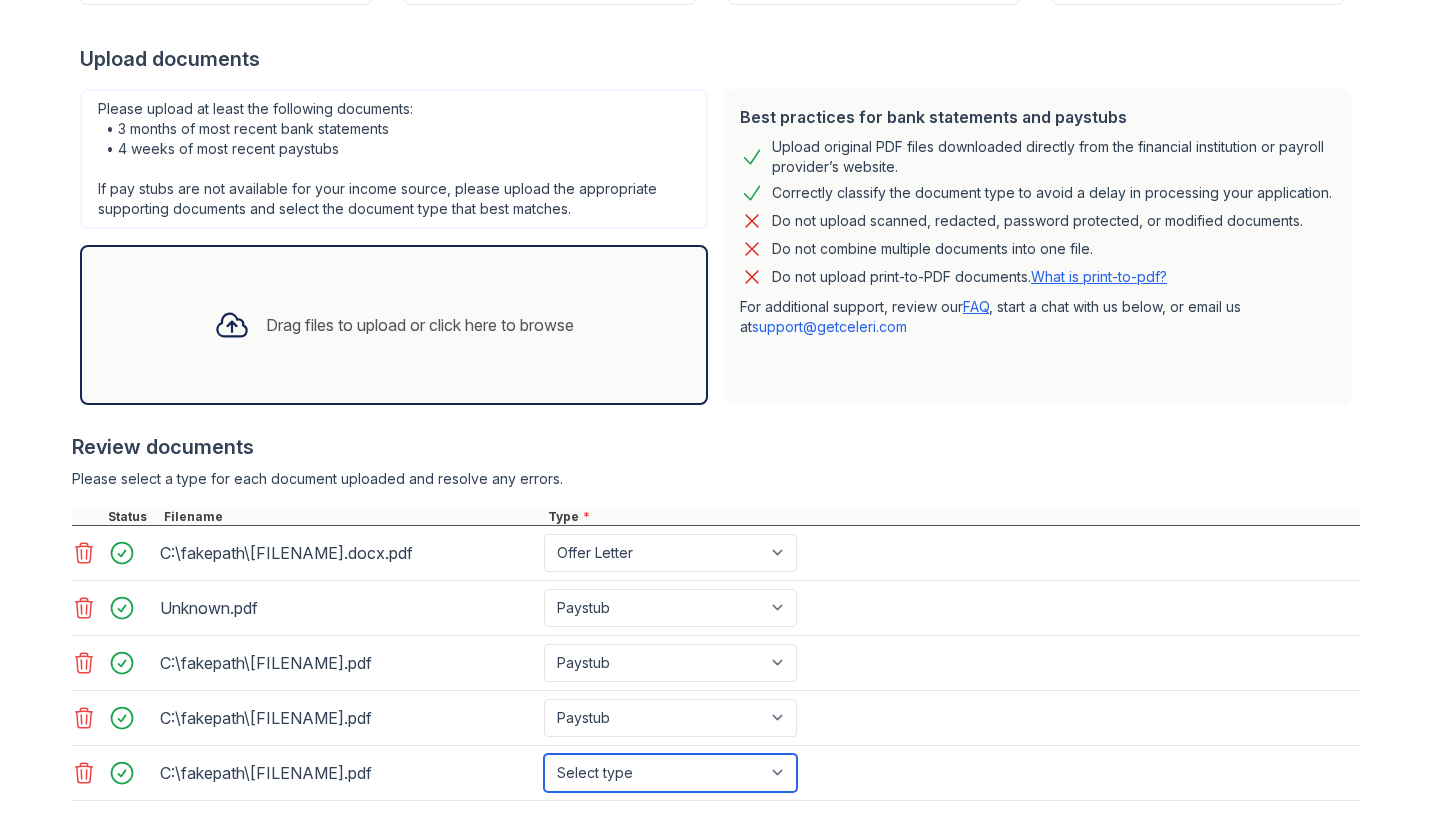 select on "bank_statement" 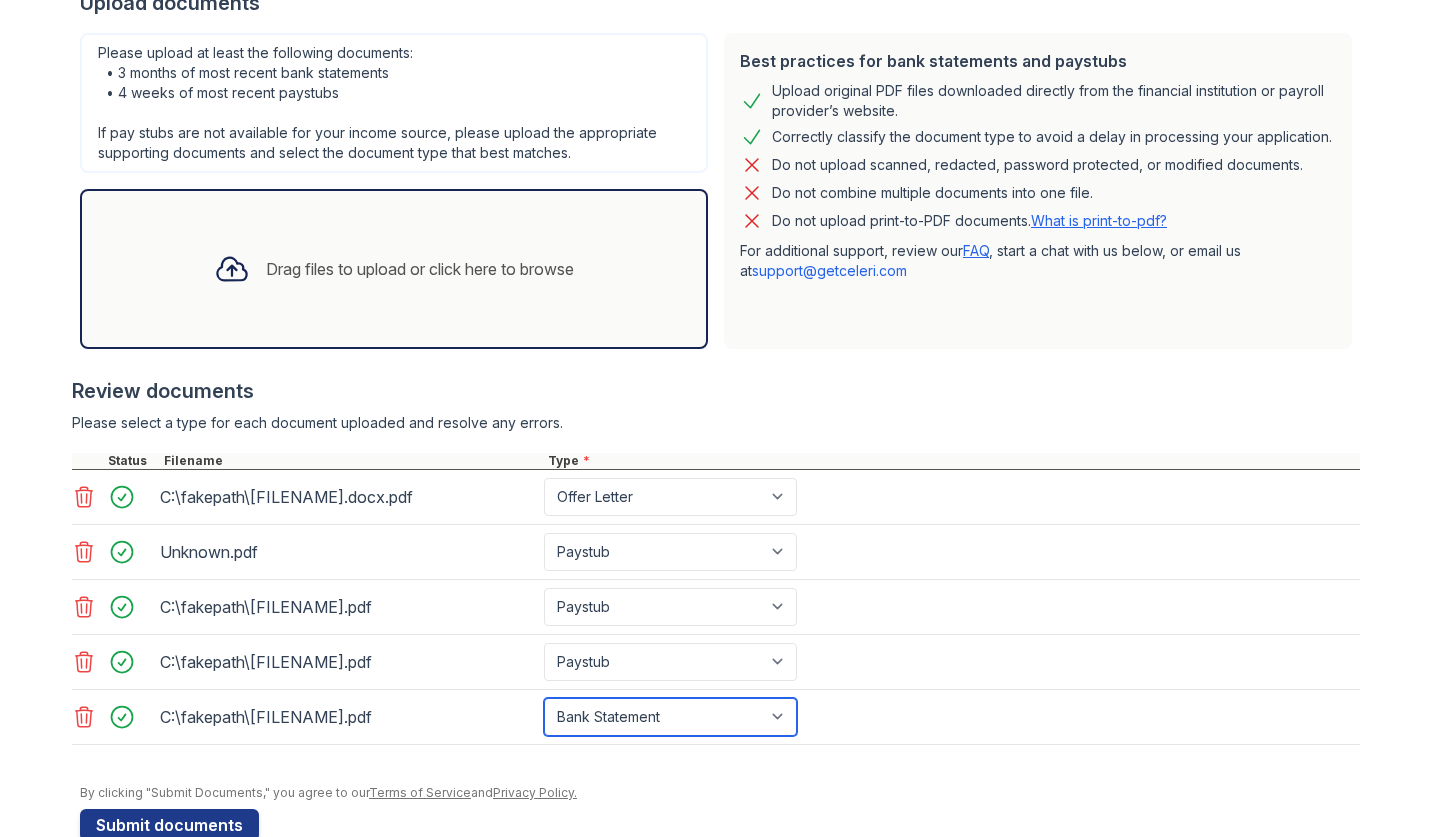 scroll, scrollTop: 474, scrollLeft: 0, axis: vertical 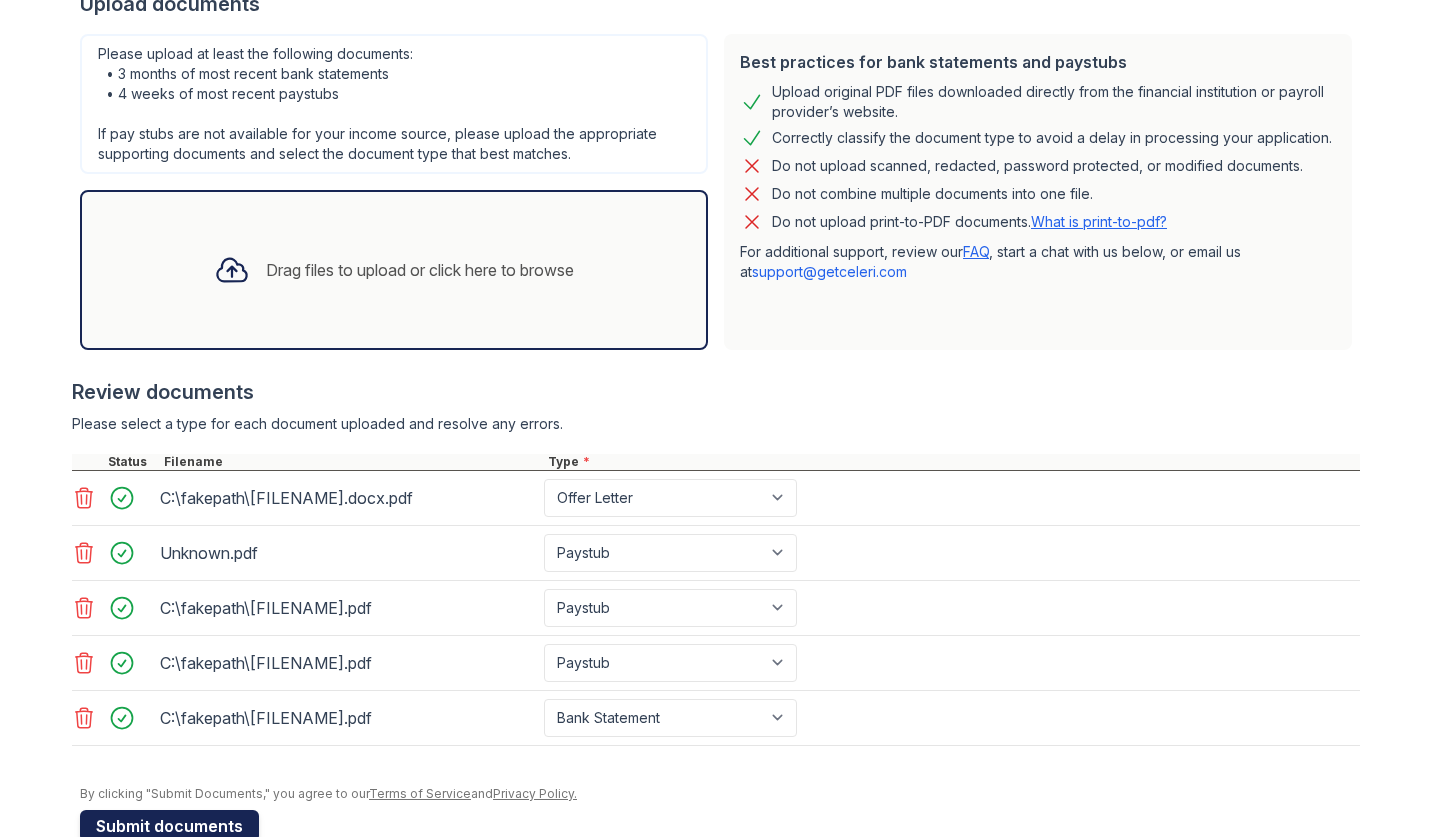 click on "Submit documents" at bounding box center (169, 826) 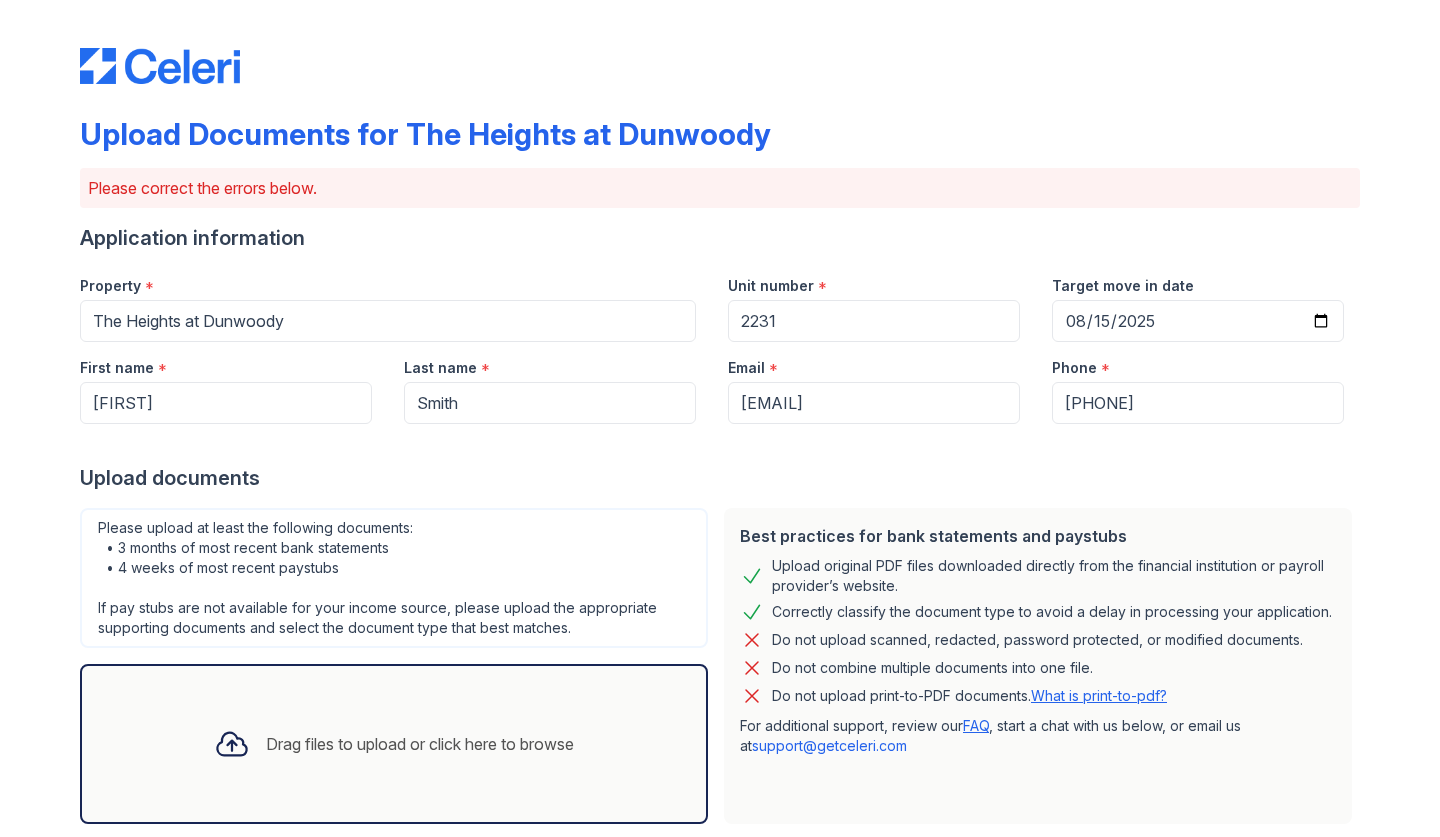 scroll, scrollTop: 0, scrollLeft: 0, axis: both 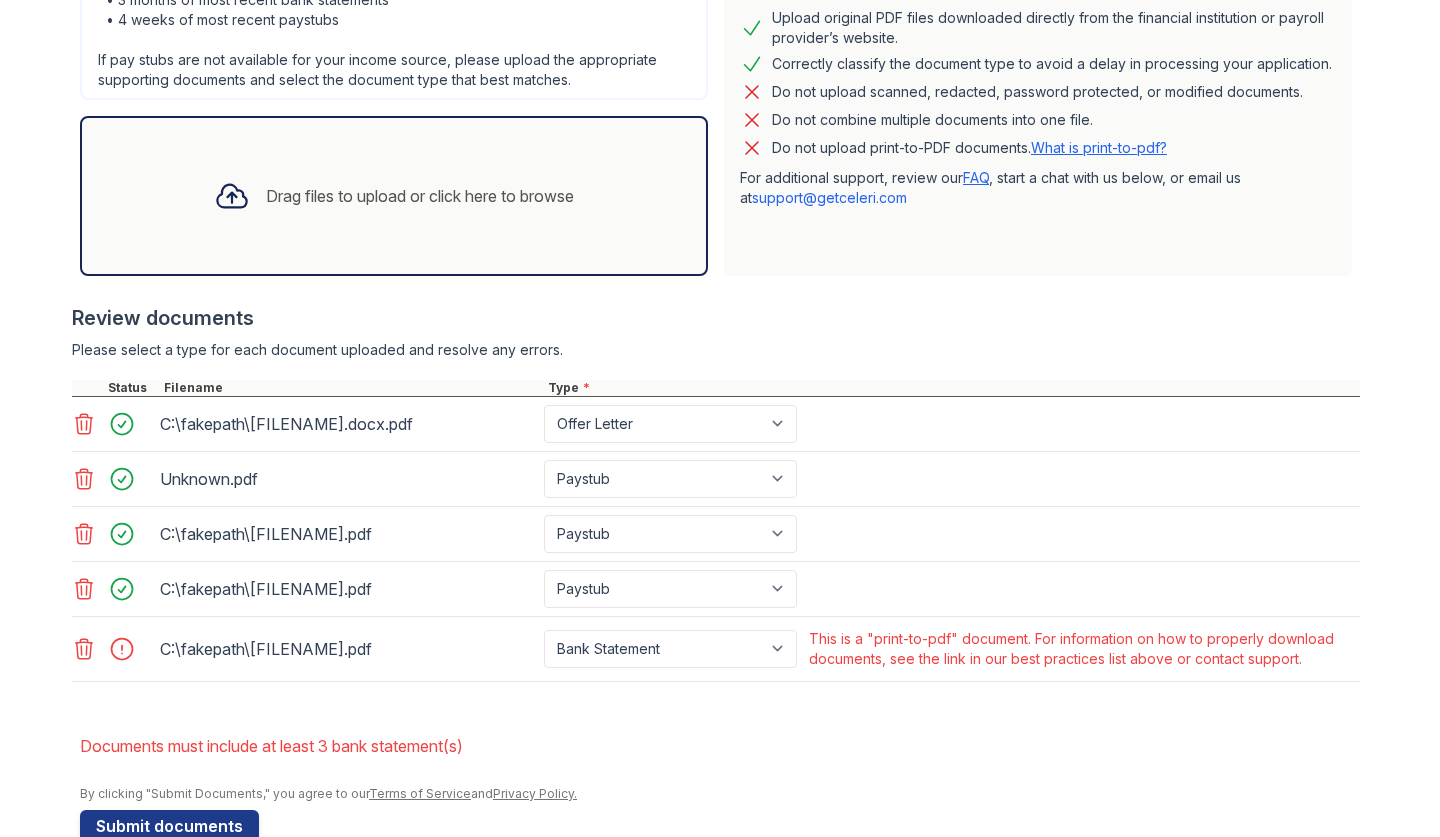 click 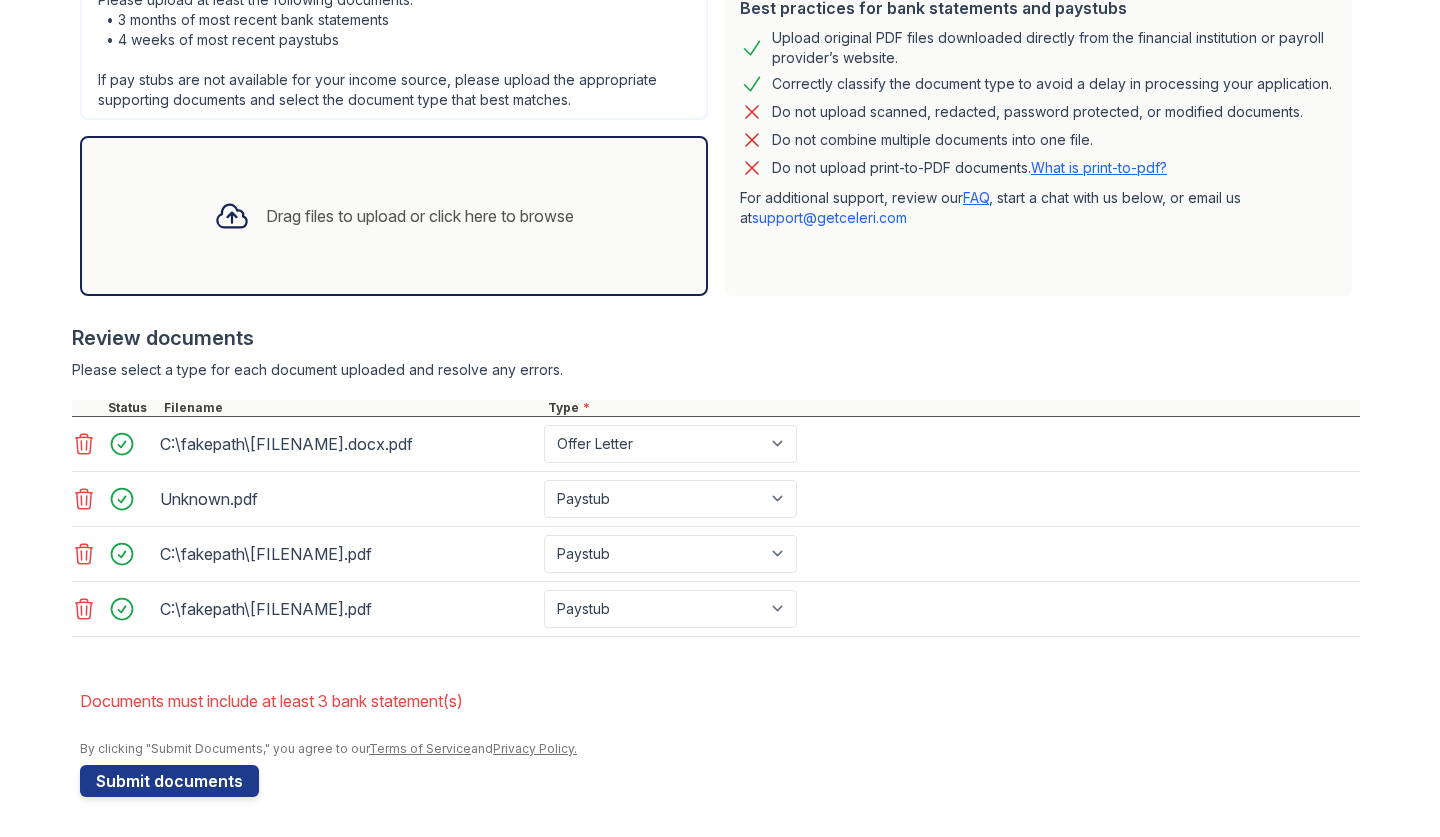 scroll, scrollTop: 483, scrollLeft: 0, axis: vertical 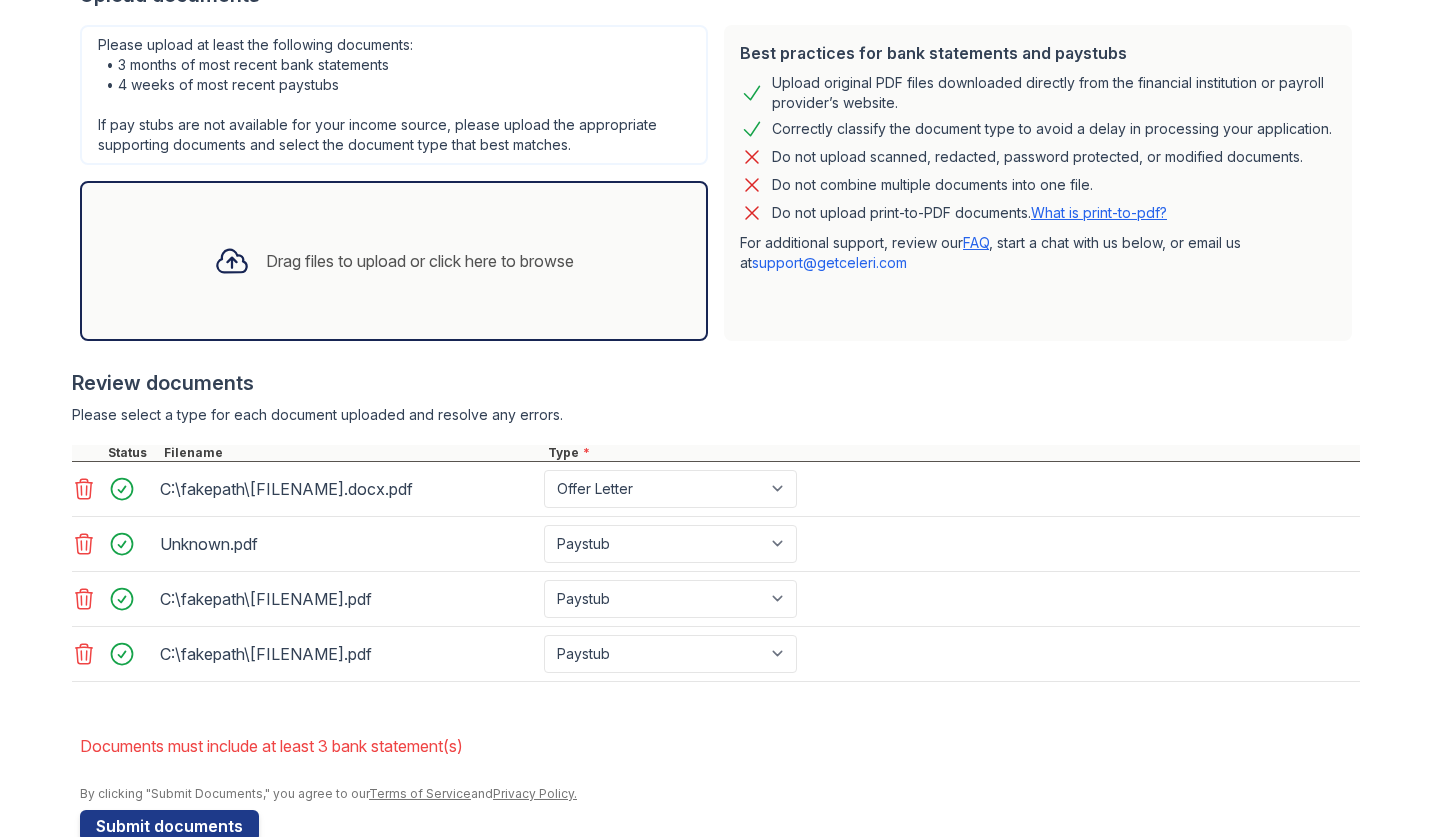 click on "Drag files to upload or click here to browse" at bounding box center [394, 261] 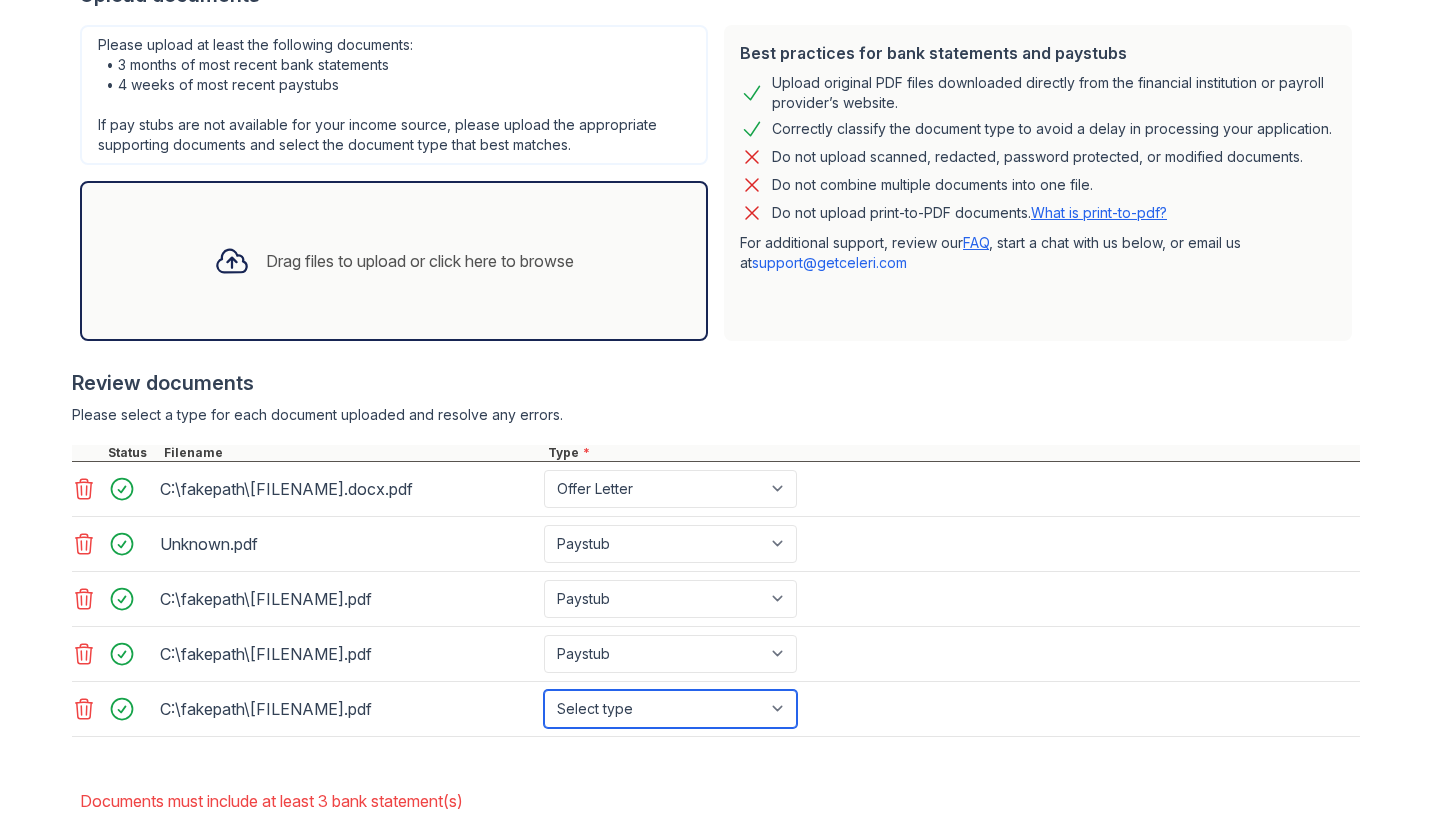 select on "bank_statement" 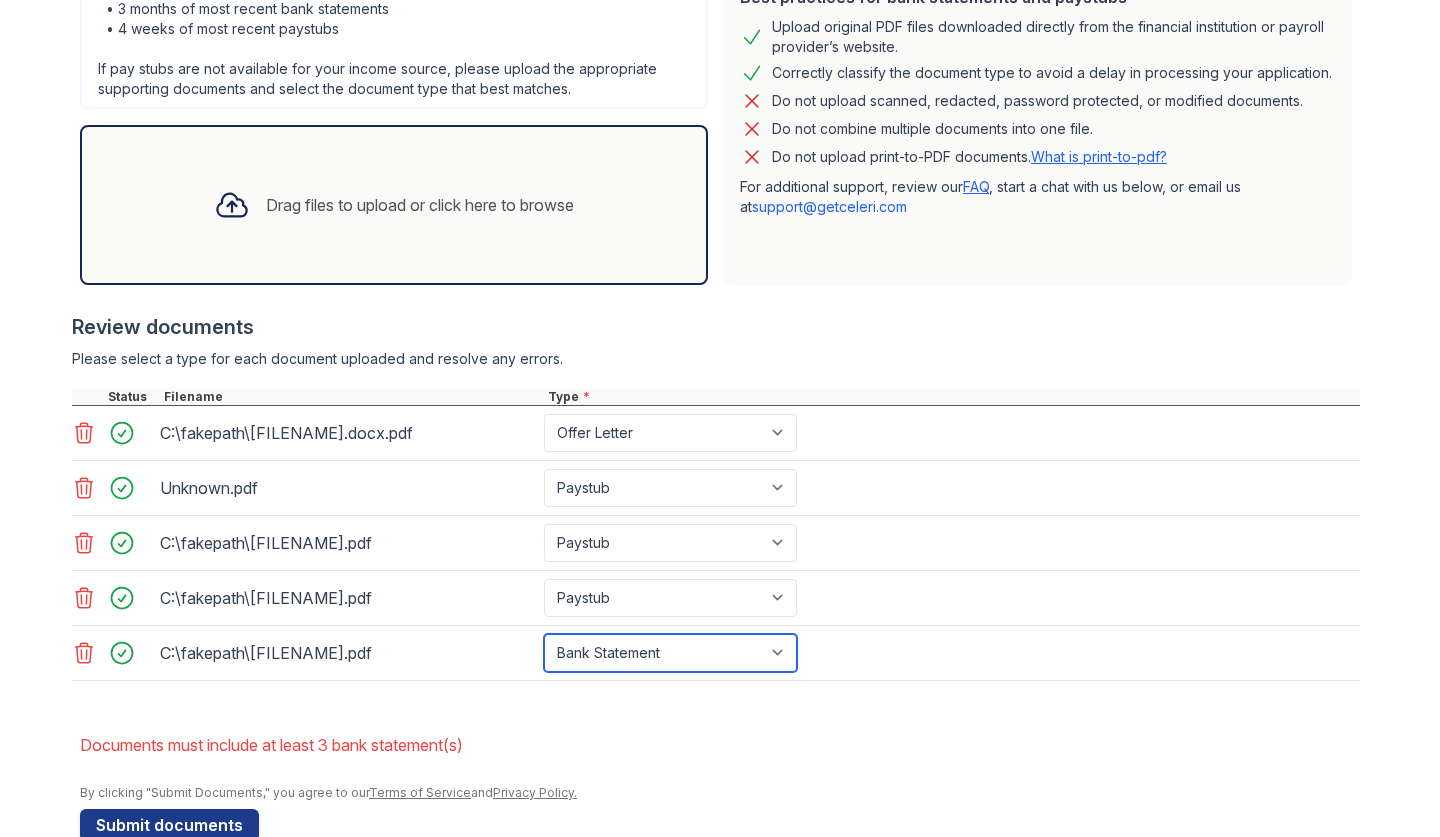 scroll, scrollTop: 538, scrollLeft: 0, axis: vertical 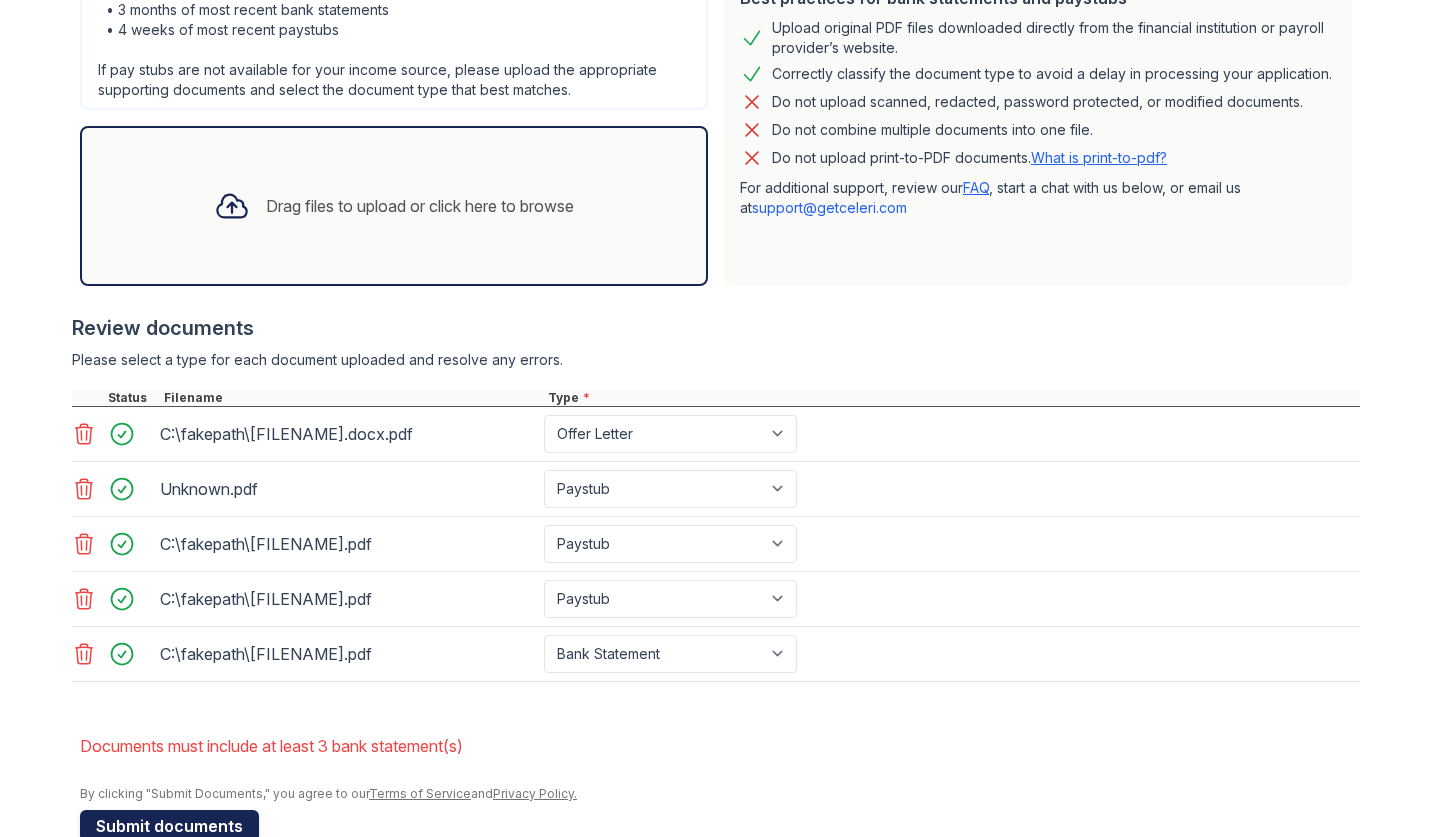 click on "Submit documents" at bounding box center (169, 826) 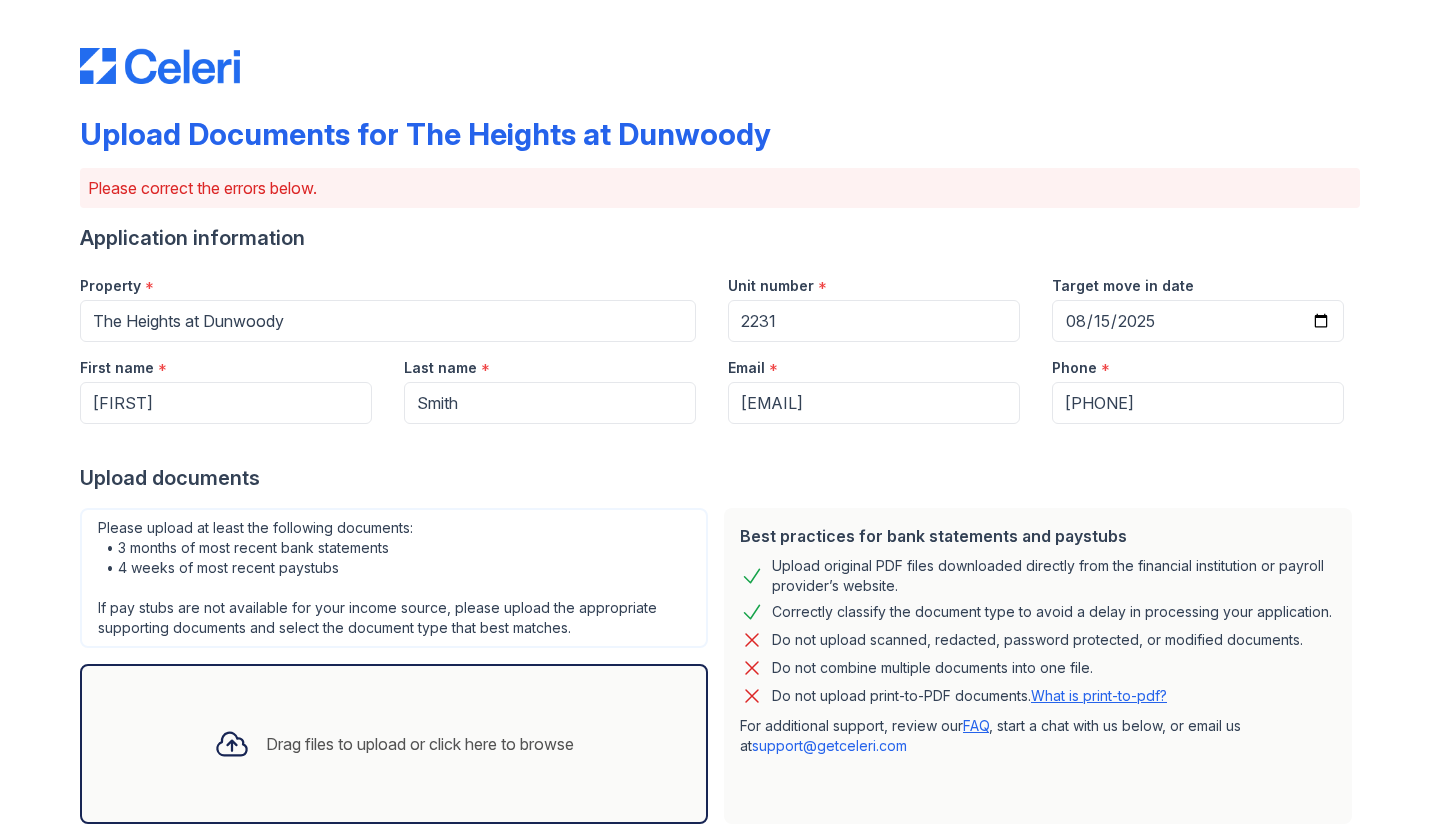 scroll, scrollTop: 0, scrollLeft: 0, axis: both 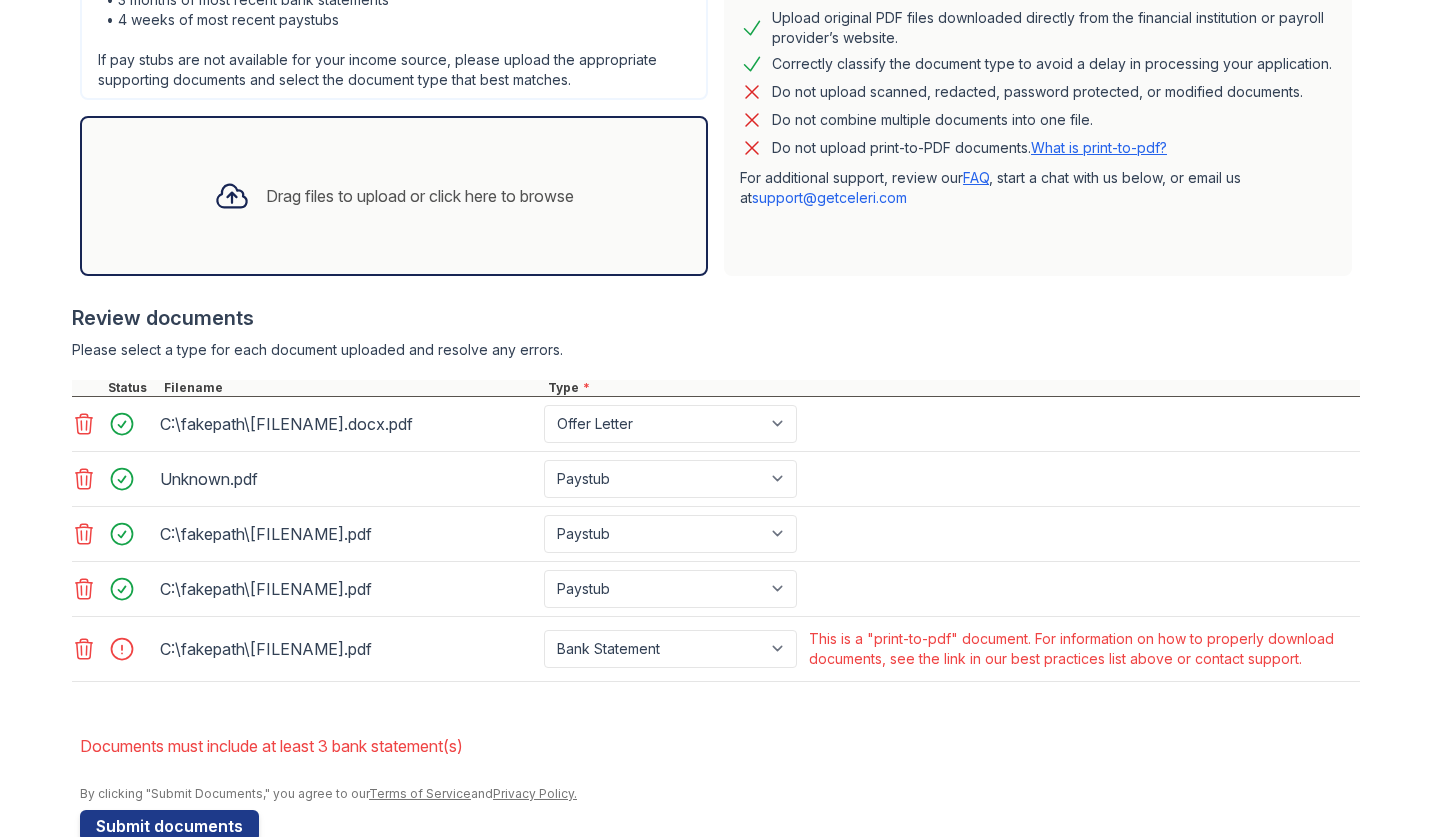 click 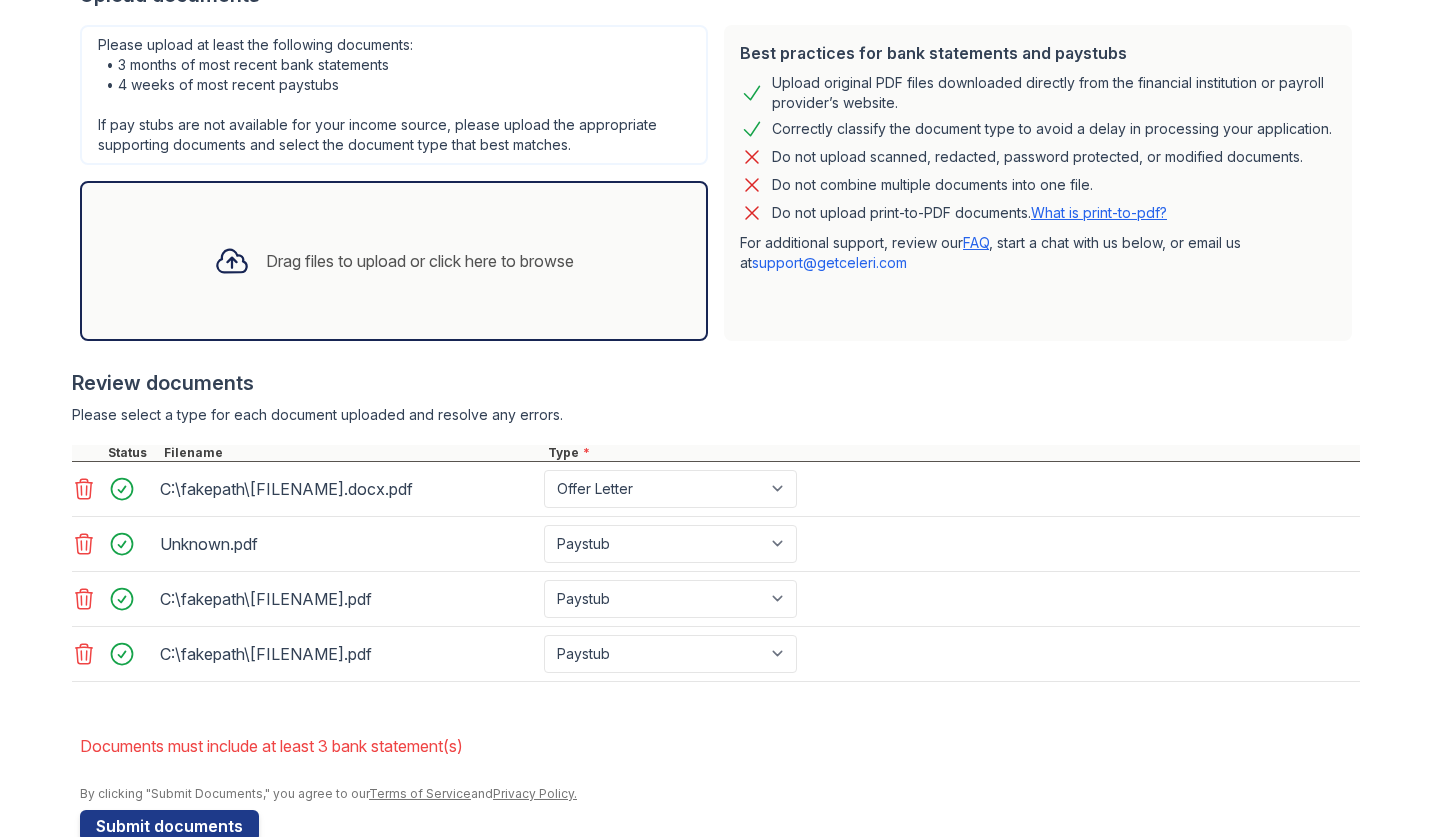 click on "Drag files to upload or click here to browse" at bounding box center (420, 261) 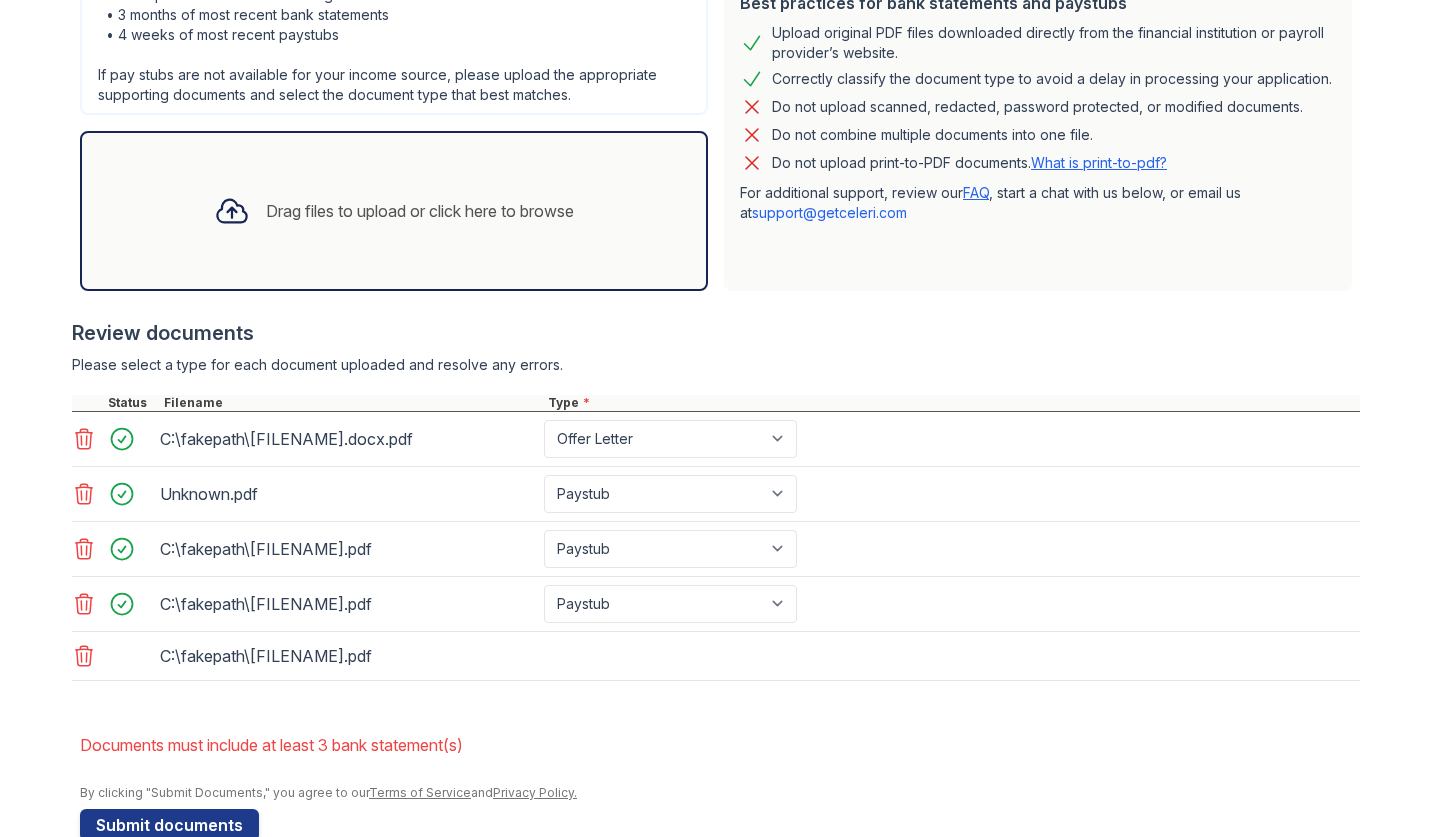 scroll, scrollTop: 532, scrollLeft: 0, axis: vertical 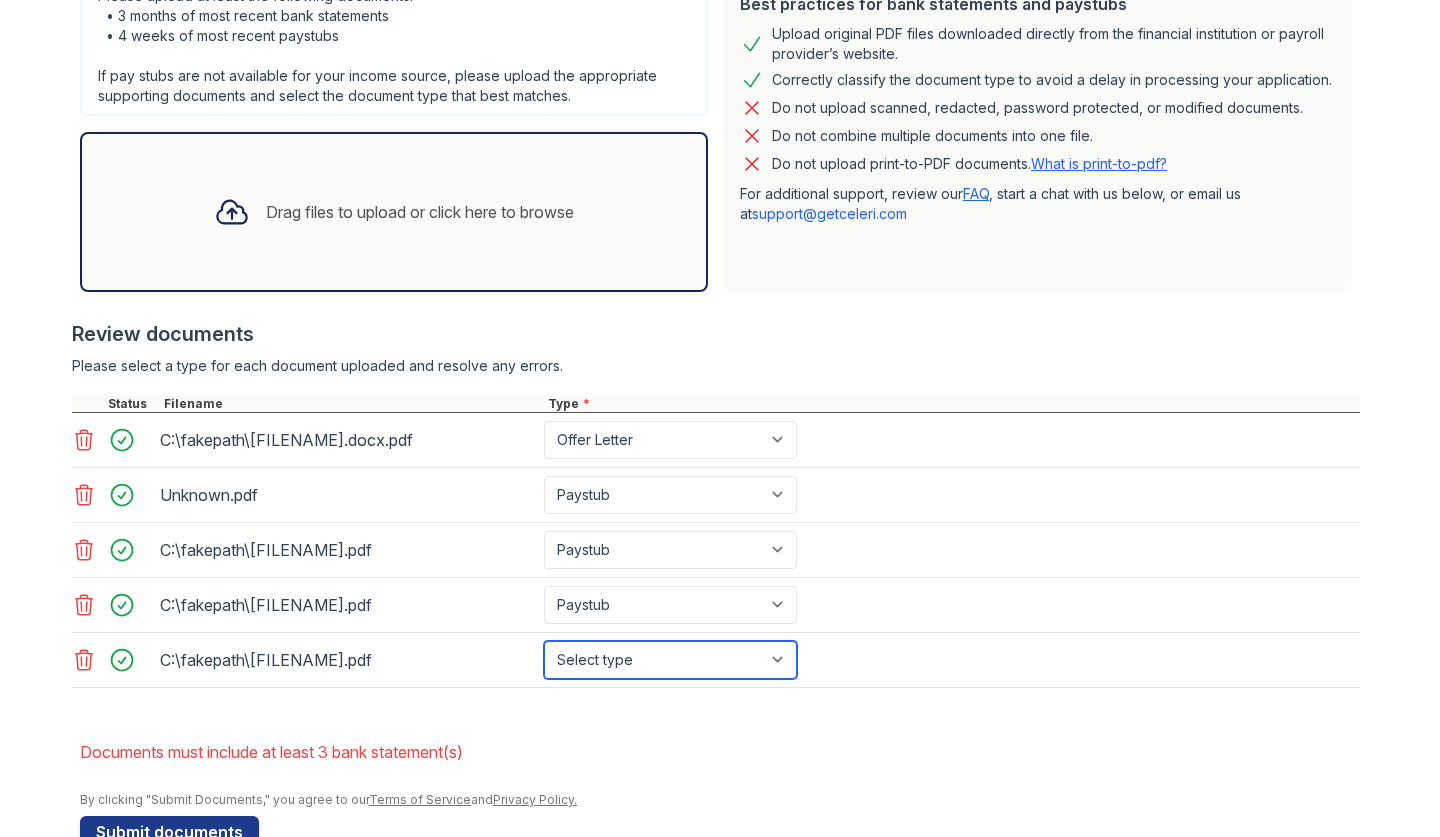 select on "bank_statement" 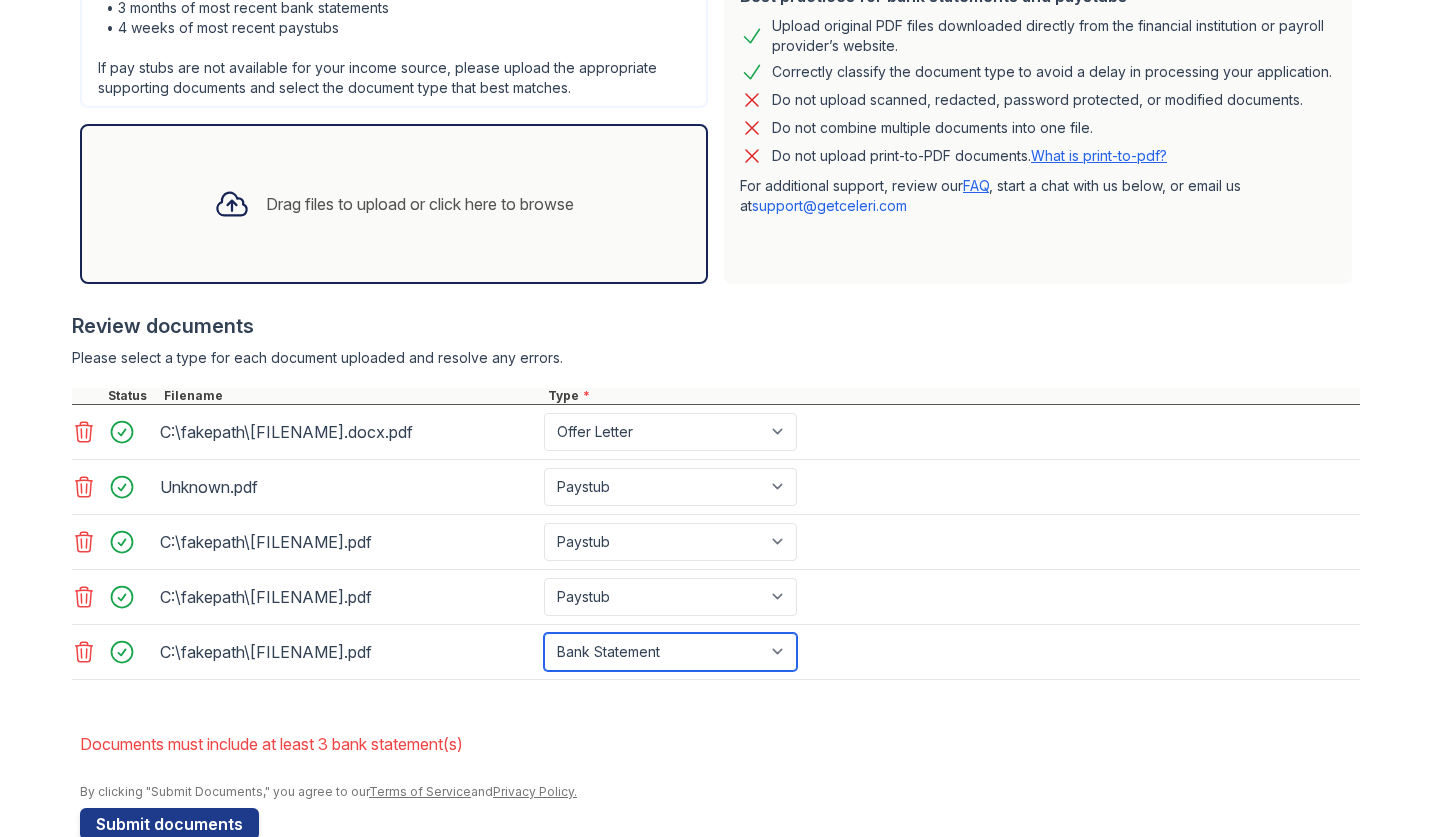 scroll, scrollTop: 538, scrollLeft: 0, axis: vertical 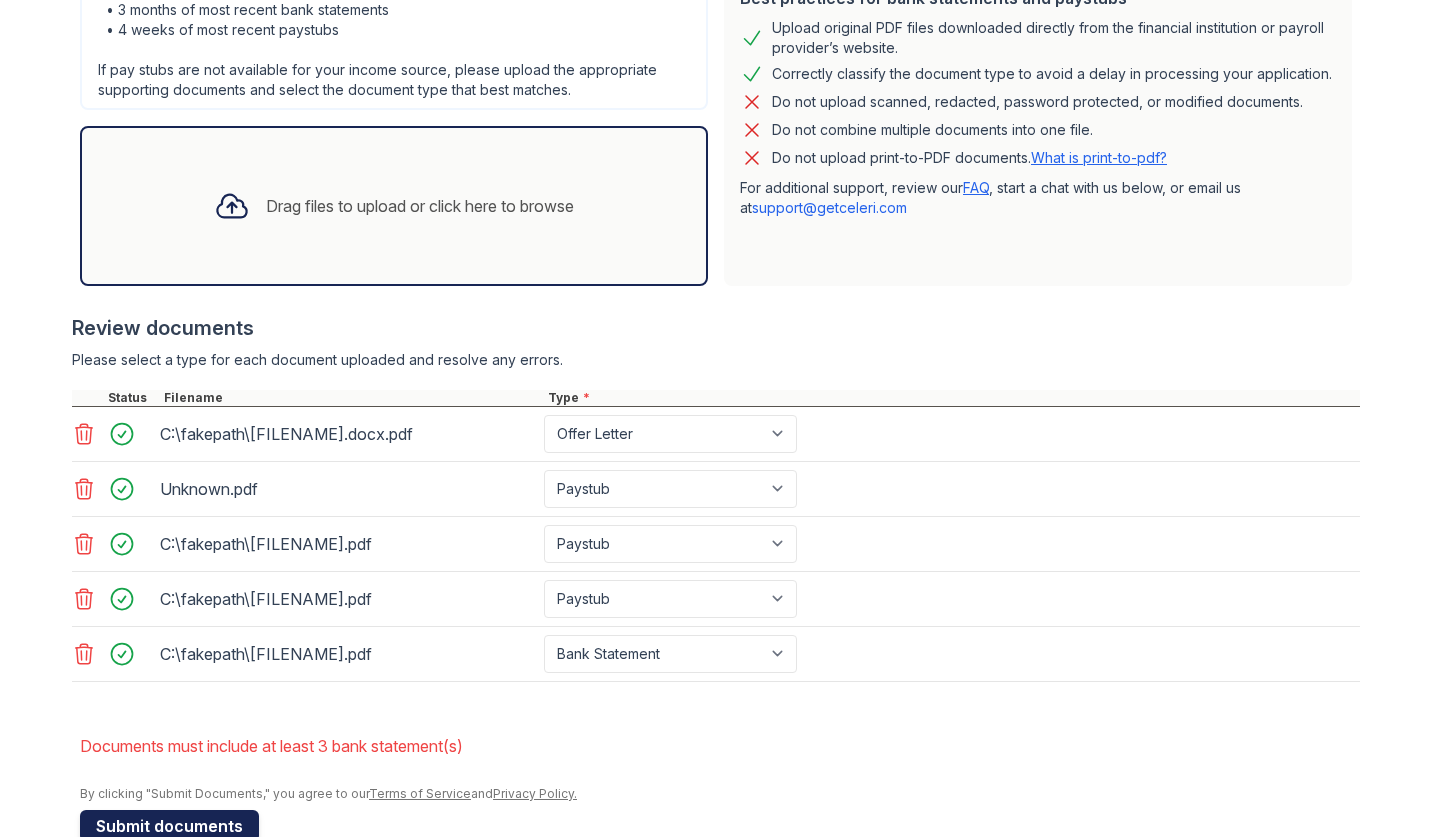 click on "Submit documents" at bounding box center (169, 826) 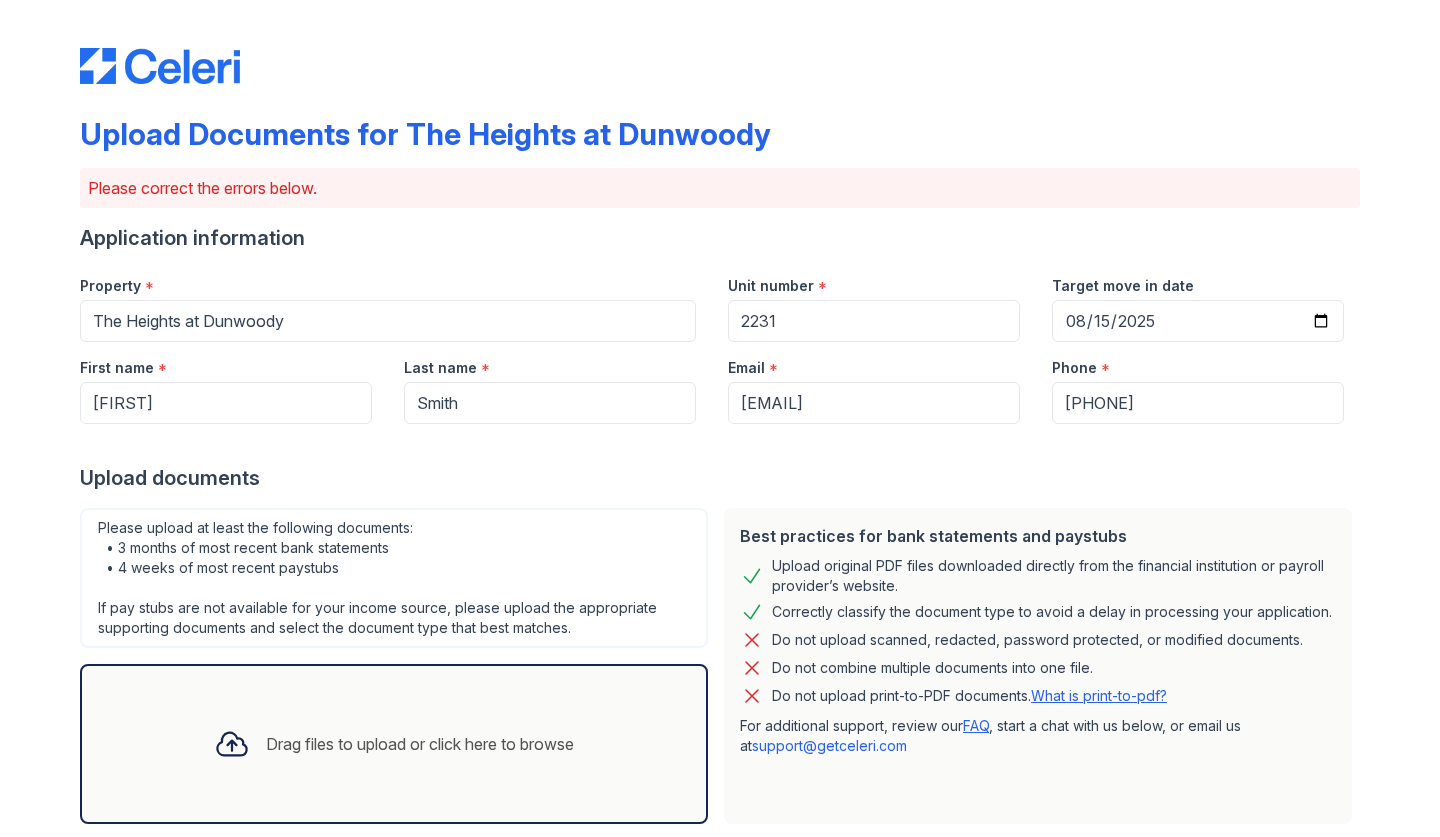 scroll, scrollTop: 0, scrollLeft: 0, axis: both 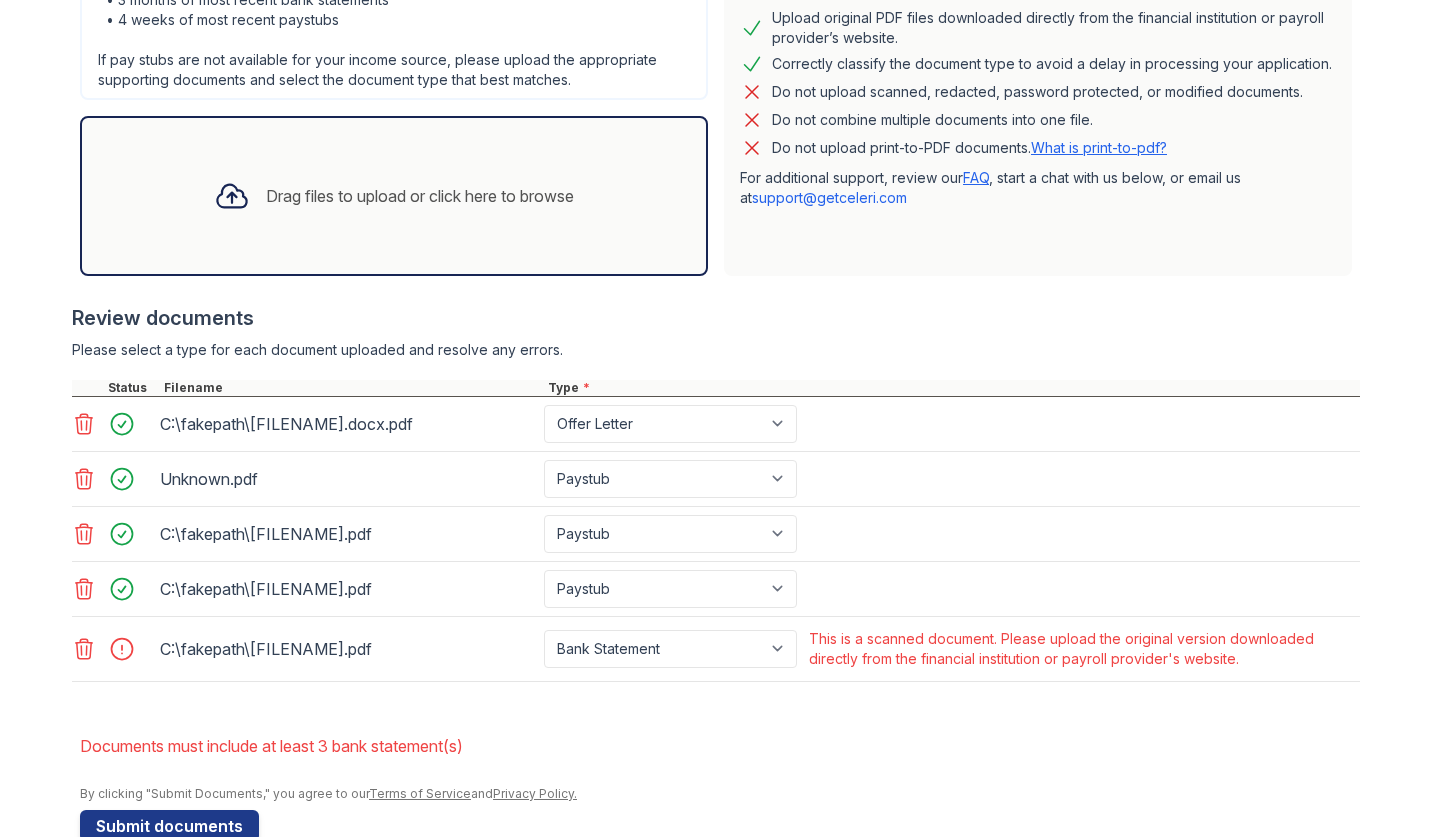 click 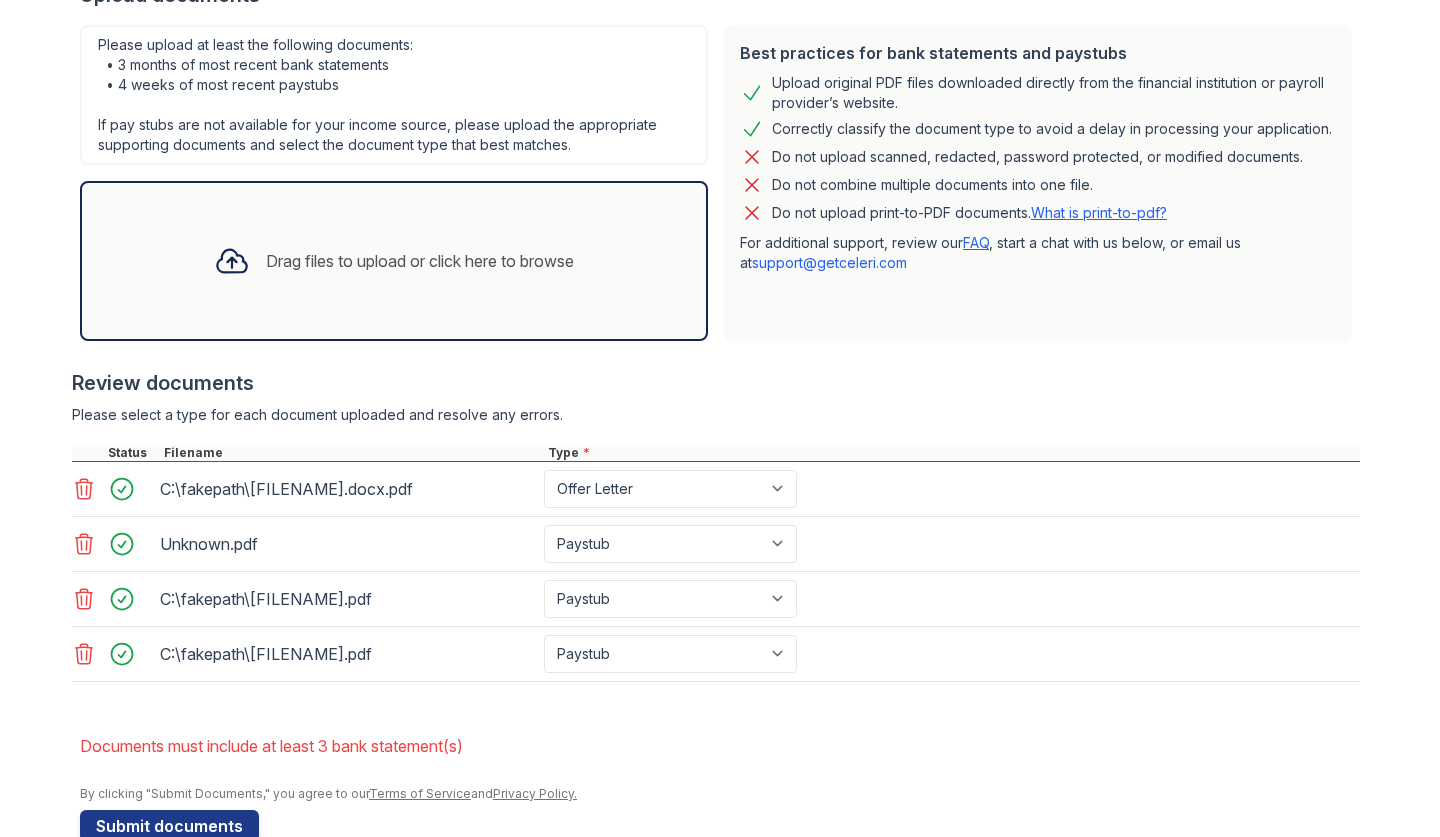 scroll, scrollTop: 63, scrollLeft: 0, axis: vertical 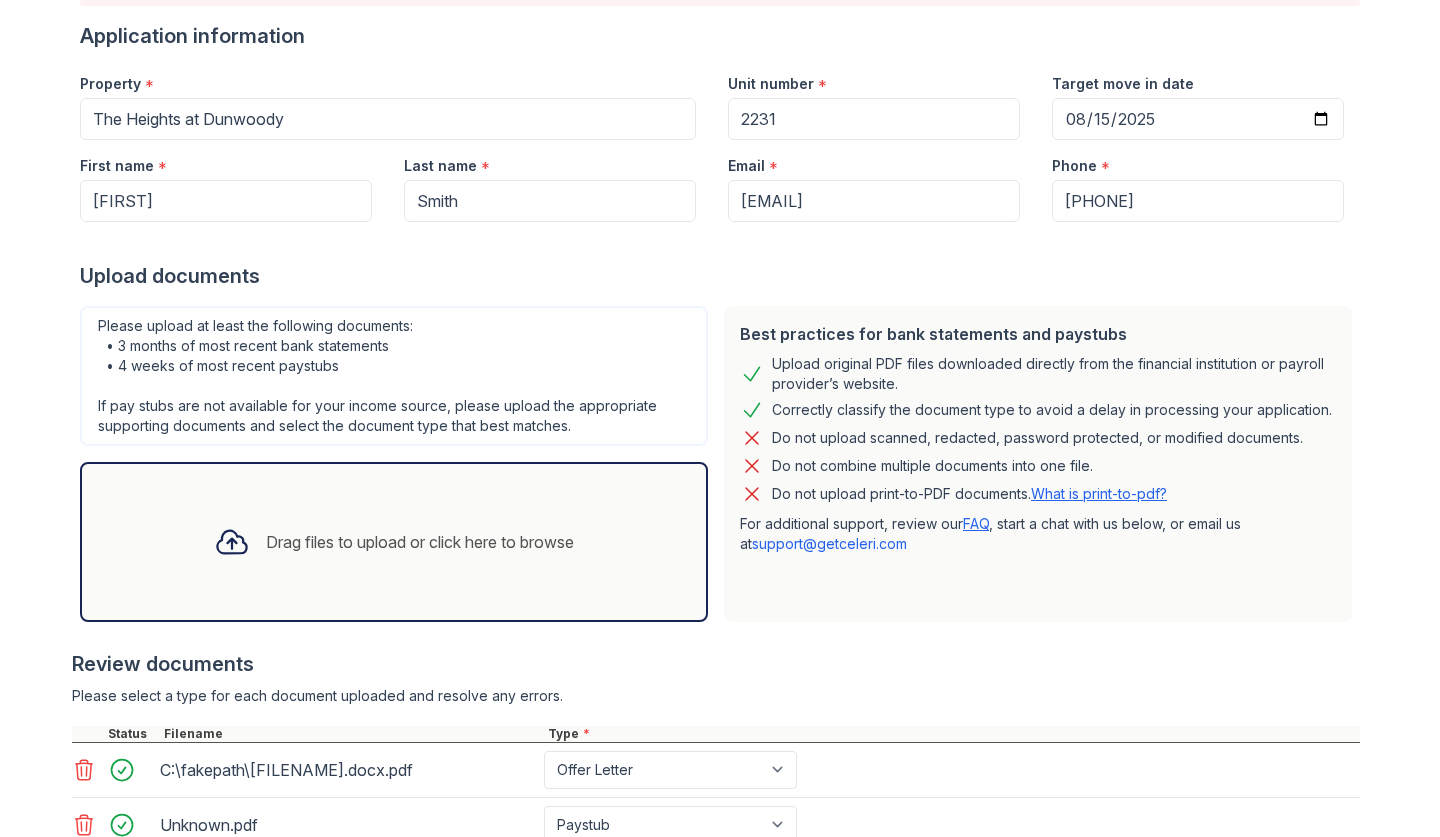 click on "What is print-to-pdf?" at bounding box center (1099, 493) 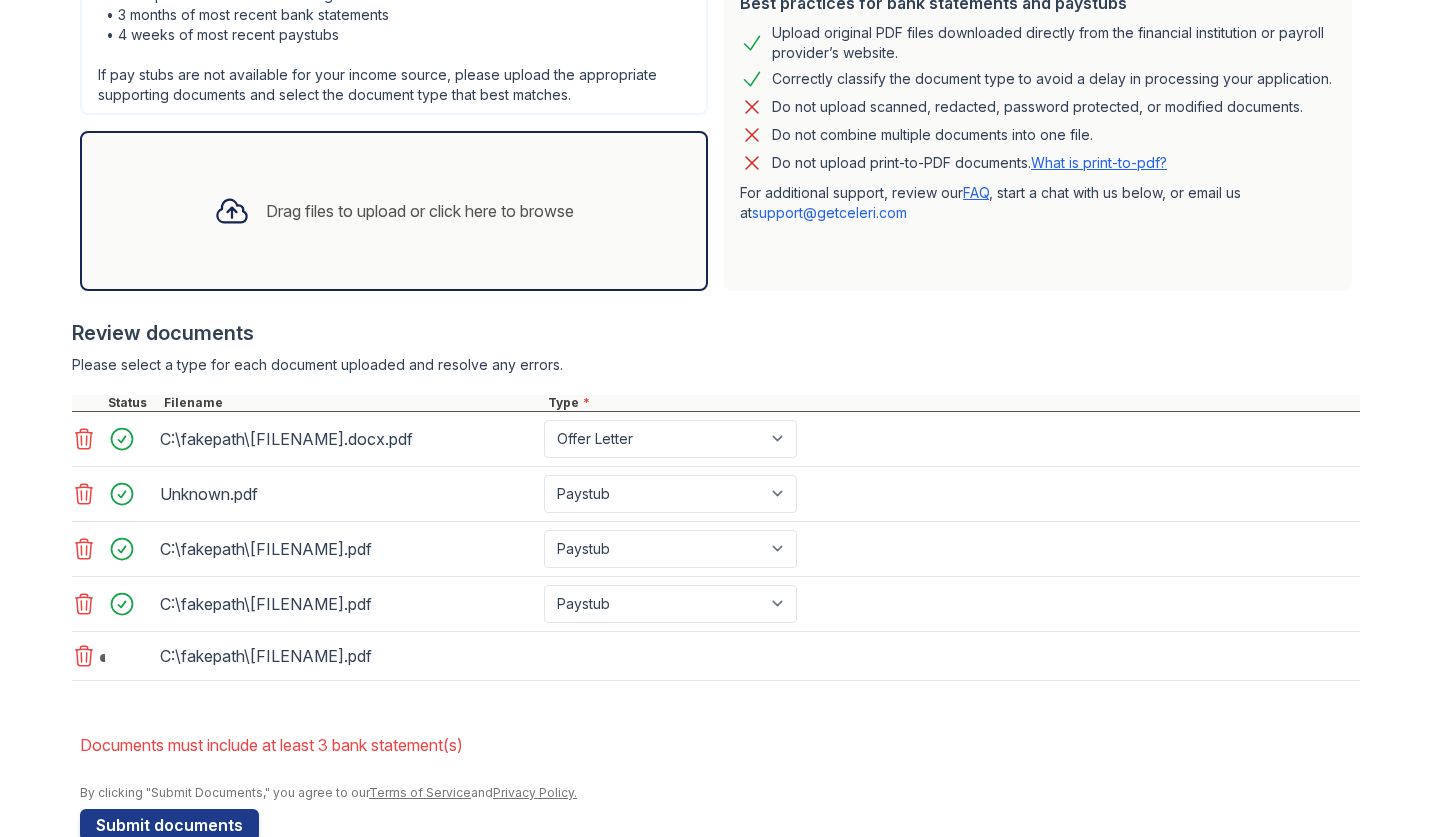 scroll, scrollTop: 532, scrollLeft: 0, axis: vertical 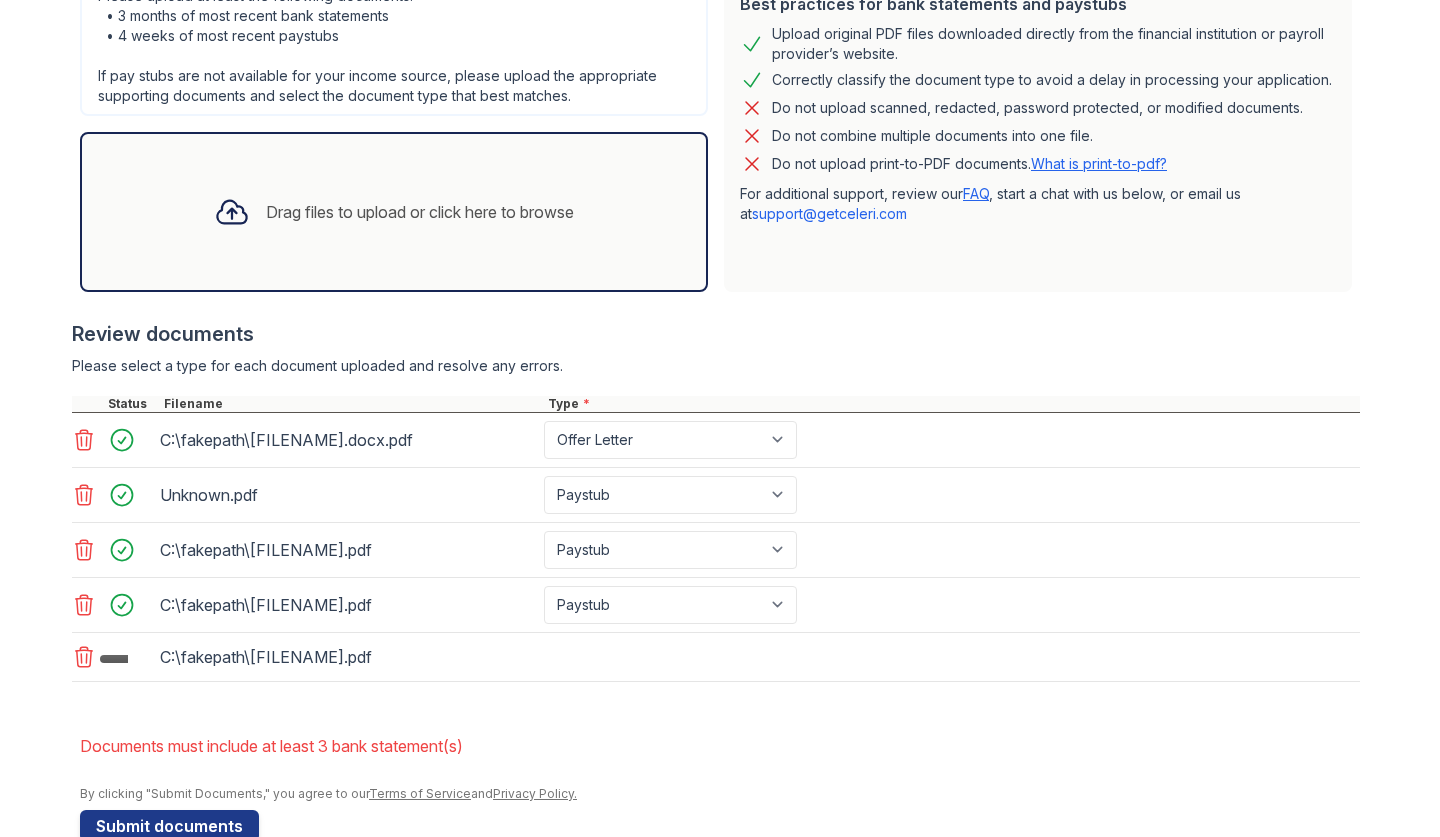 click on "July Pay stub.pdf" at bounding box center (348, 657) 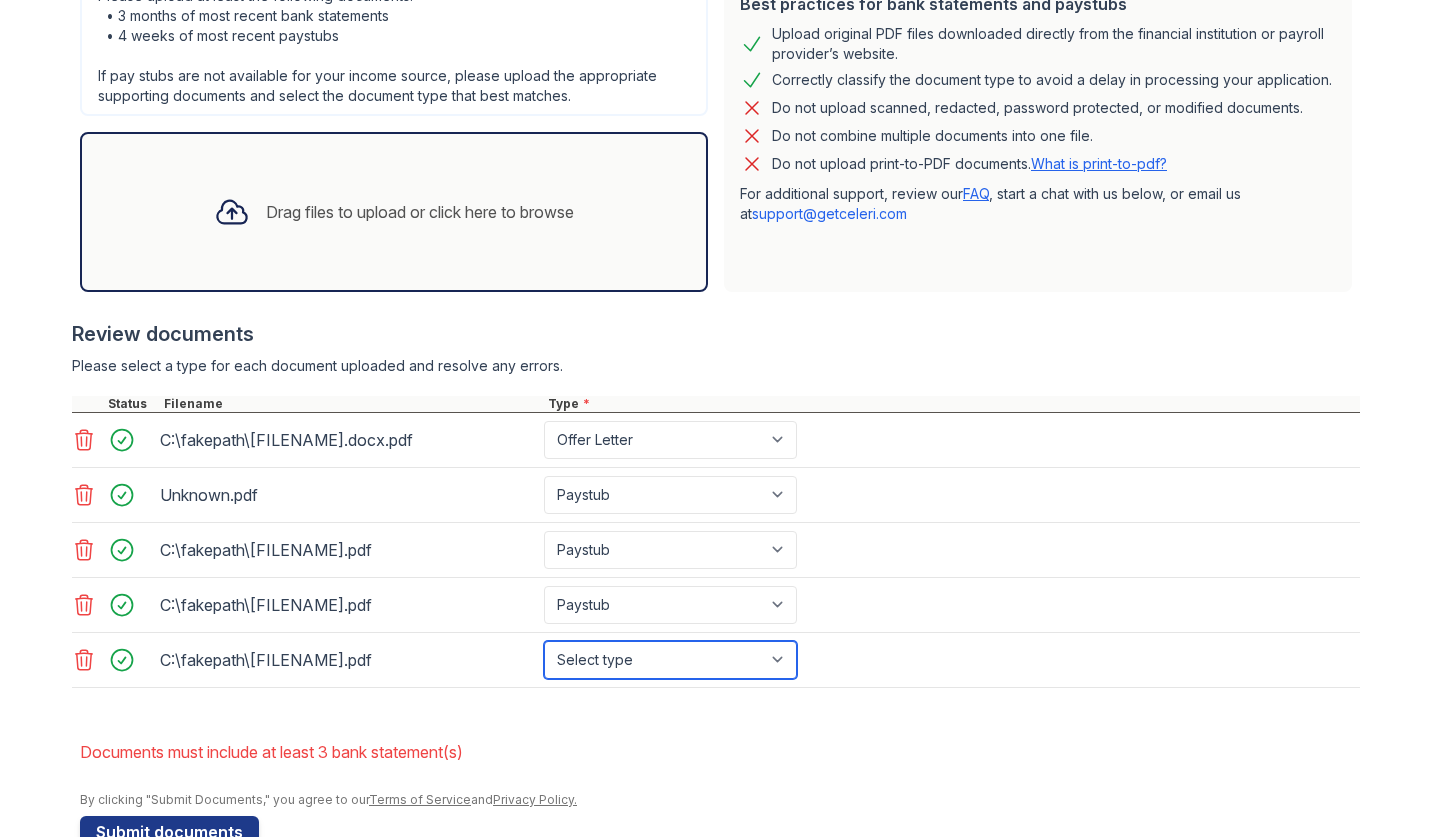 select on "bank_statement" 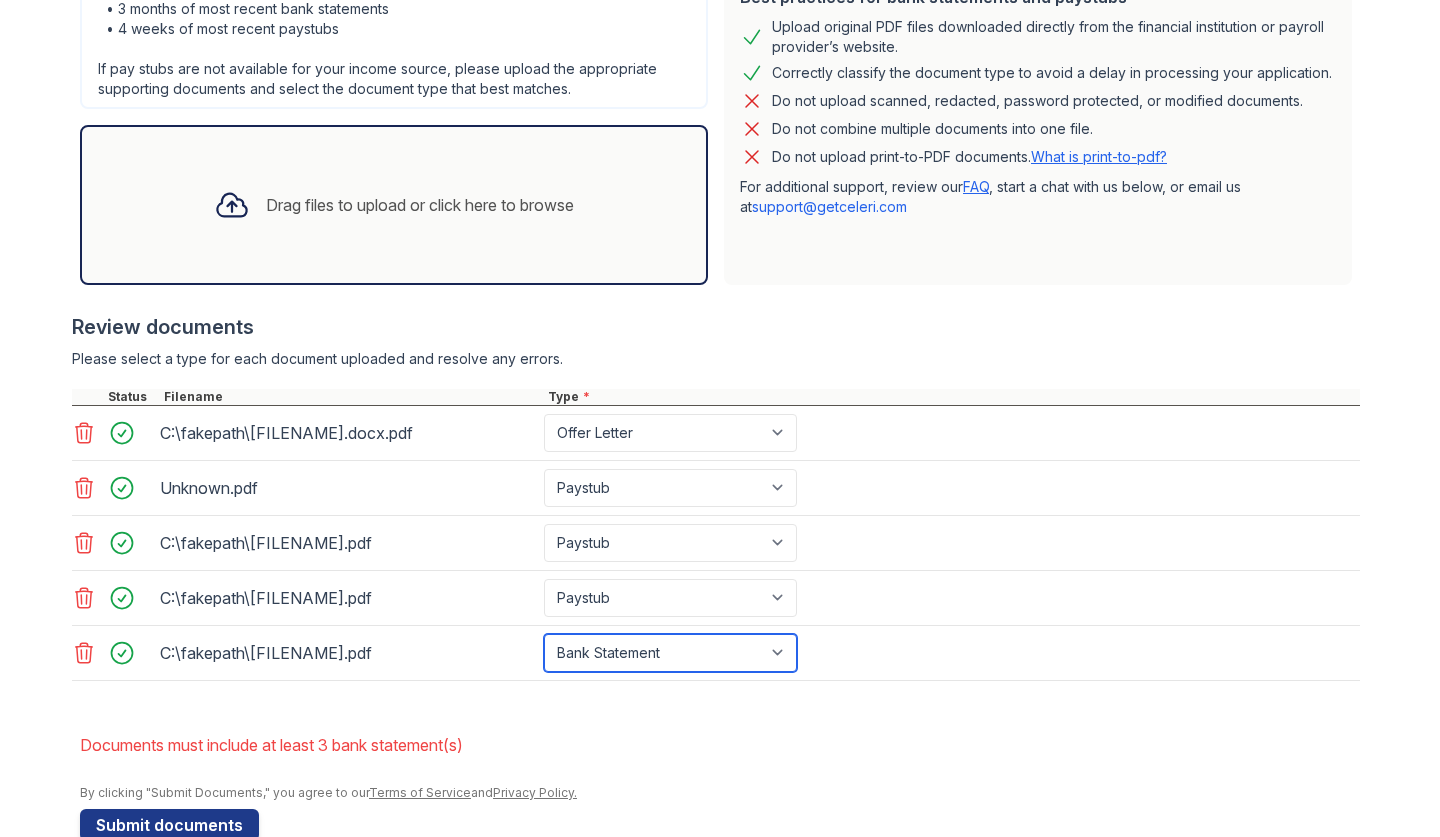 scroll, scrollTop: 538, scrollLeft: 0, axis: vertical 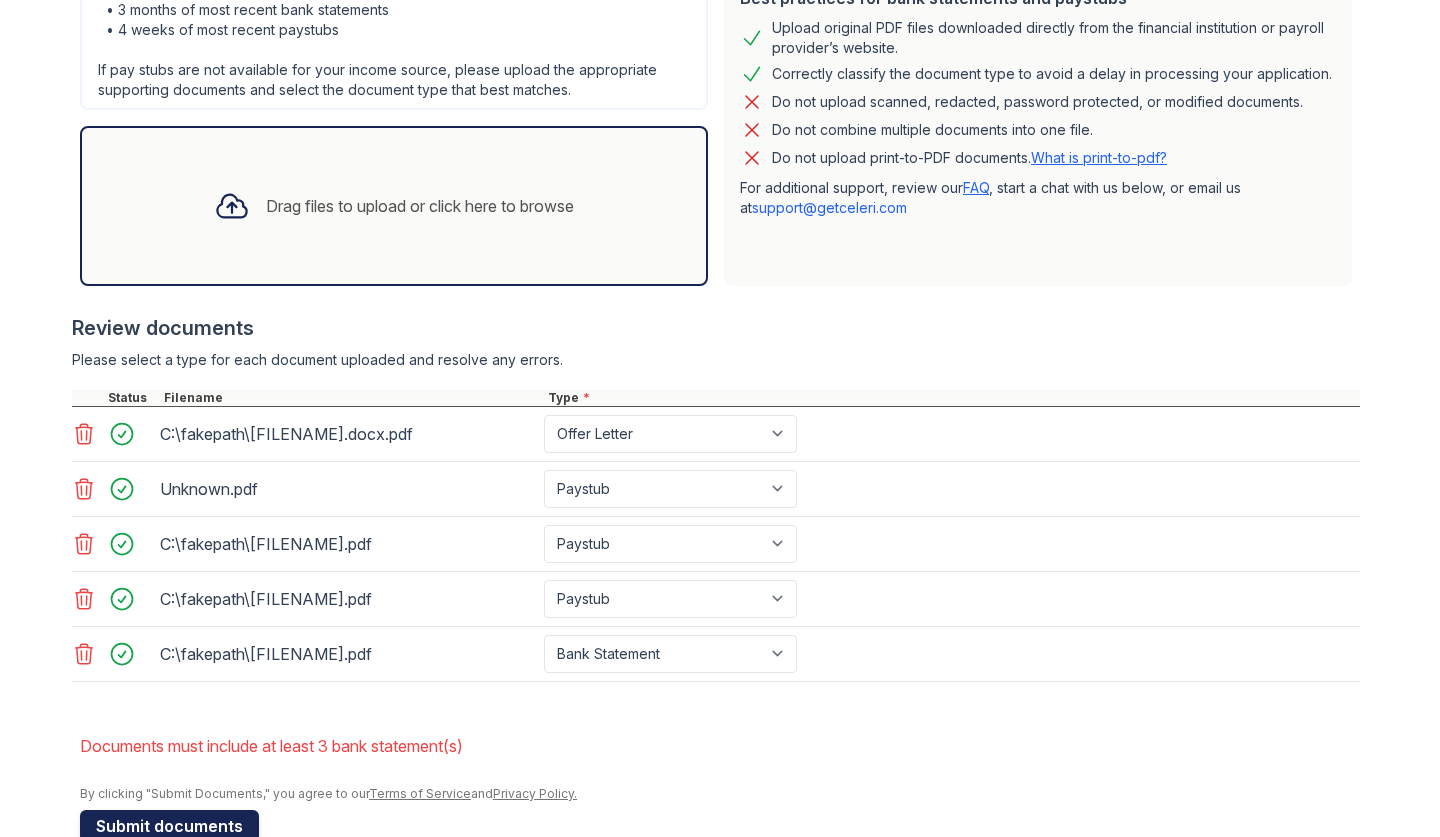click on "Submit documents" at bounding box center [169, 826] 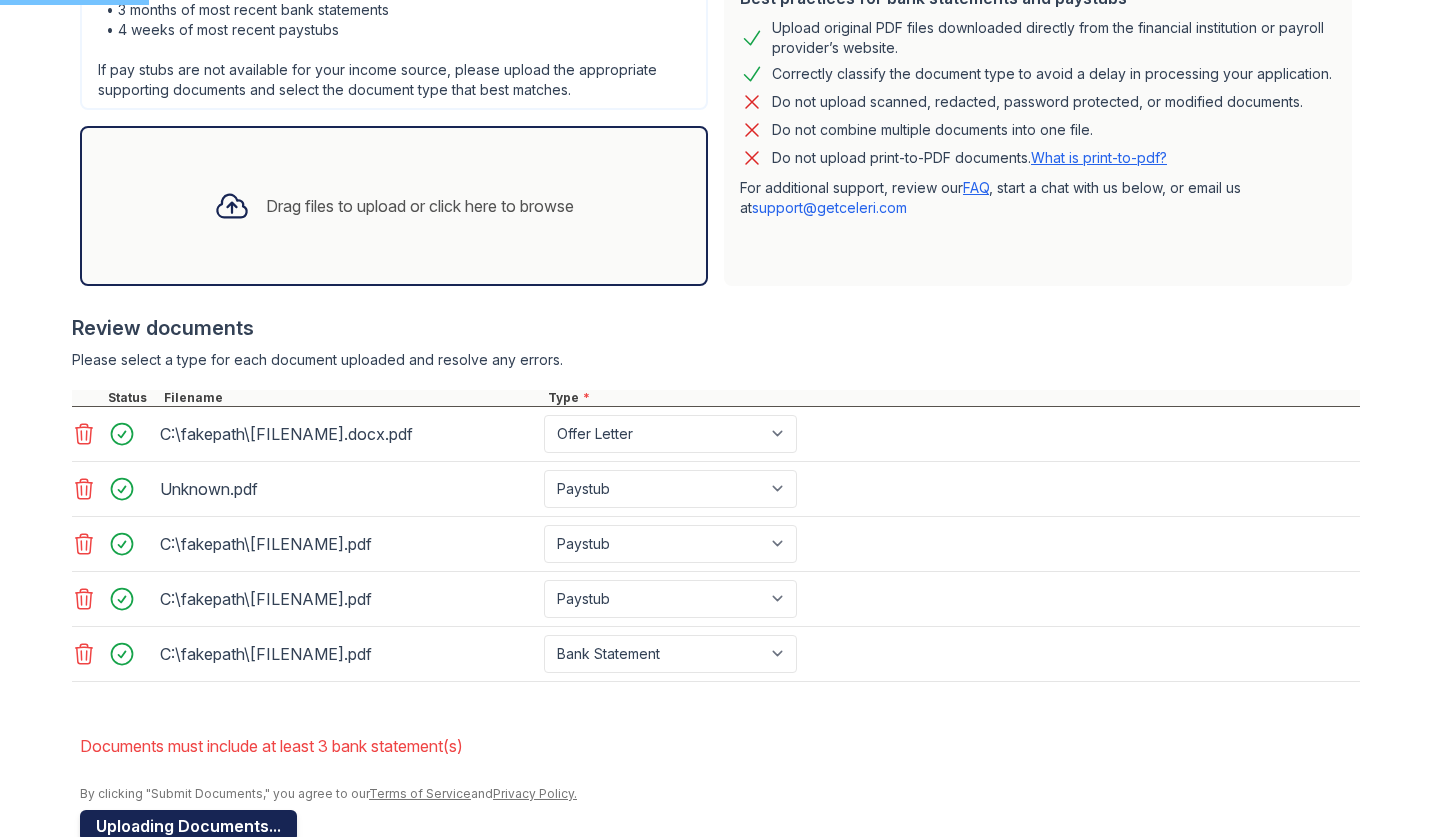 scroll, scrollTop: 0, scrollLeft: 0, axis: both 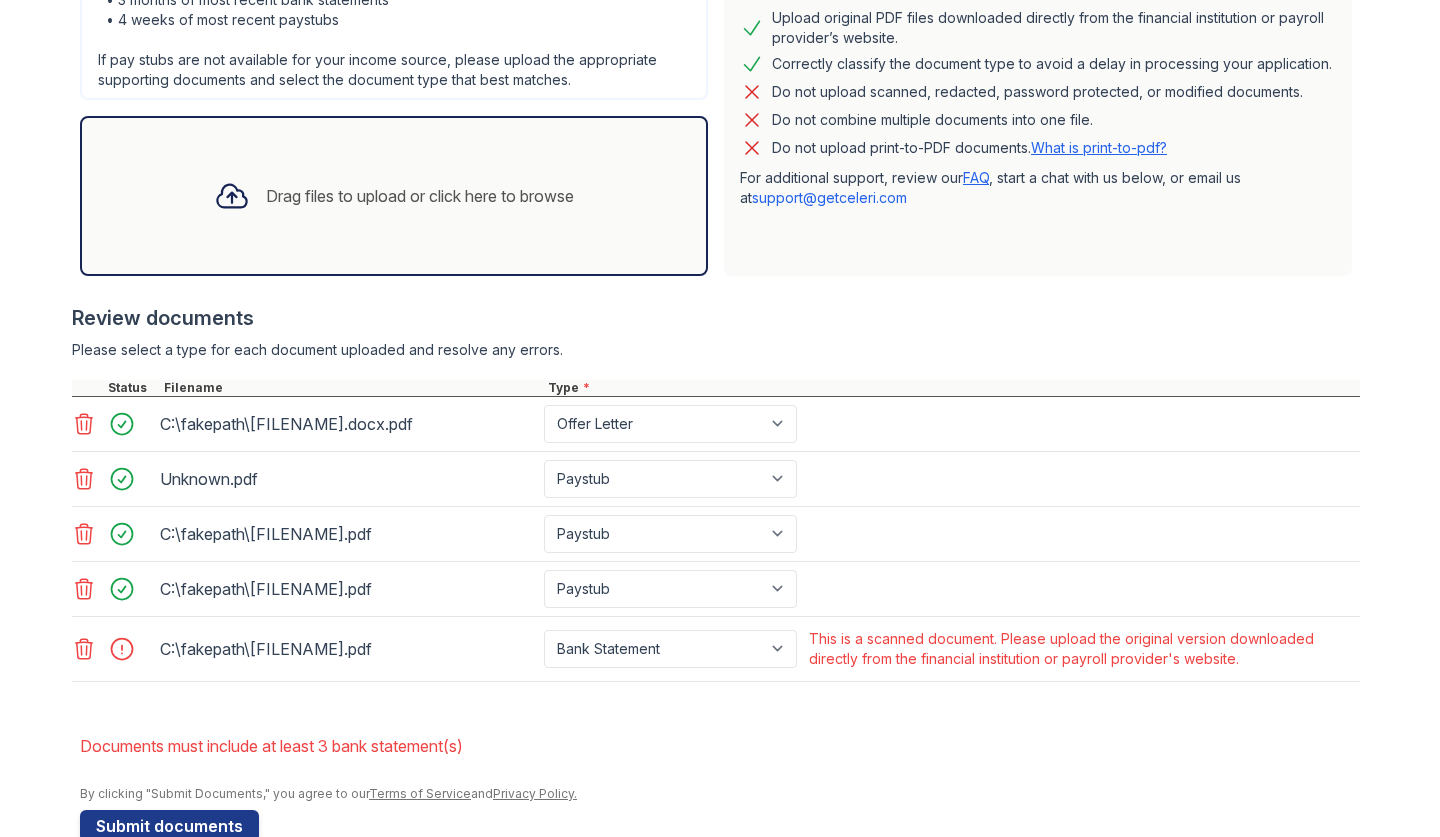 click 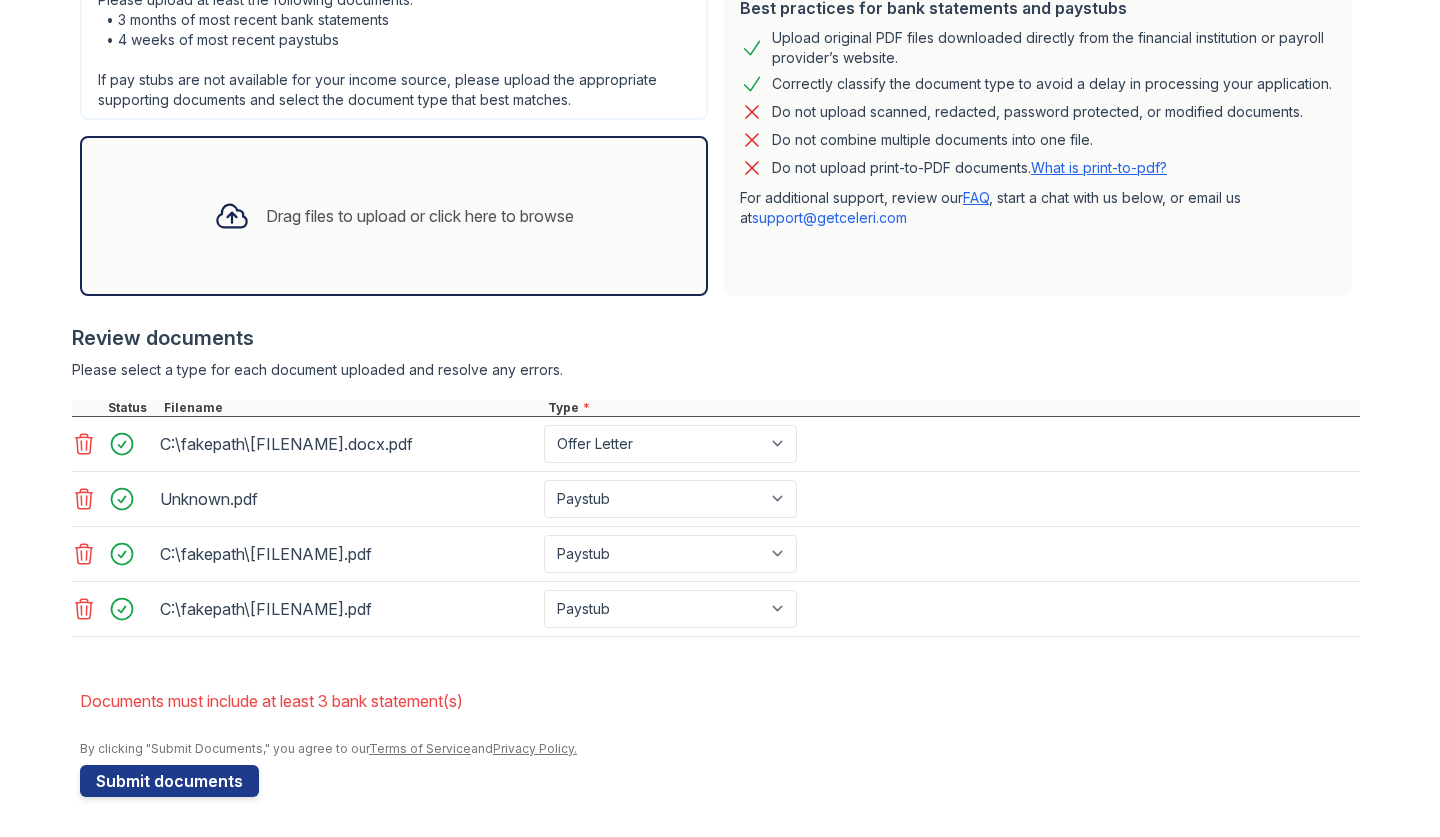 scroll, scrollTop: 483, scrollLeft: 0, axis: vertical 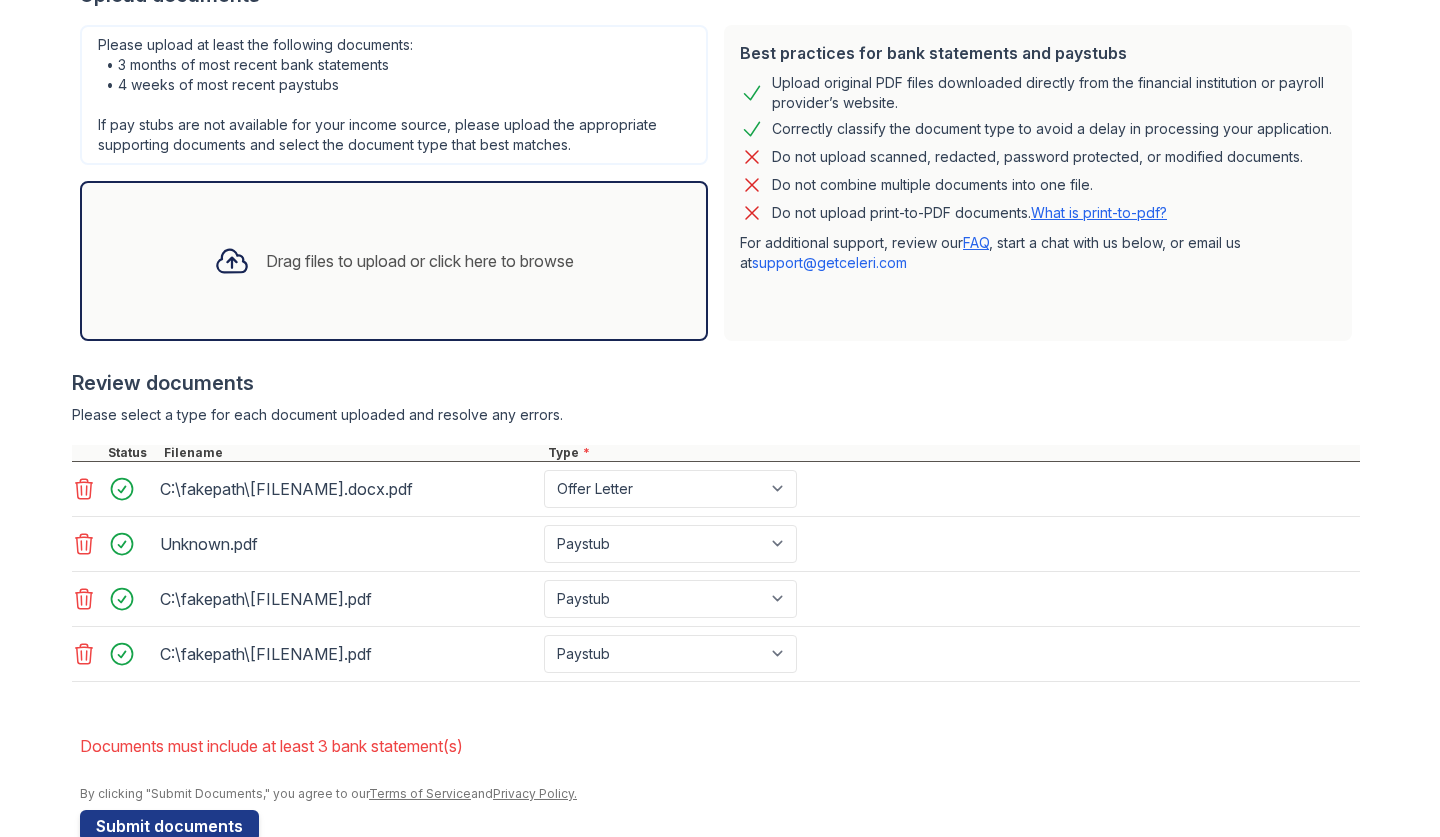 click on "Drag files to upload or click here to browse" at bounding box center [394, 261] 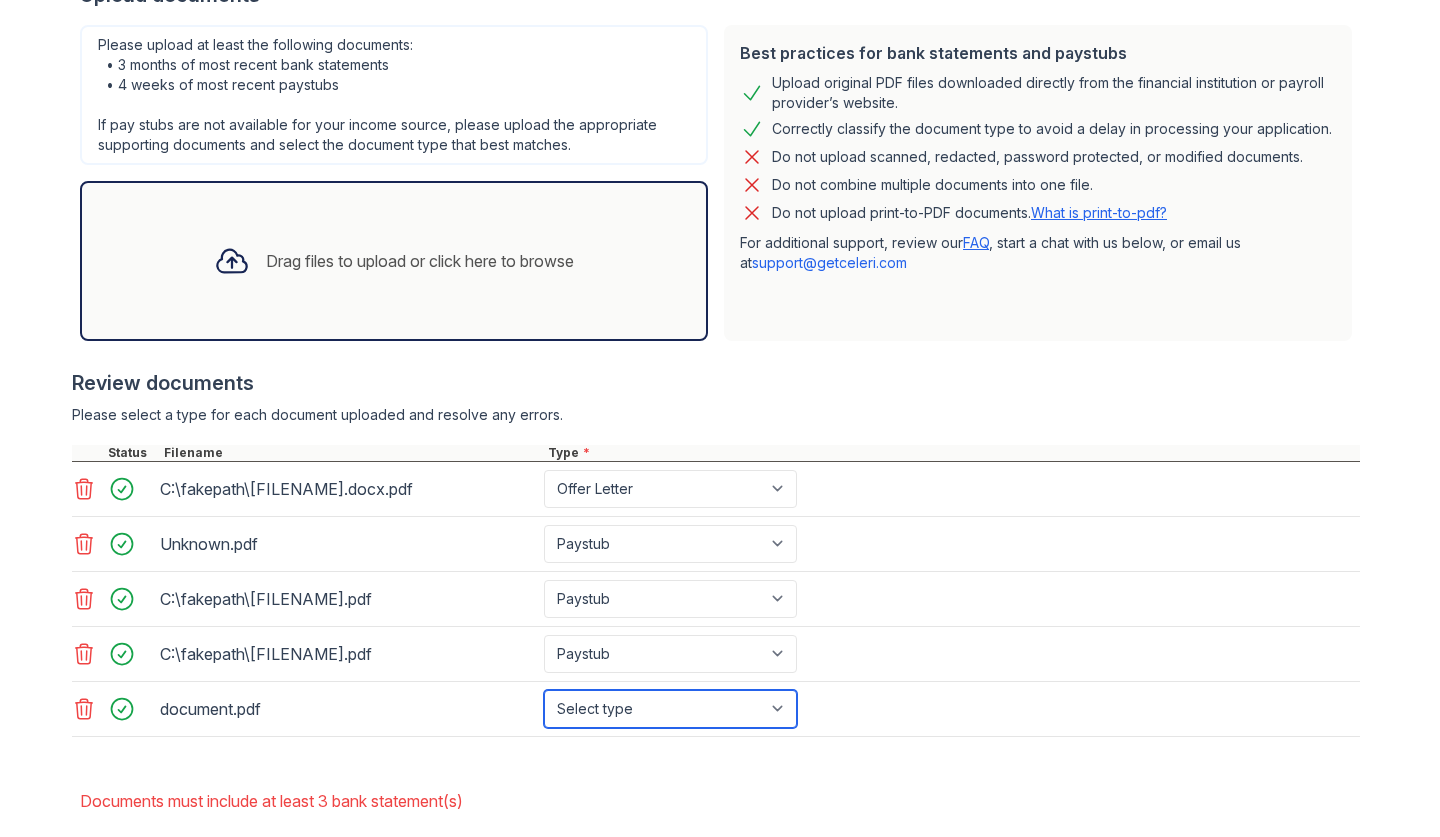 select on "bank_statement" 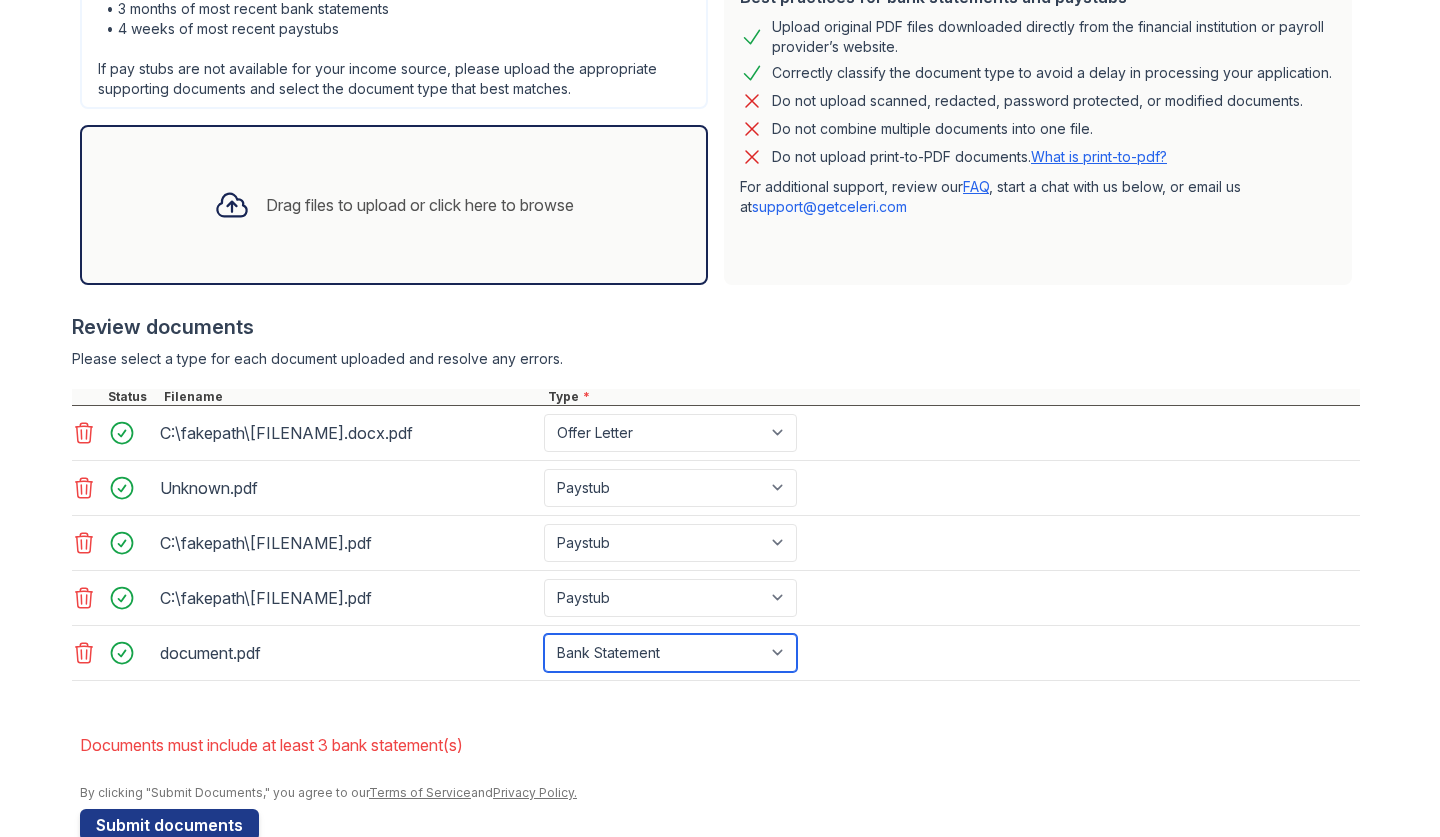 scroll, scrollTop: 538, scrollLeft: 0, axis: vertical 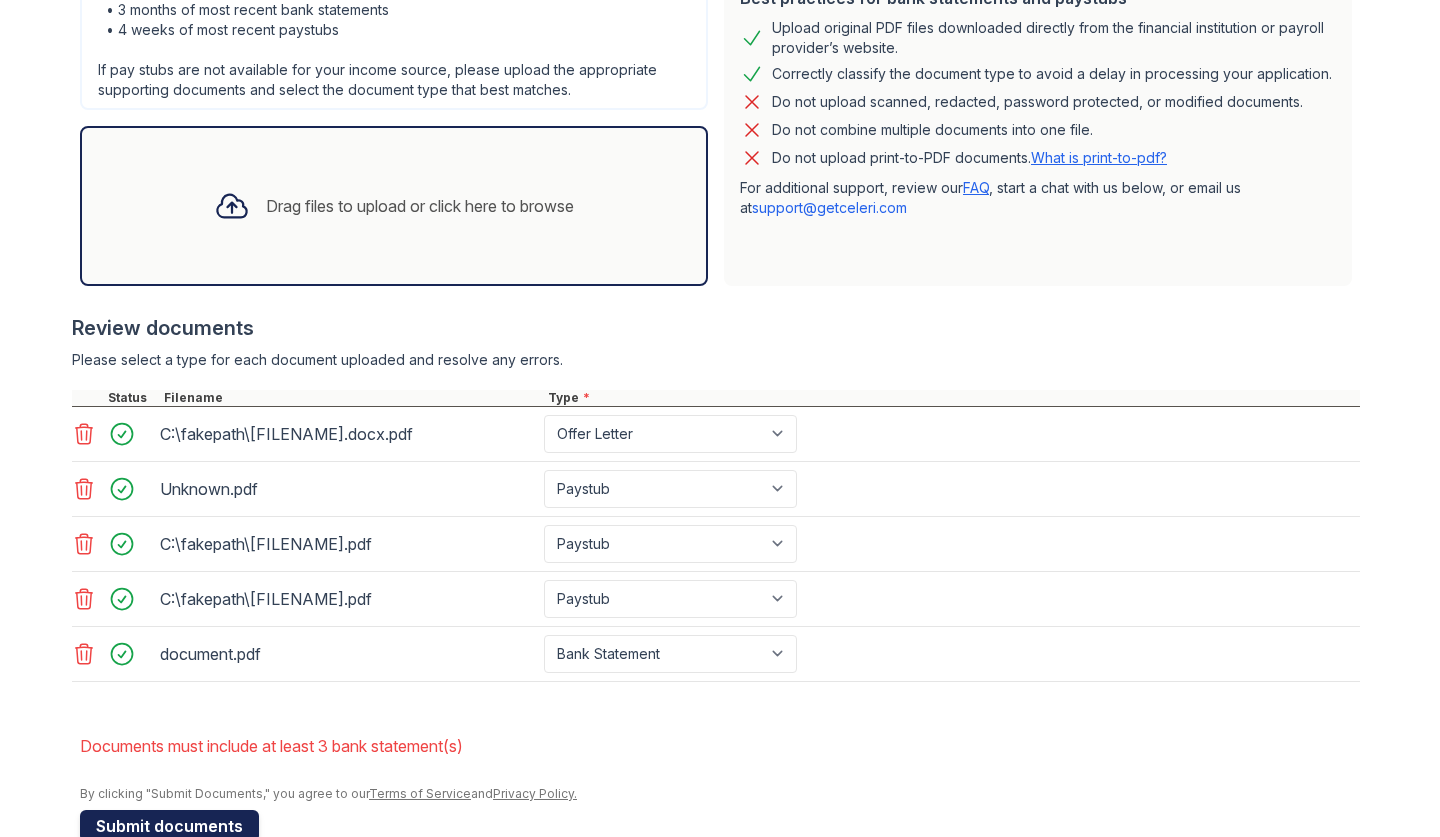 click on "Submit documents" at bounding box center (169, 826) 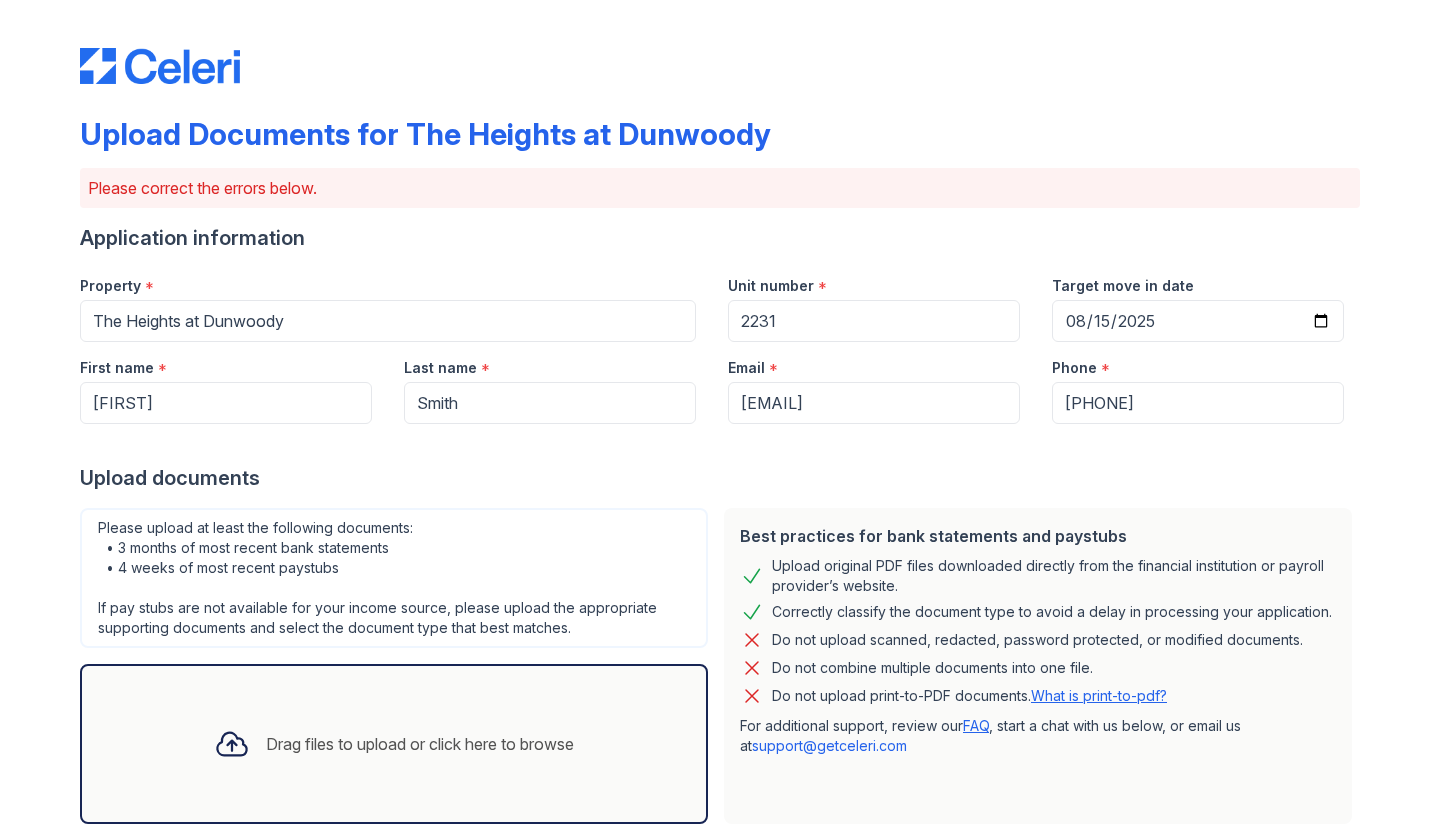 scroll, scrollTop: 0, scrollLeft: 0, axis: both 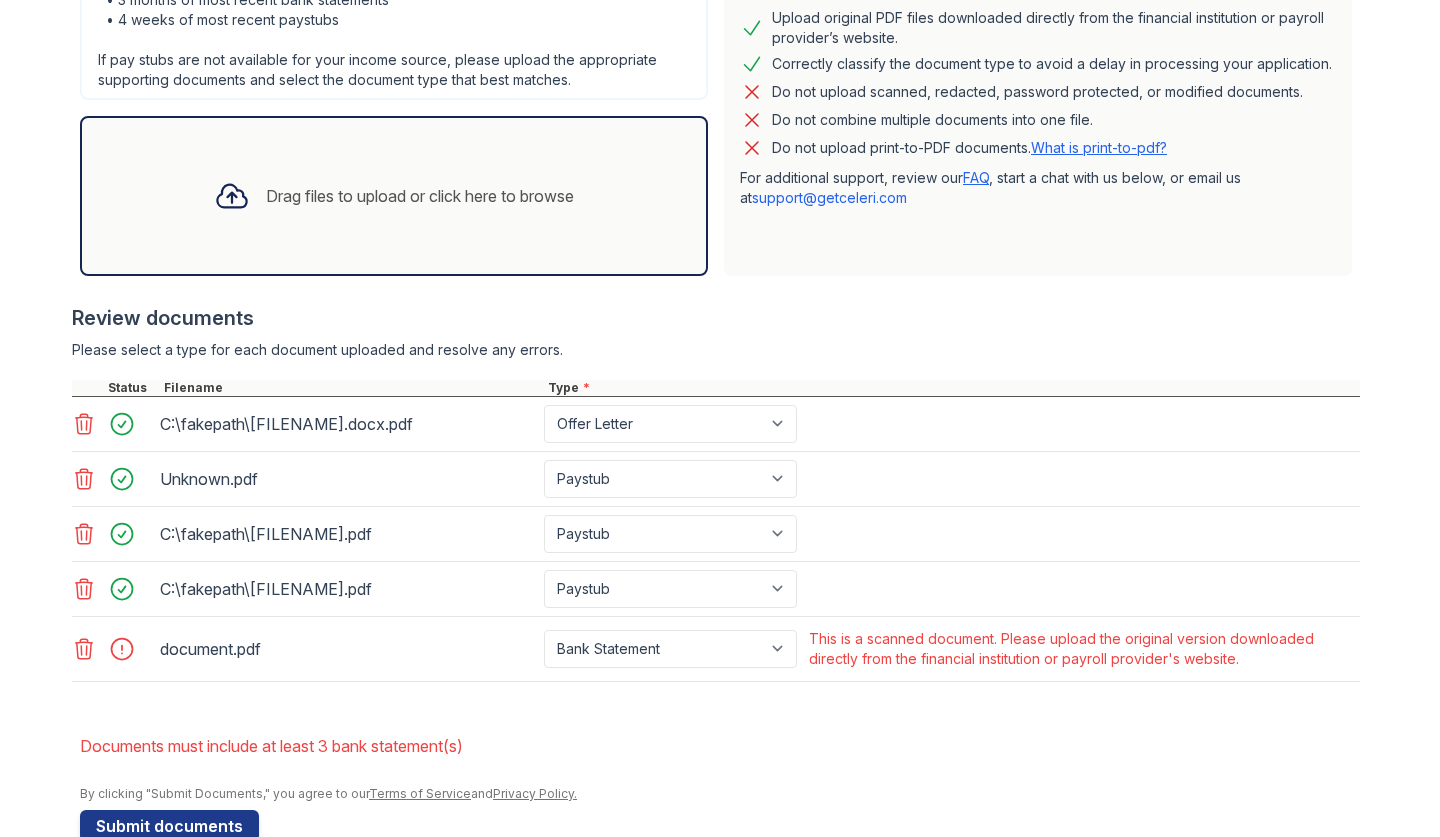 click on "Drag files to upload or click here to browse" at bounding box center [420, 196] 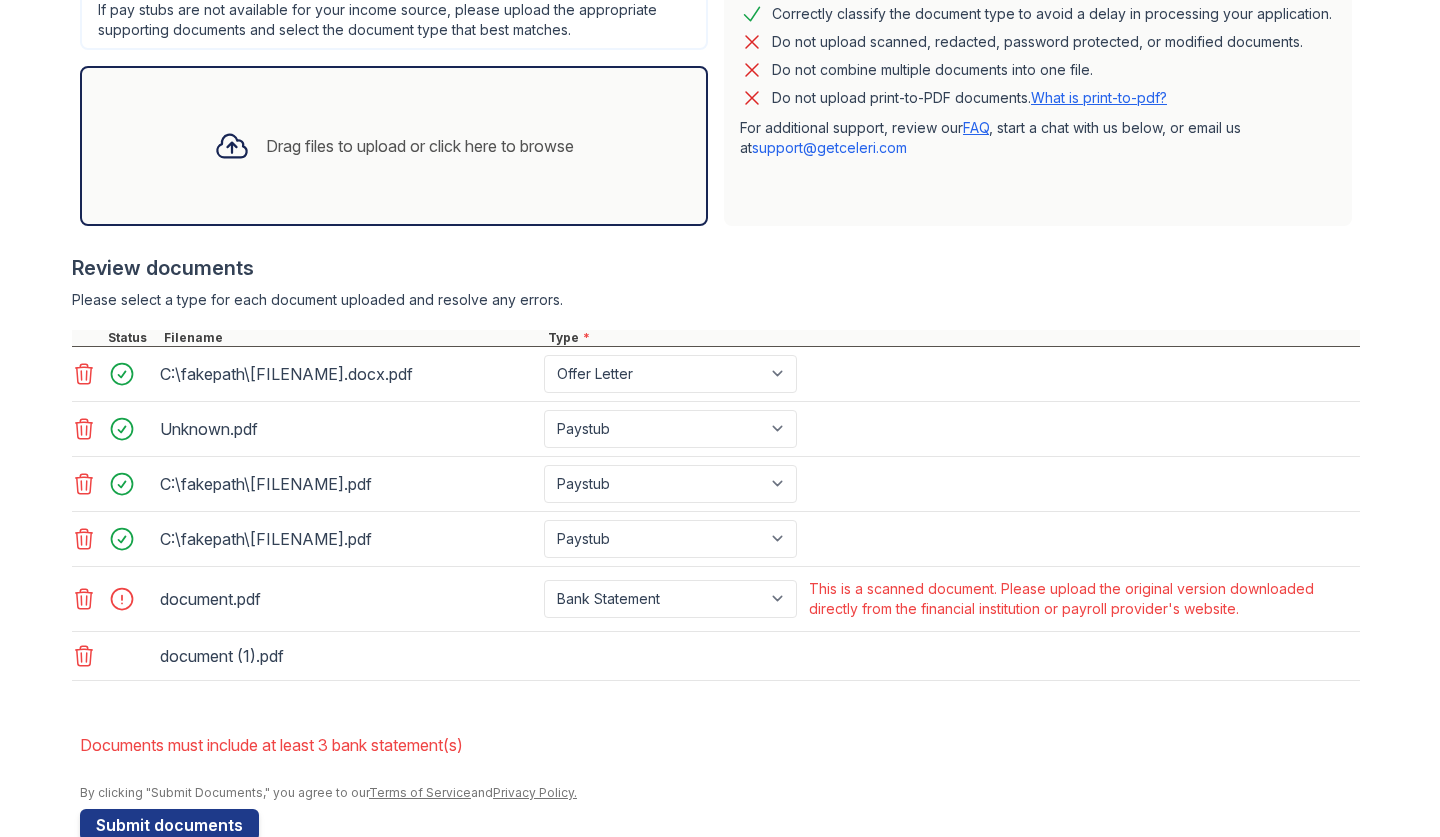 scroll, scrollTop: 597, scrollLeft: 0, axis: vertical 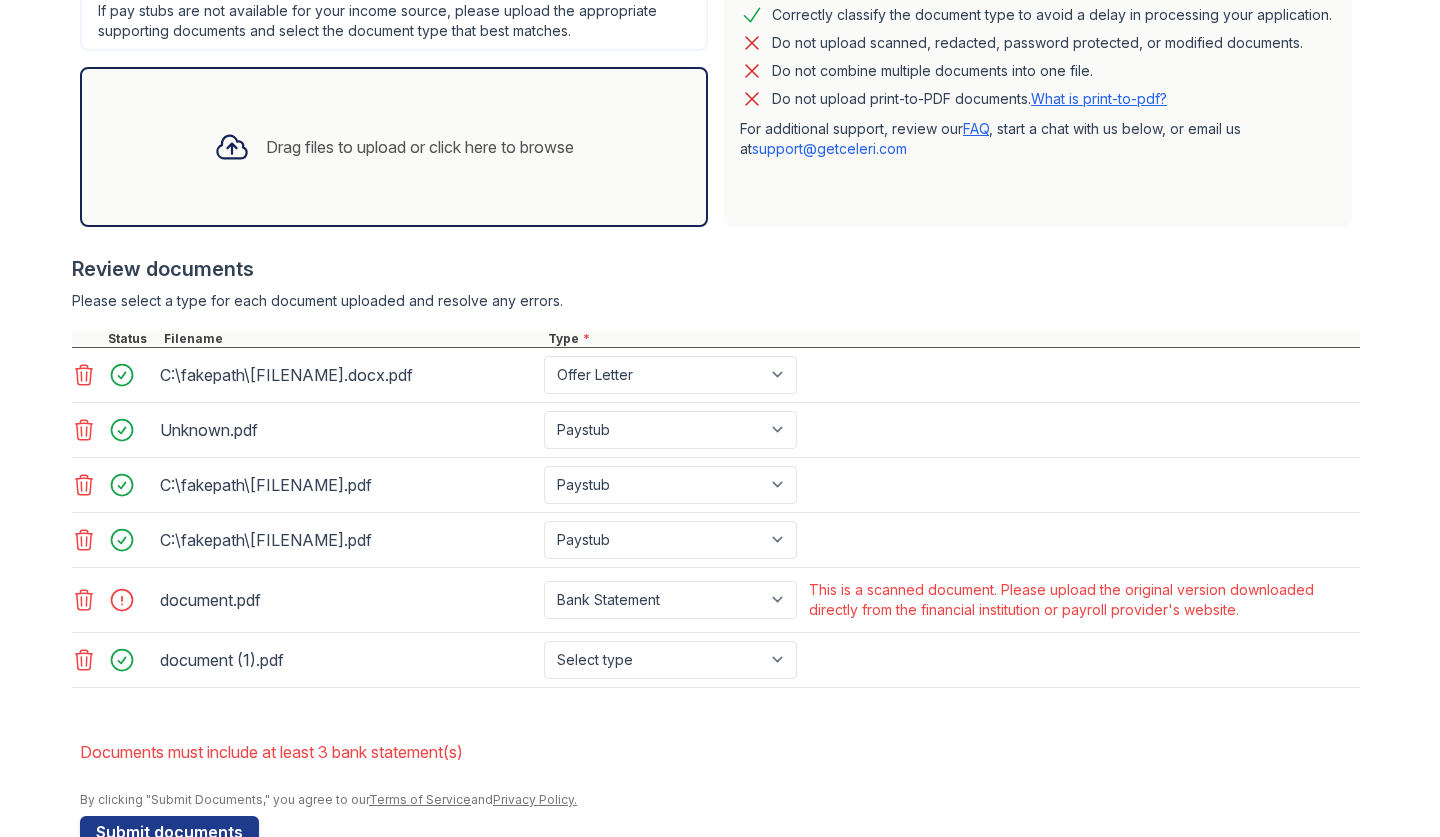 click 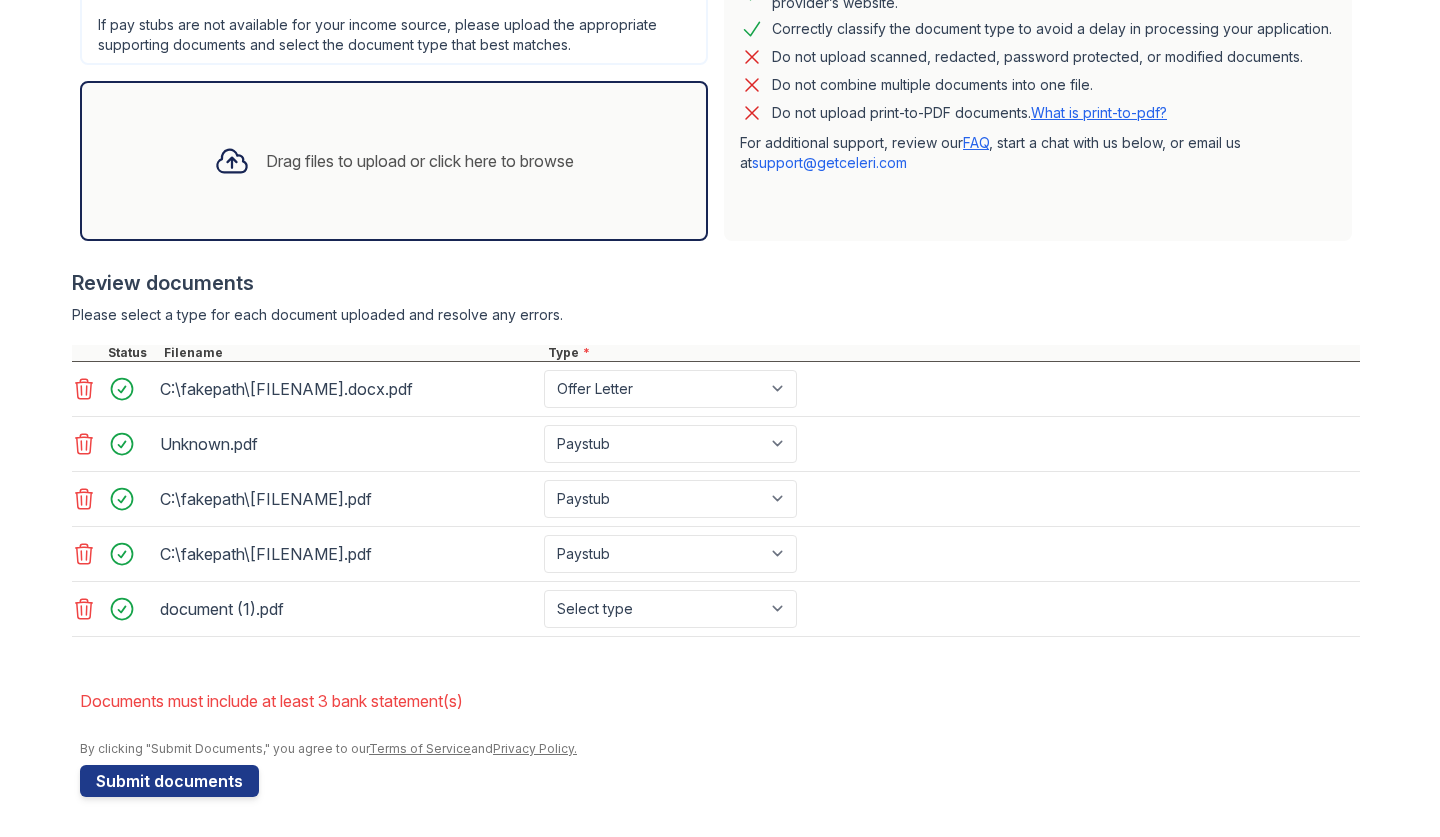 scroll, scrollTop: 538, scrollLeft: 0, axis: vertical 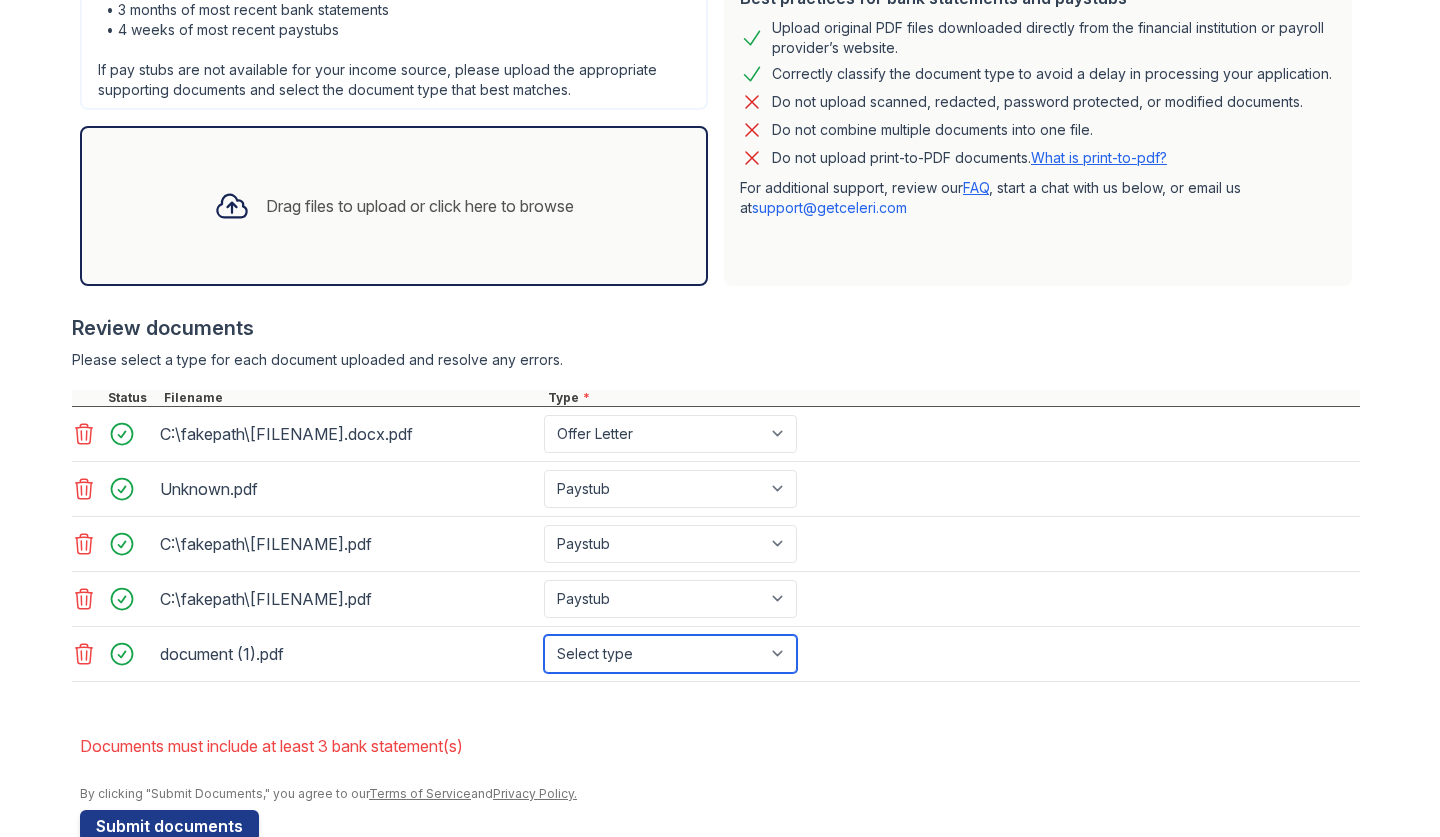 select on "bank_statement" 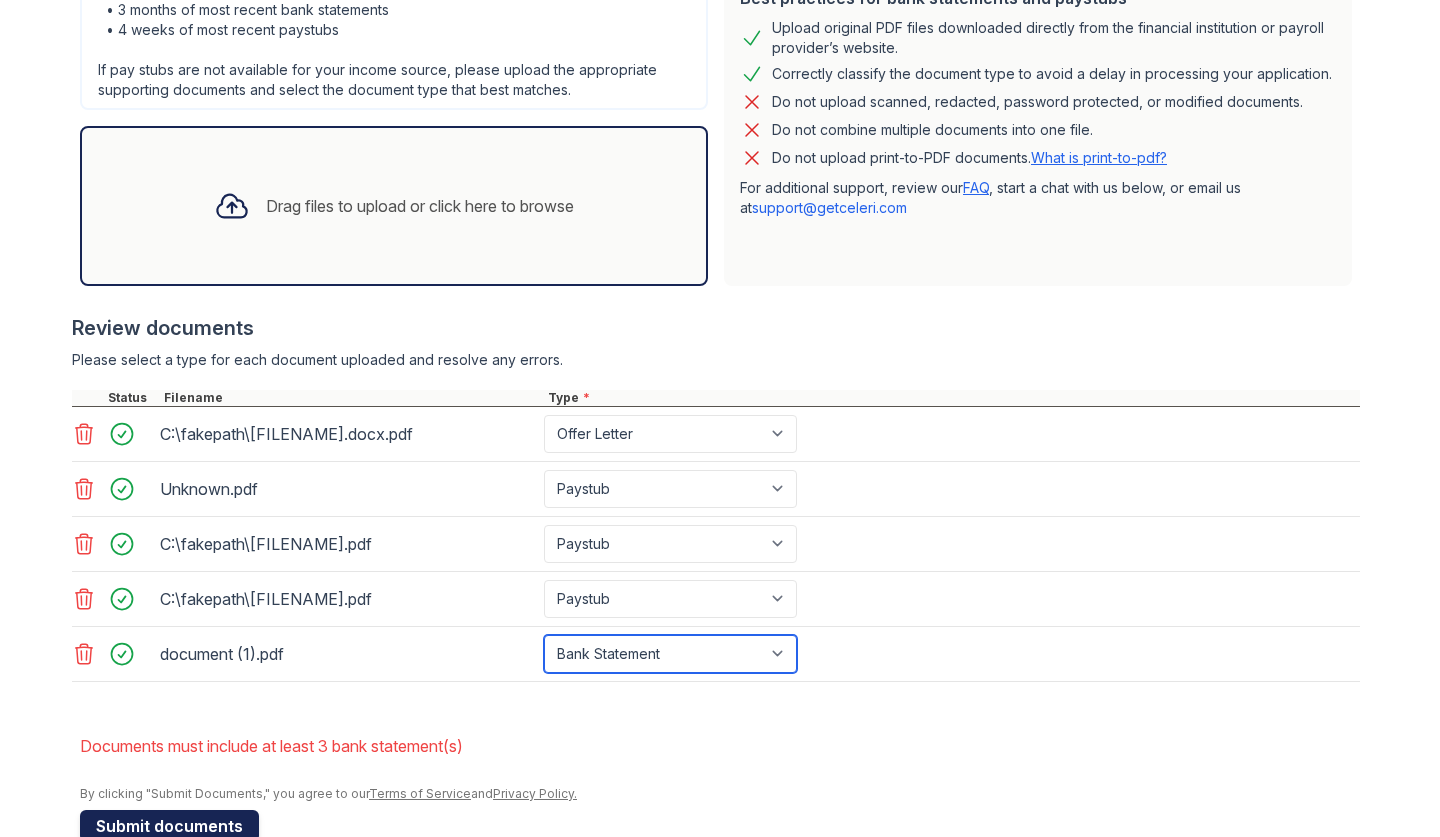 scroll, scrollTop: 63, scrollLeft: 0, axis: vertical 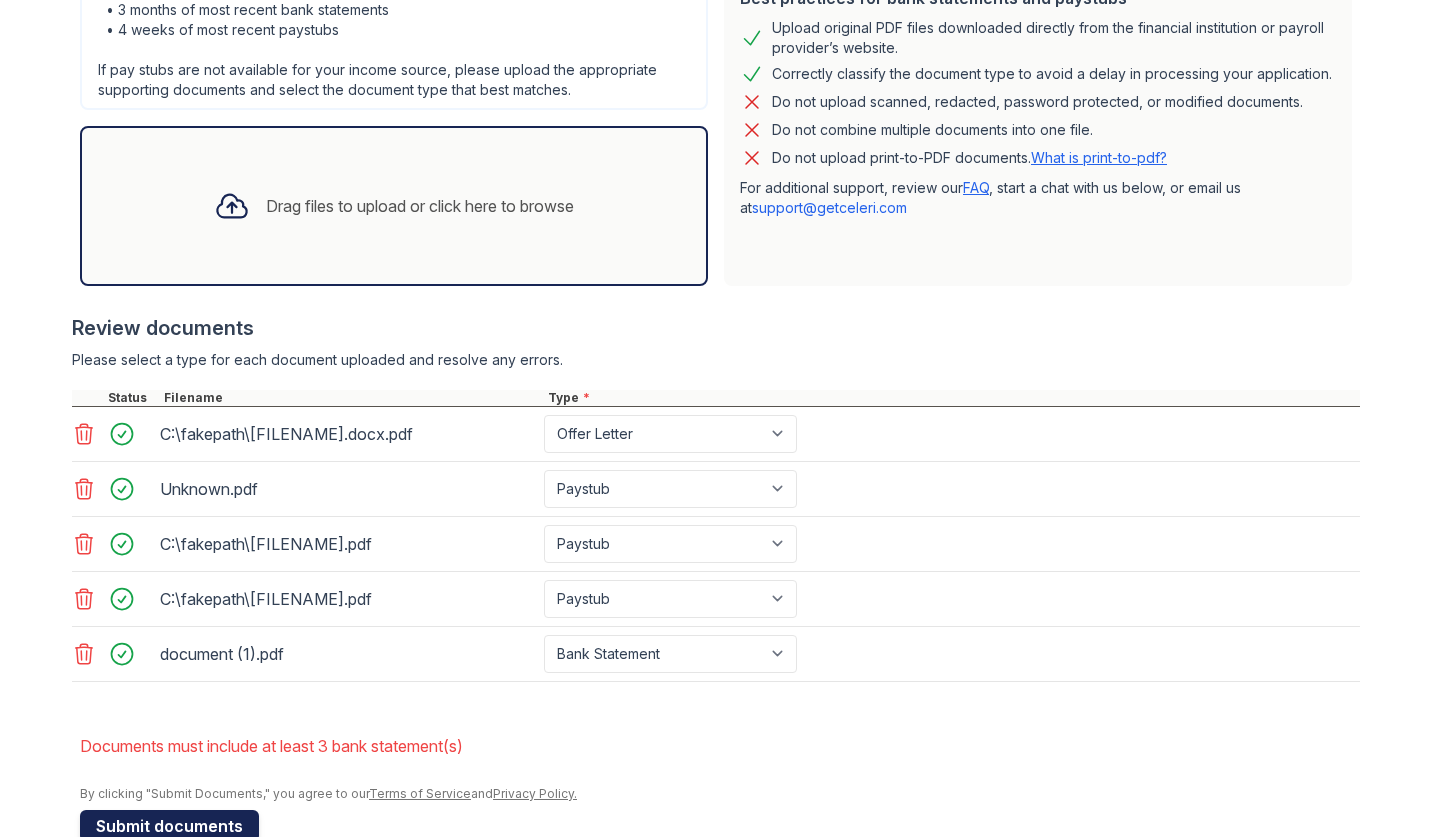 click on "Submit documents" at bounding box center (169, 826) 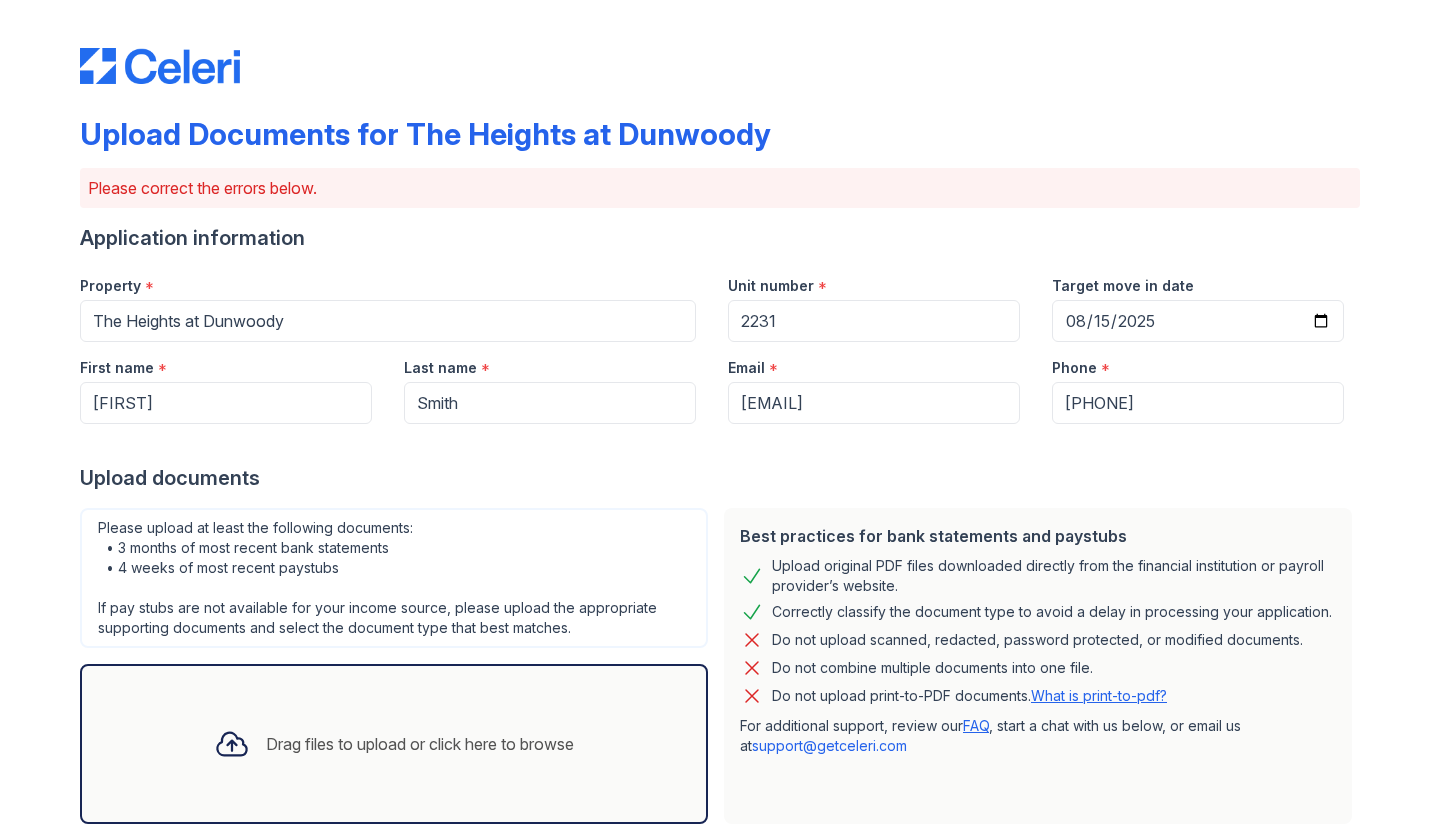 scroll, scrollTop: 0, scrollLeft: 0, axis: both 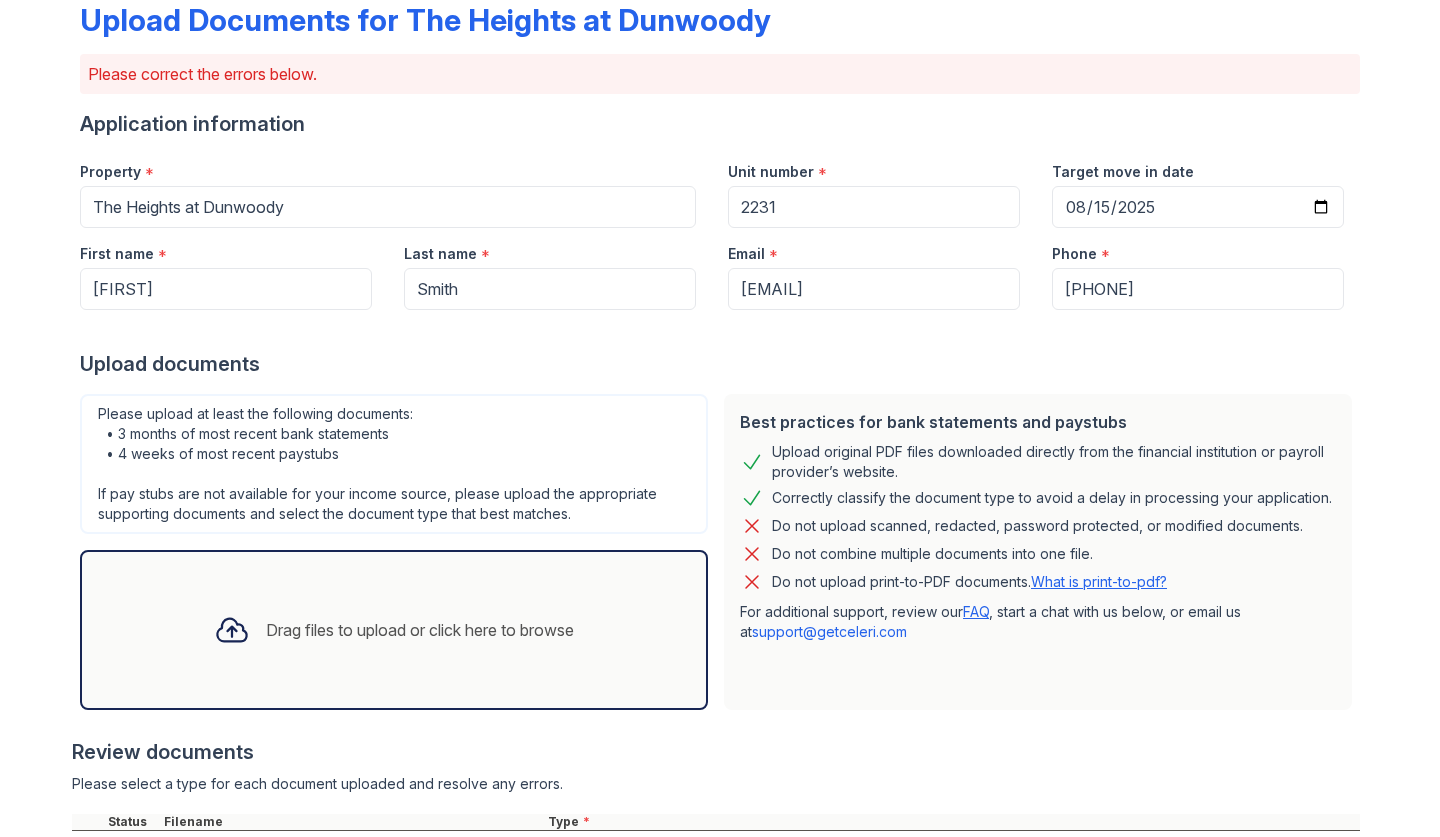 click on "Drag files to upload or click here to browse" at bounding box center (394, 630) 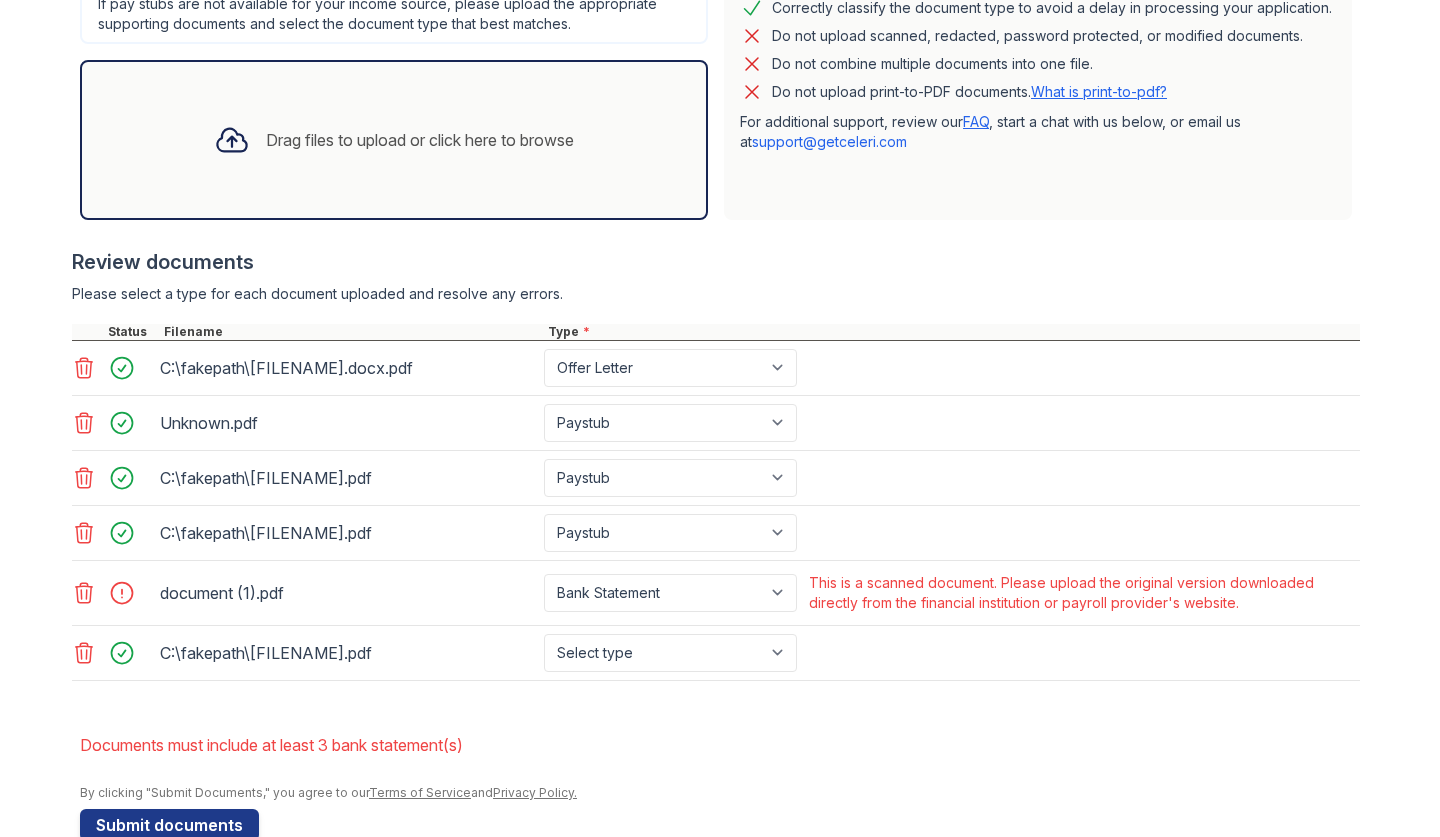 scroll, scrollTop: 603, scrollLeft: 0, axis: vertical 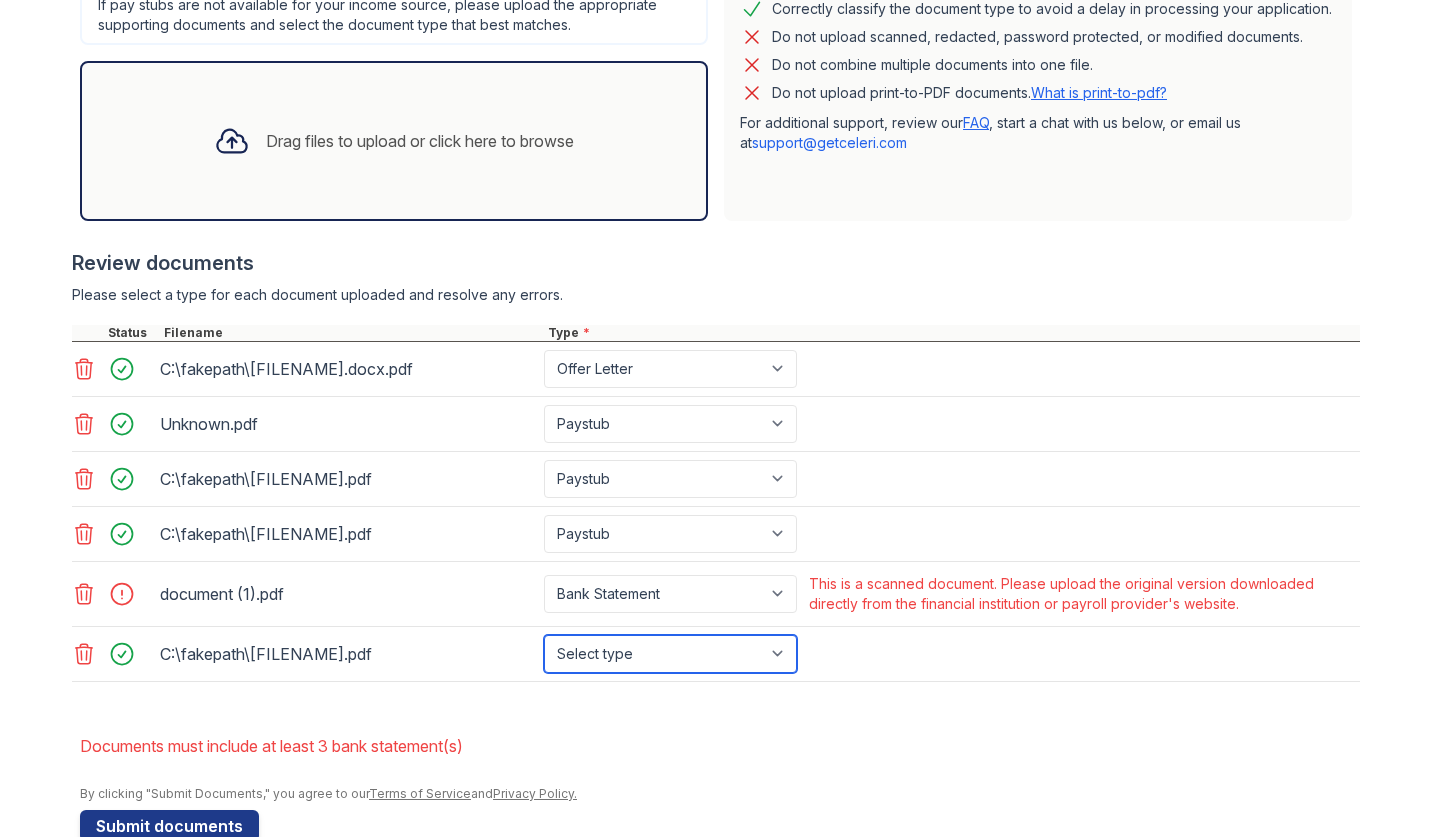 select on "paystub" 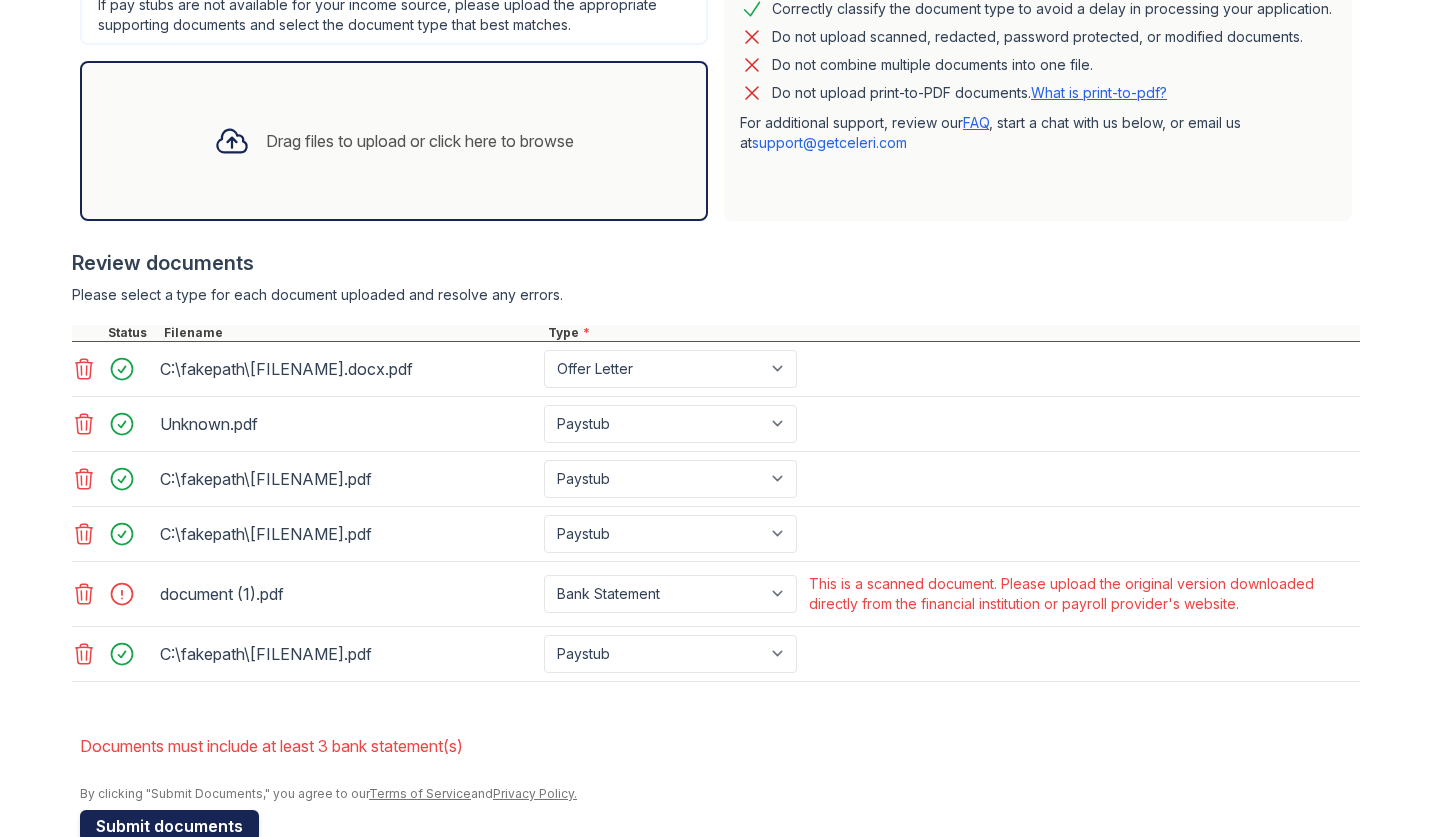 click on "Submit documents" at bounding box center (169, 826) 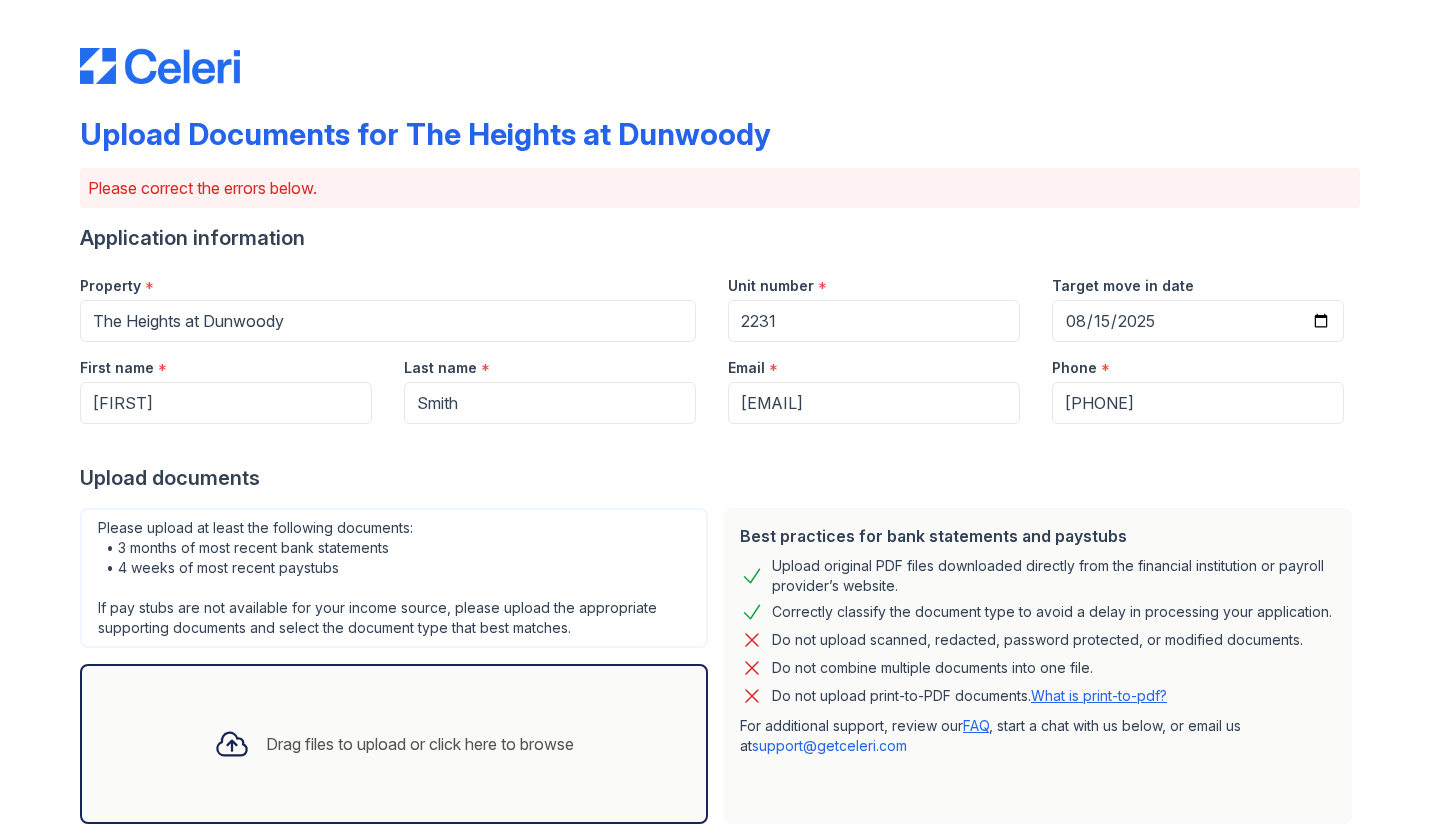 scroll, scrollTop: 0, scrollLeft: 0, axis: both 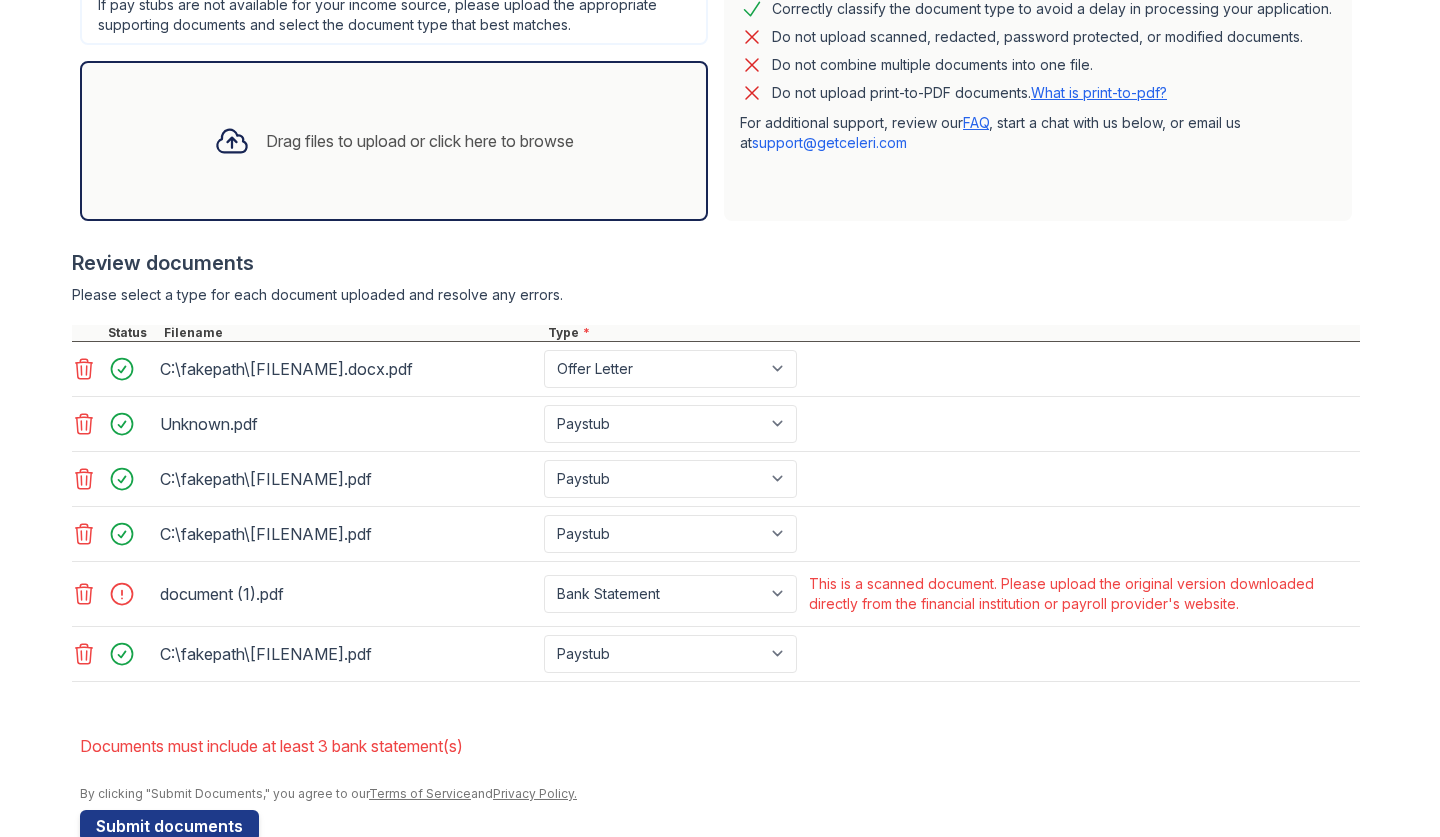 click 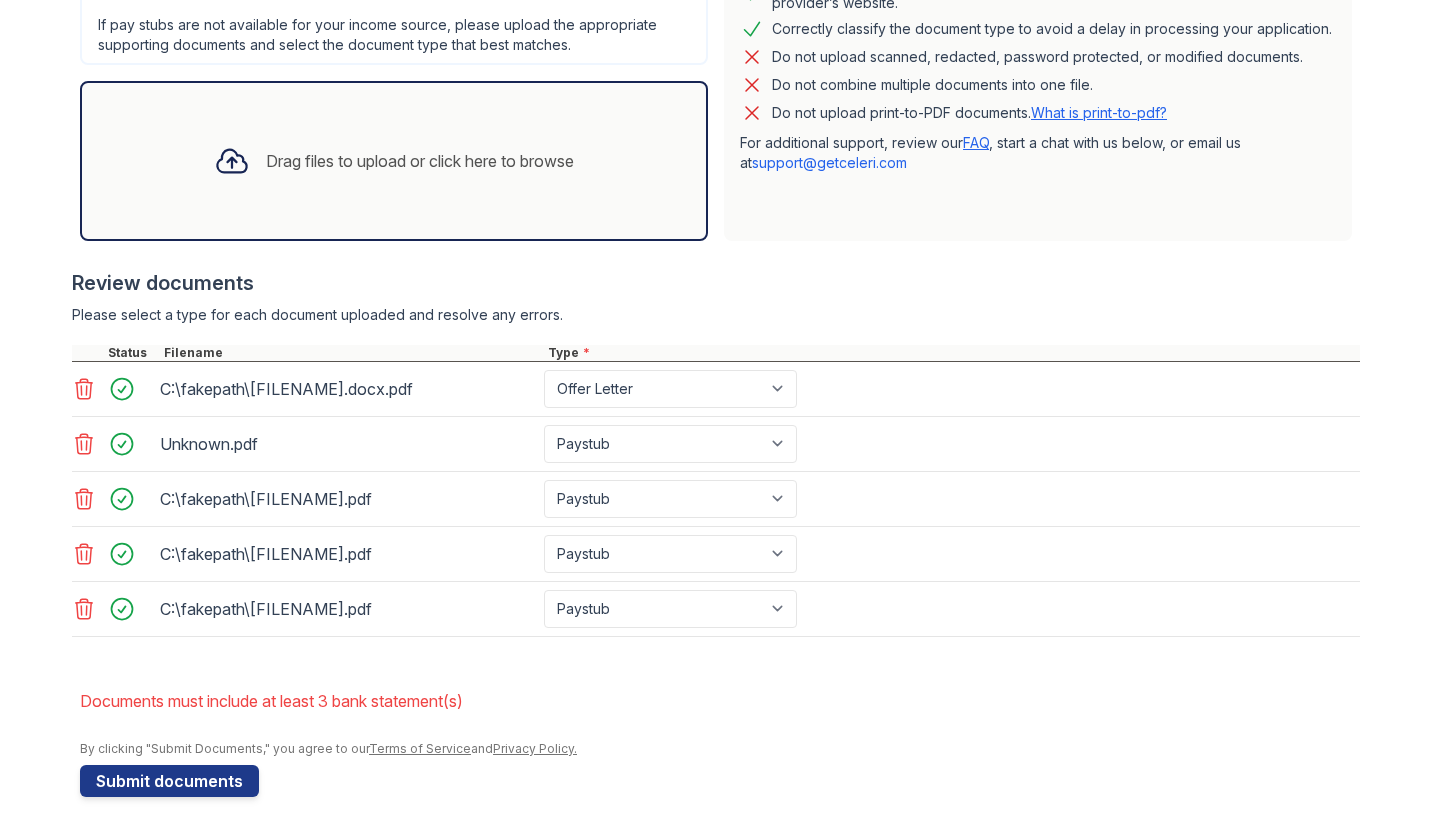 scroll, scrollTop: 538, scrollLeft: 0, axis: vertical 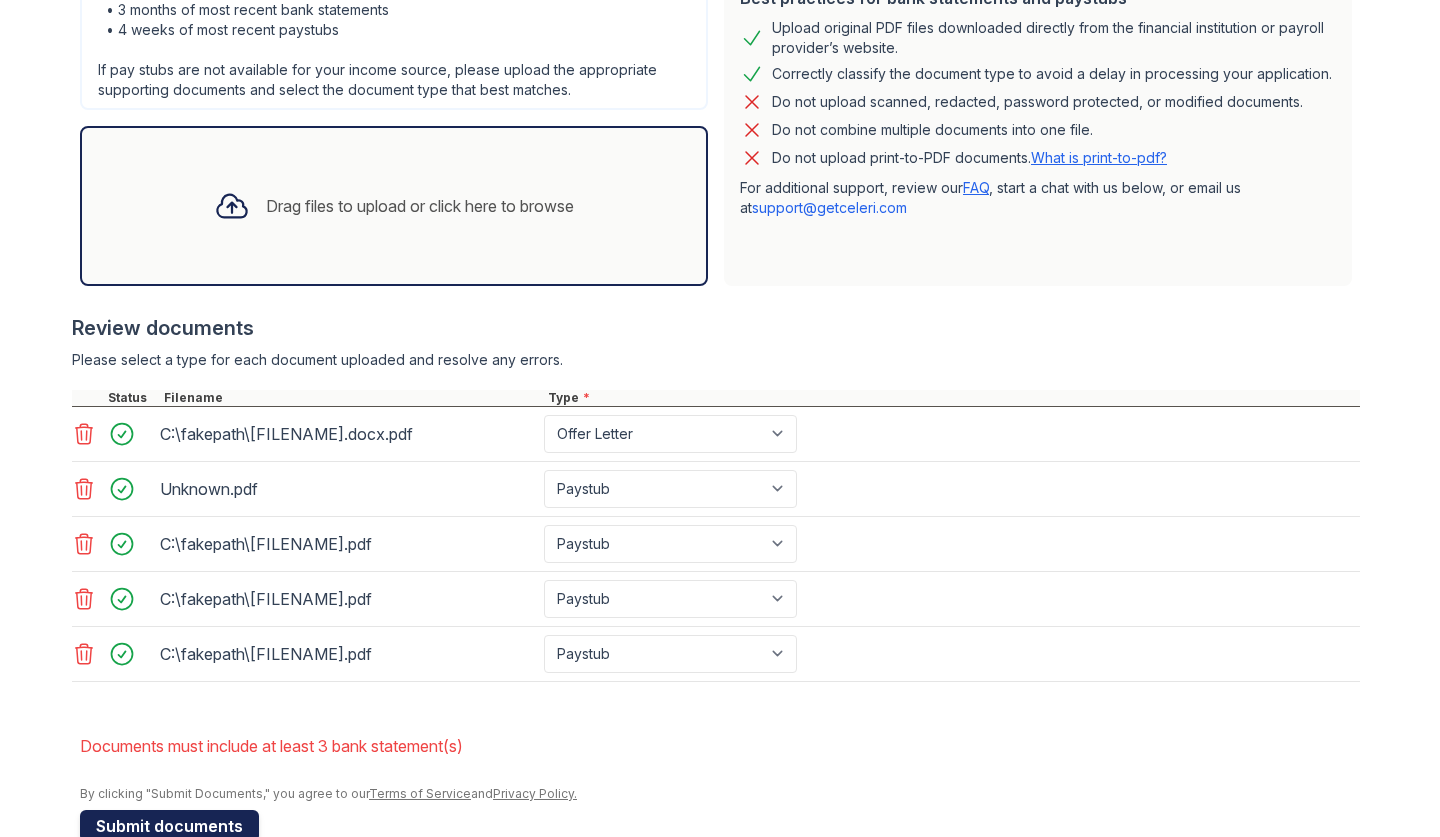 click on "Submit documents" at bounding box center (169, 826) 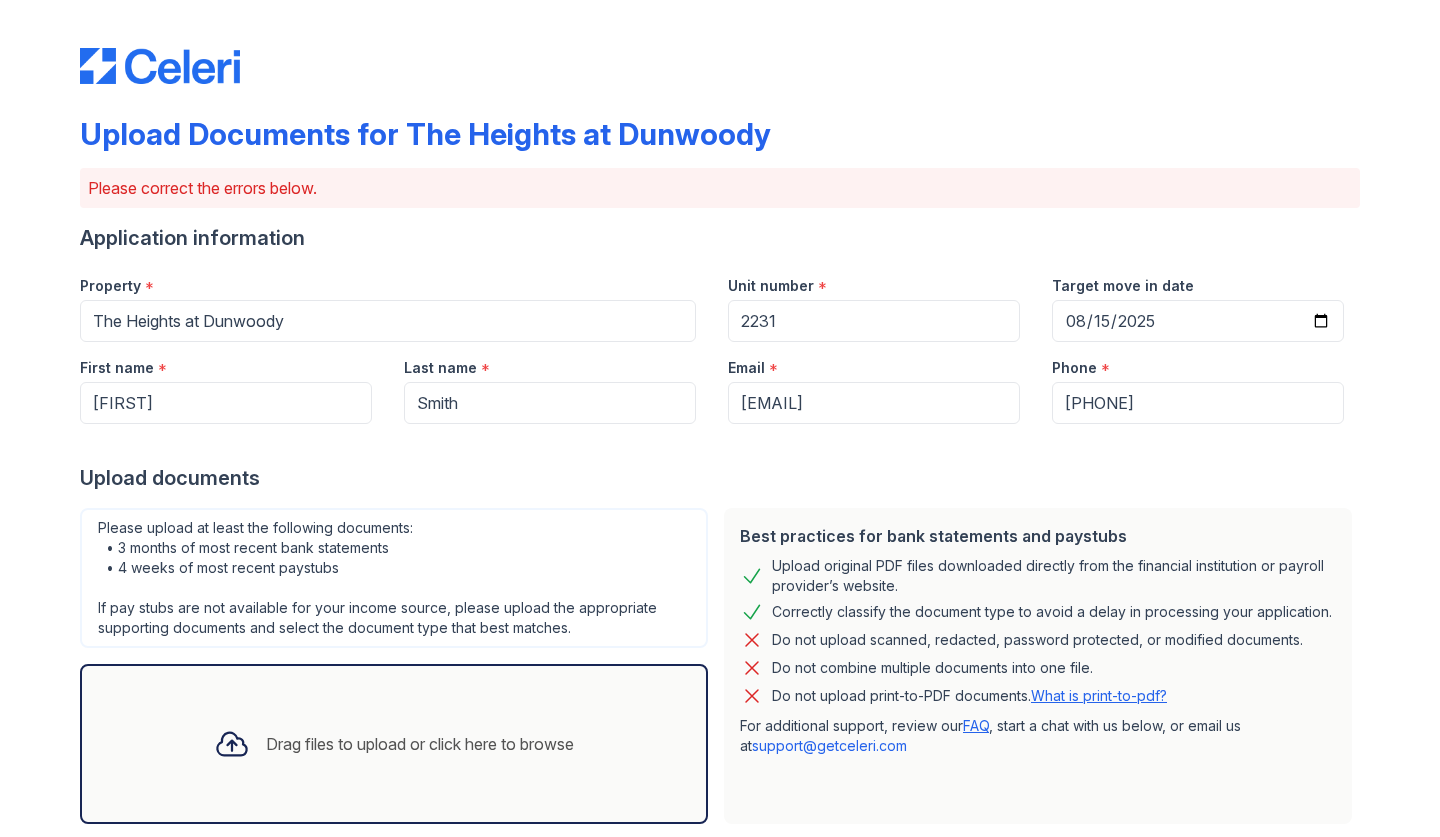 scroll, scrollTop: 0, scrollLeft: 0, axis: both 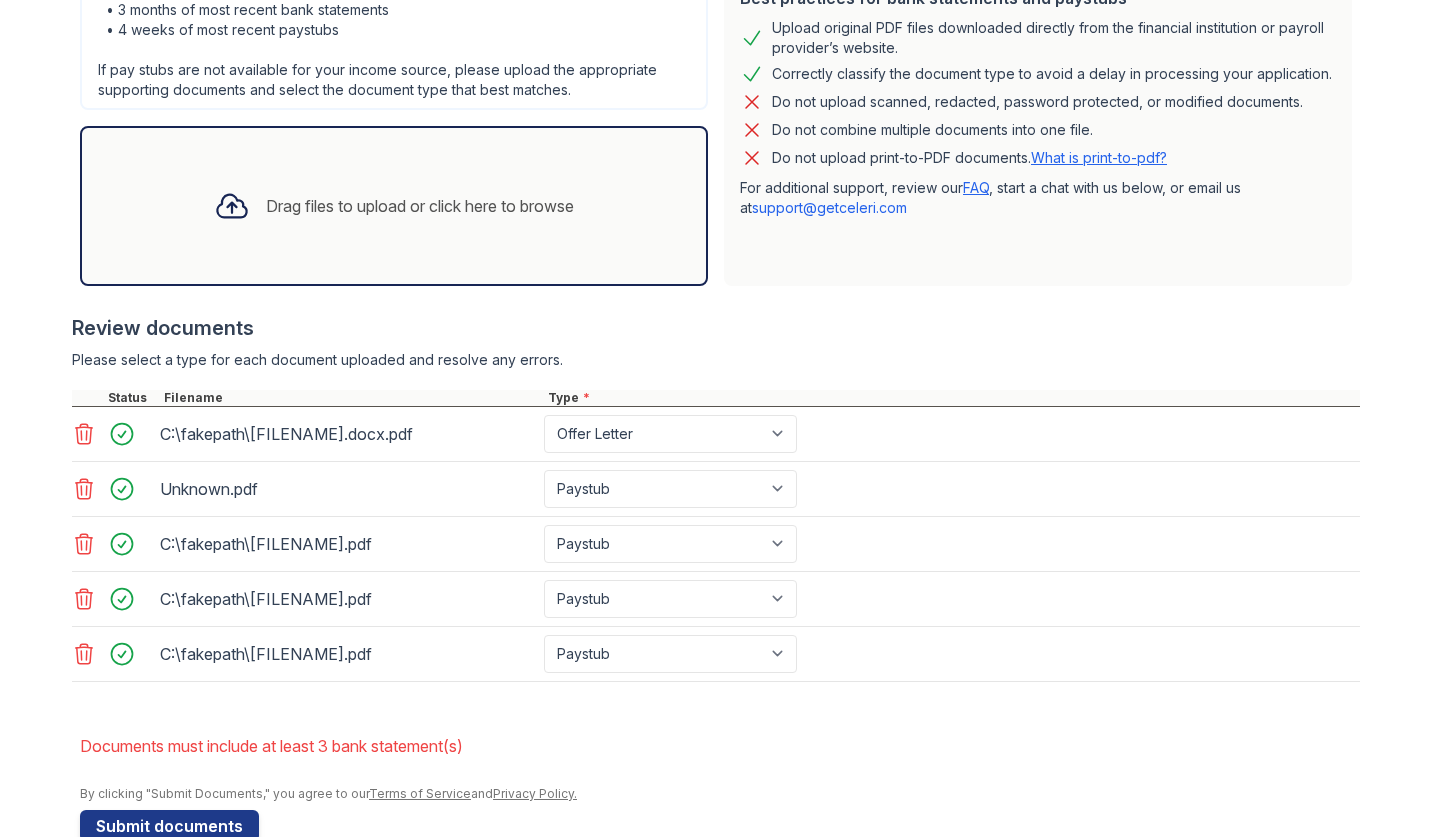 click on "Drag files to upload or click here to browse" at bounding box center (420, 206) 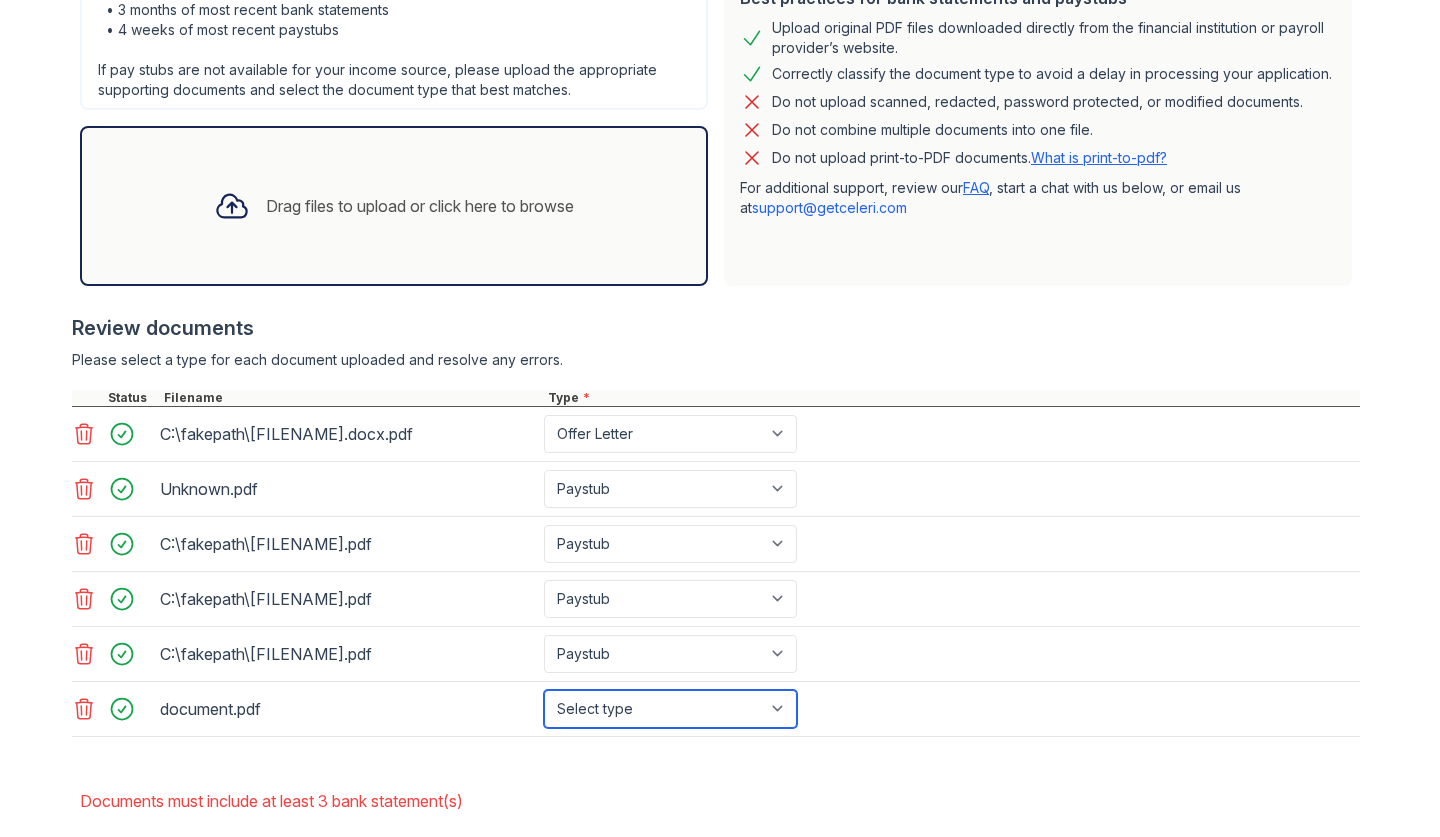 select on "bank_statement" 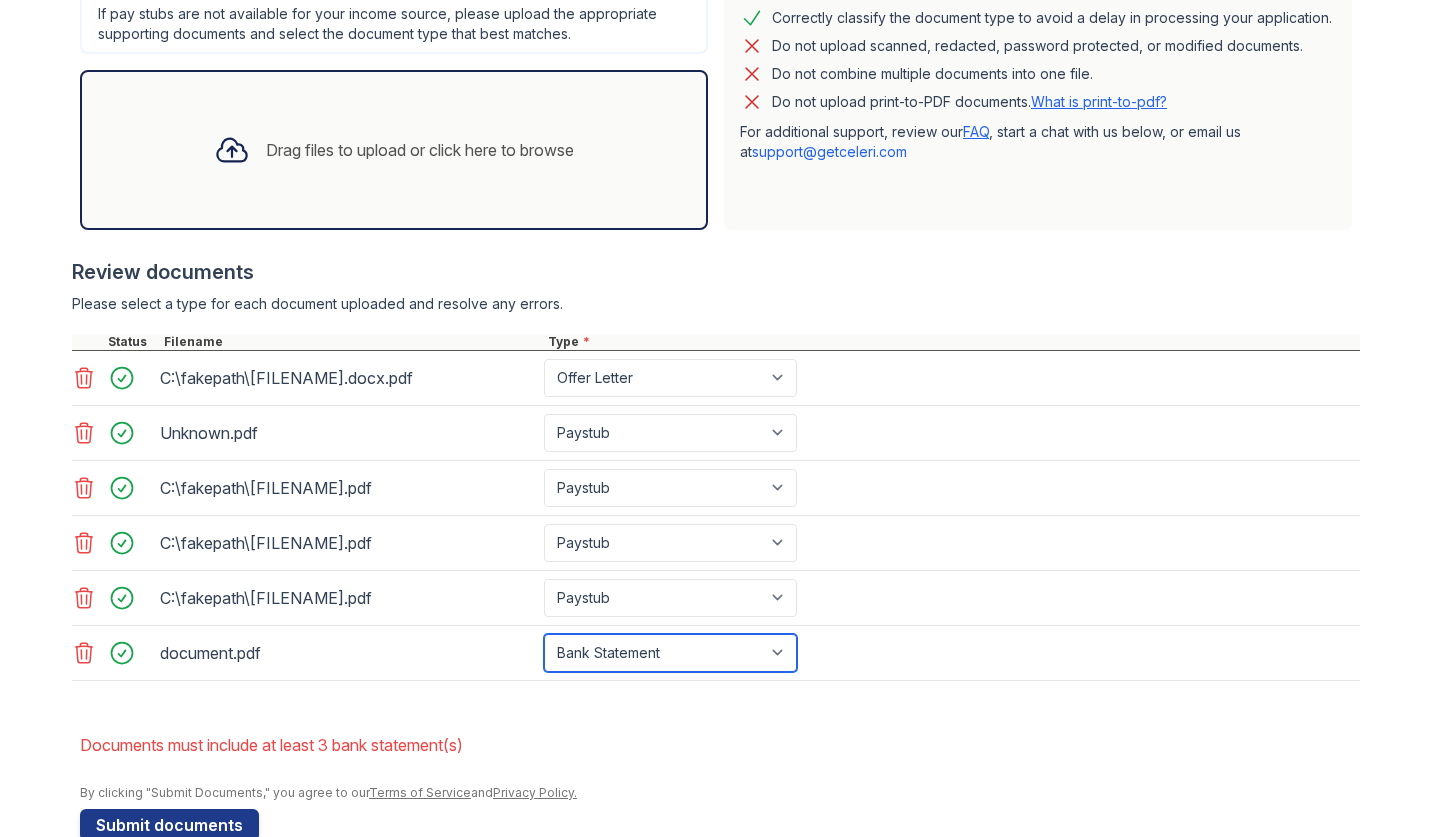 scroll, scrollTop: 593, scrollLeft: 0, axis: vertical 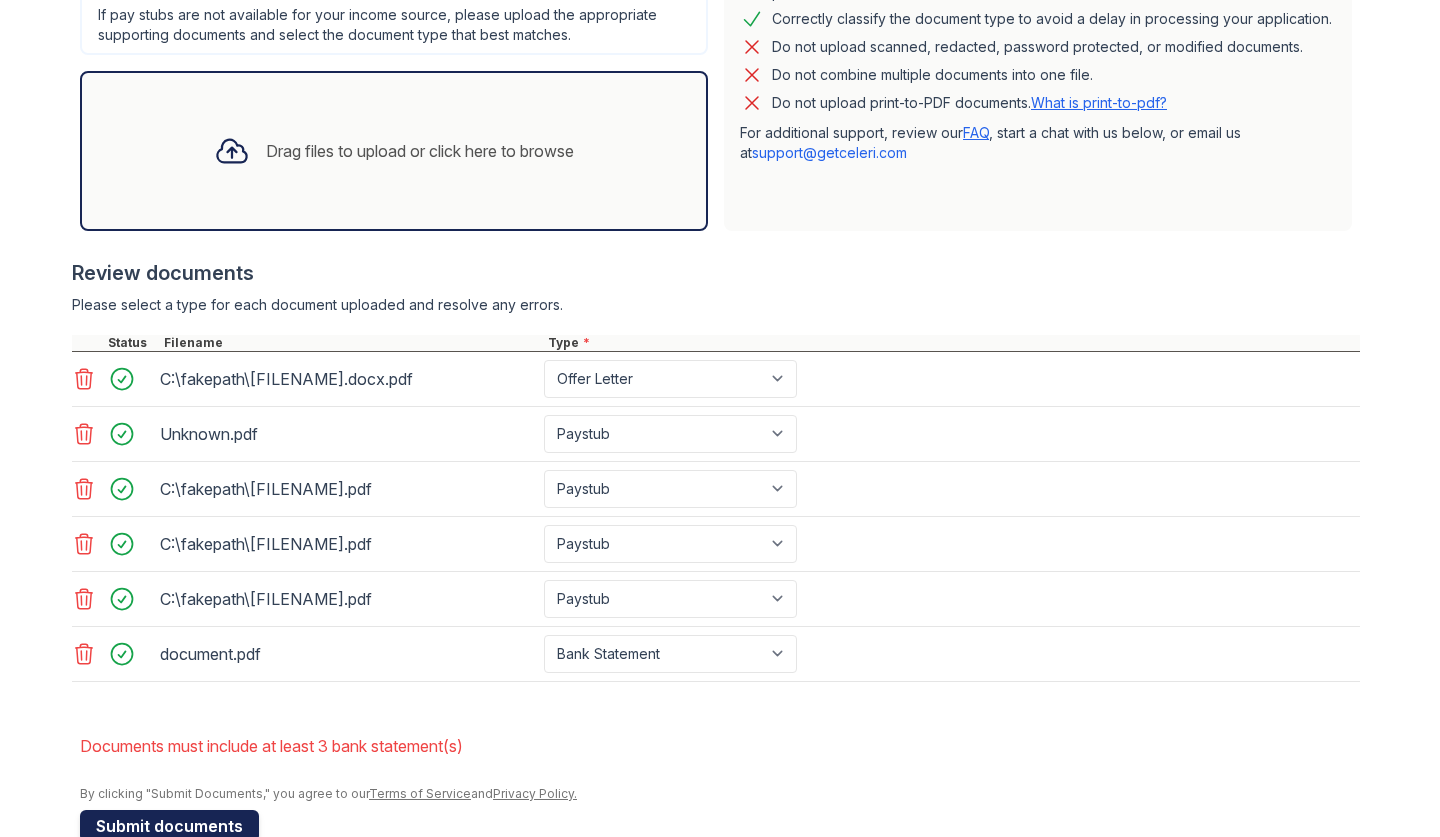 click on "Submit documents" at bounding box center (169, 826) 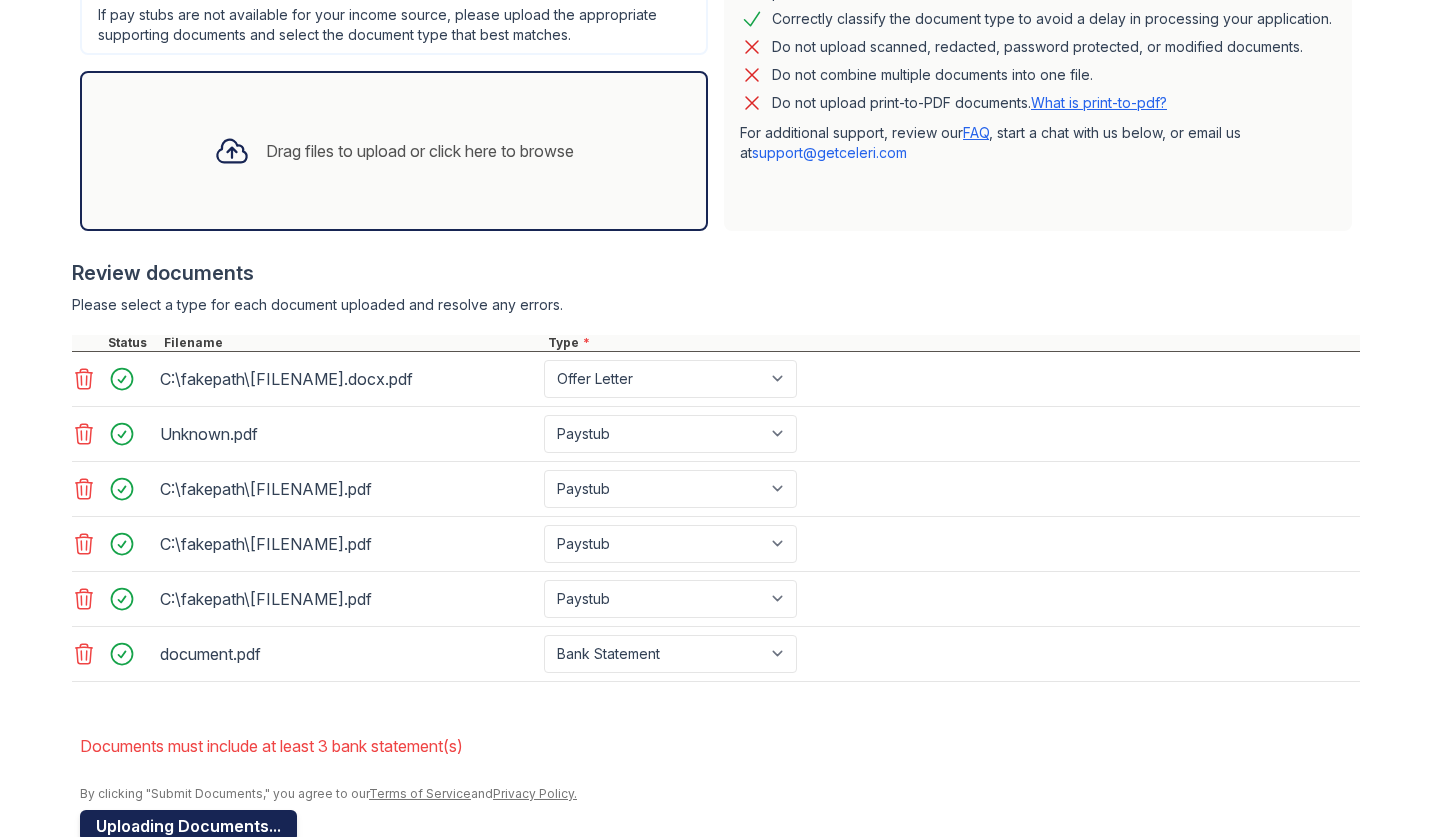 scroll, scrollTop: 0, scrollLeft: 0, axis: both 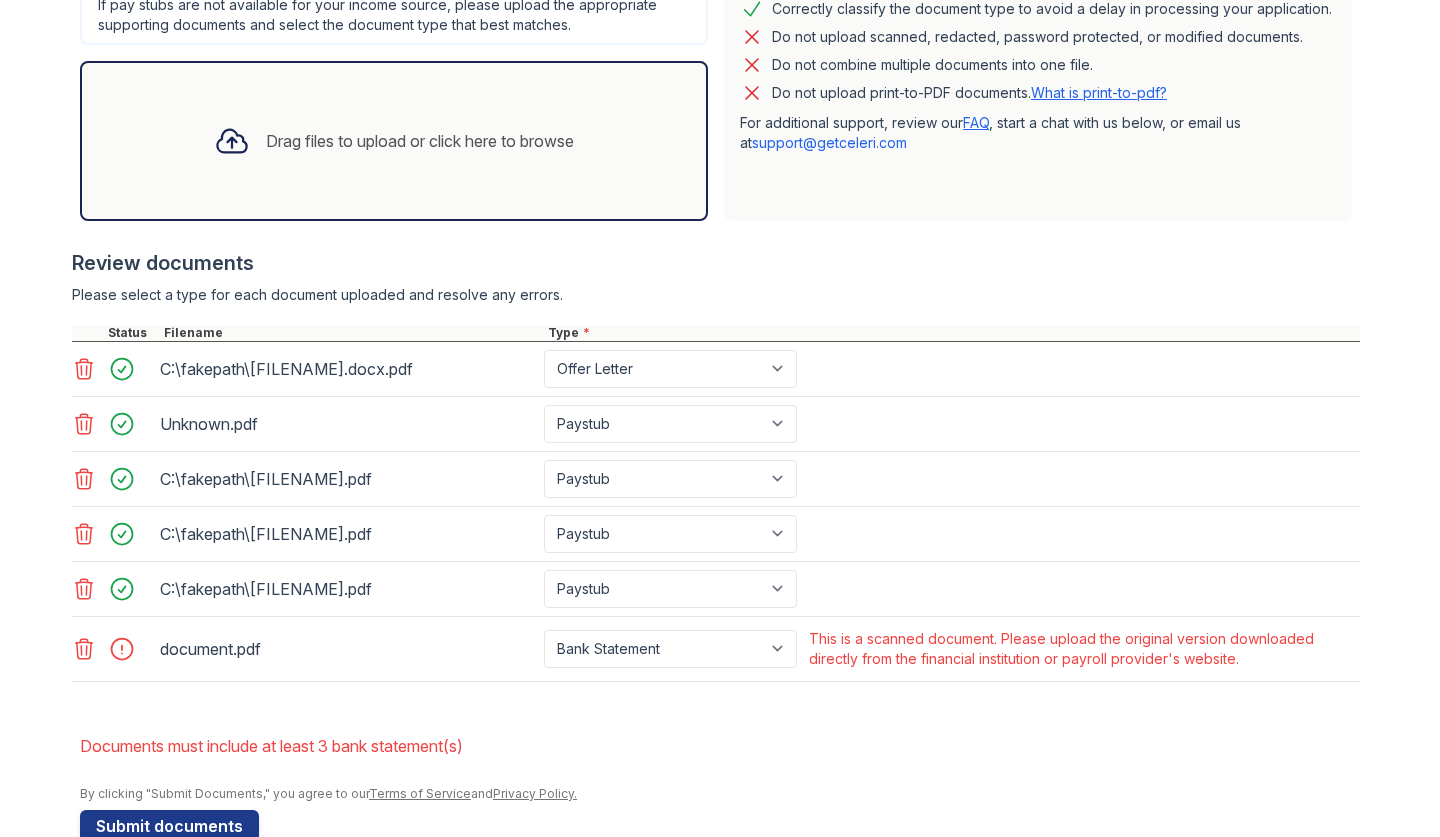 click 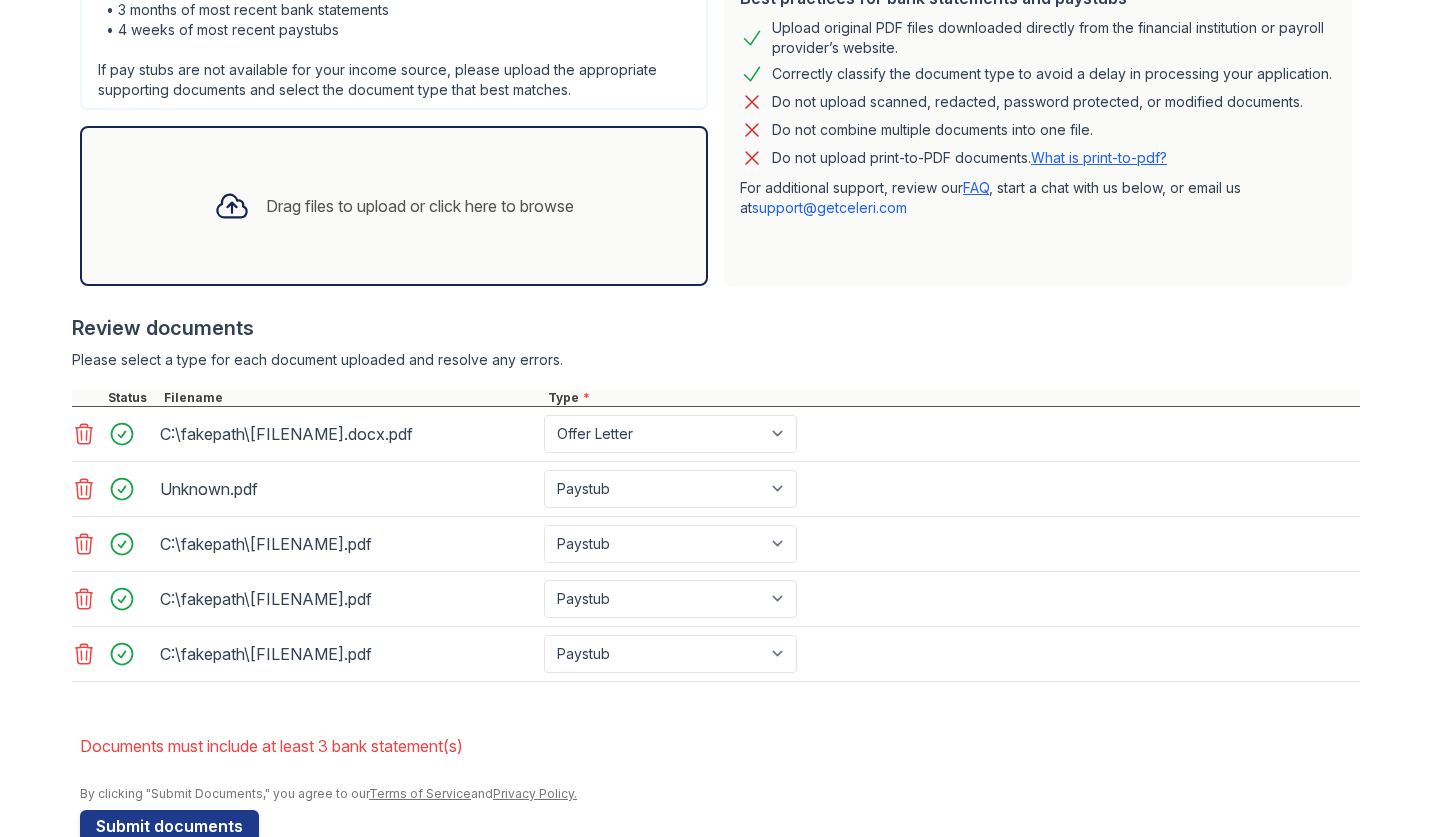 scroll, scrollTop: 63, scrollLeft: 0, axis: vertical 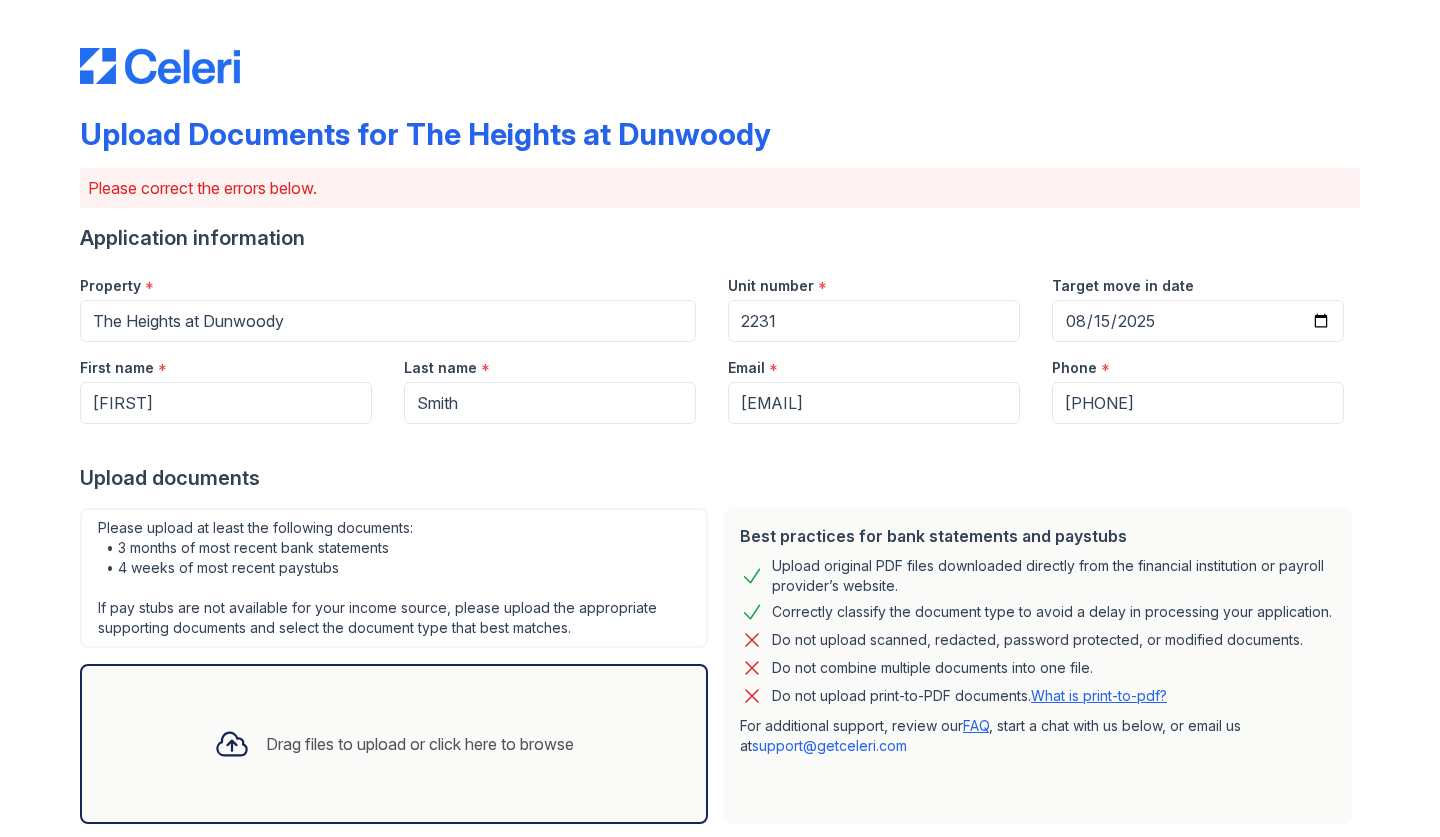 click 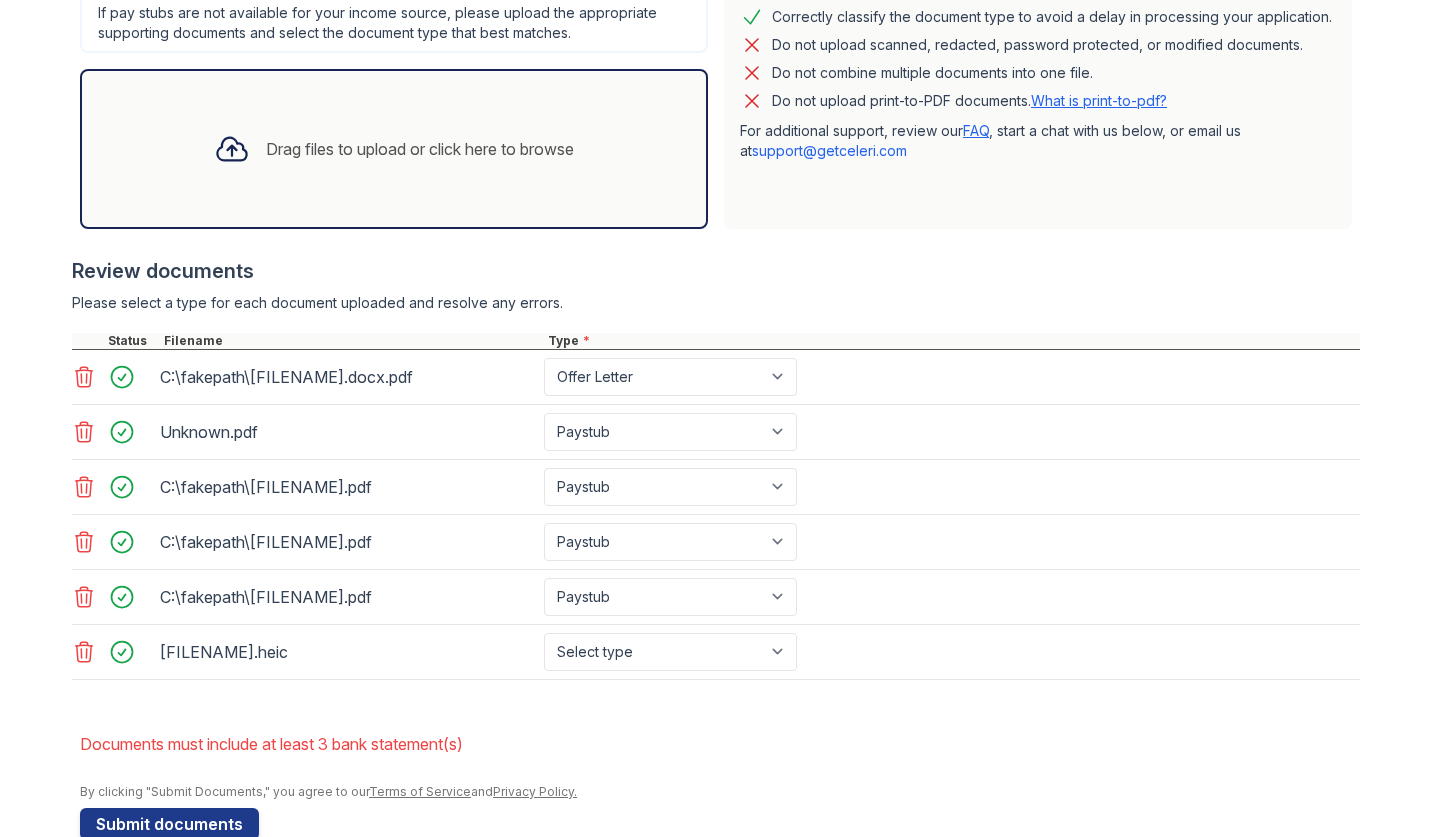 scroll, scrollTop: 593, scrollLeft: 0, axis: vertical 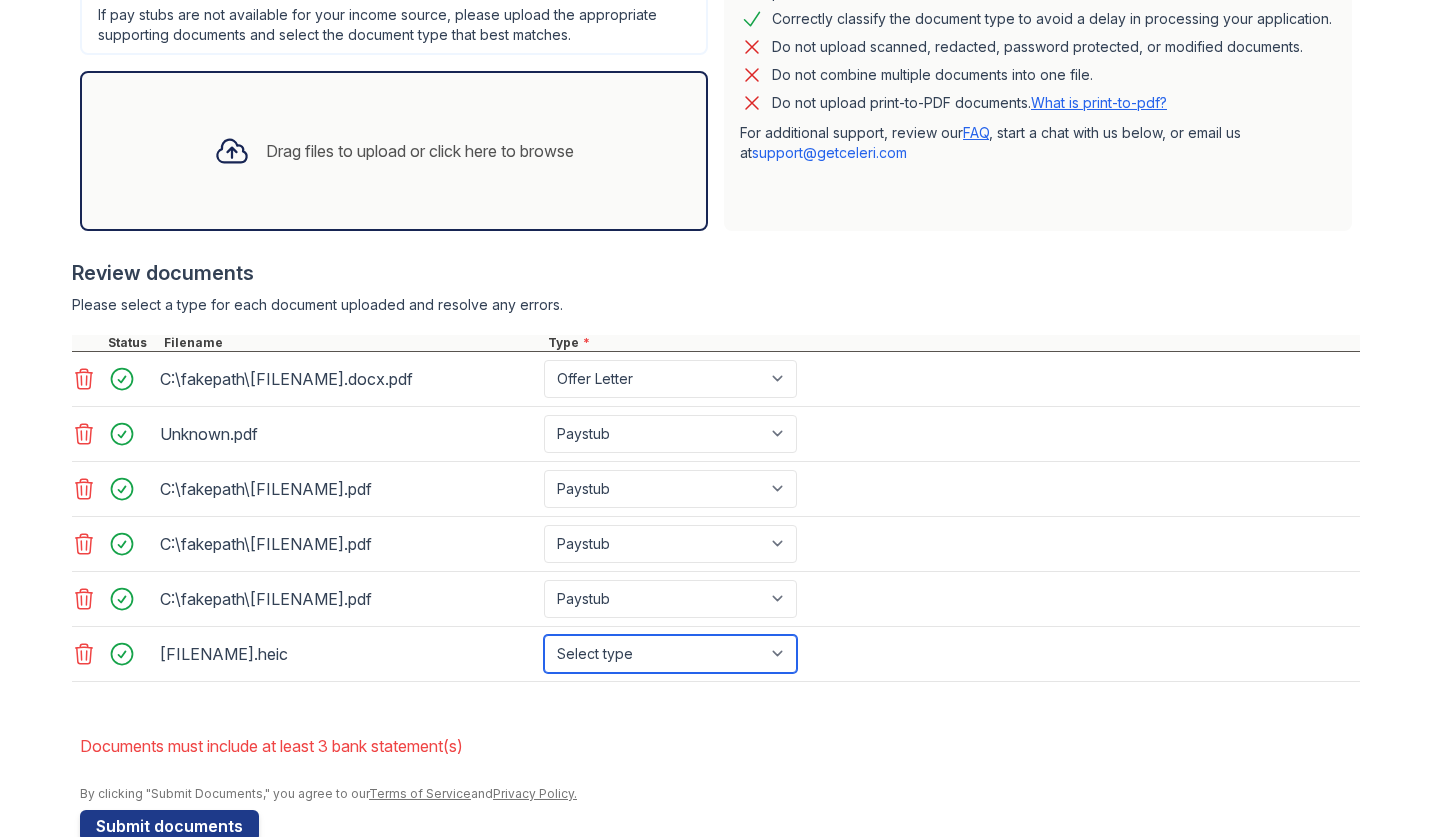 select on "bank_statement" 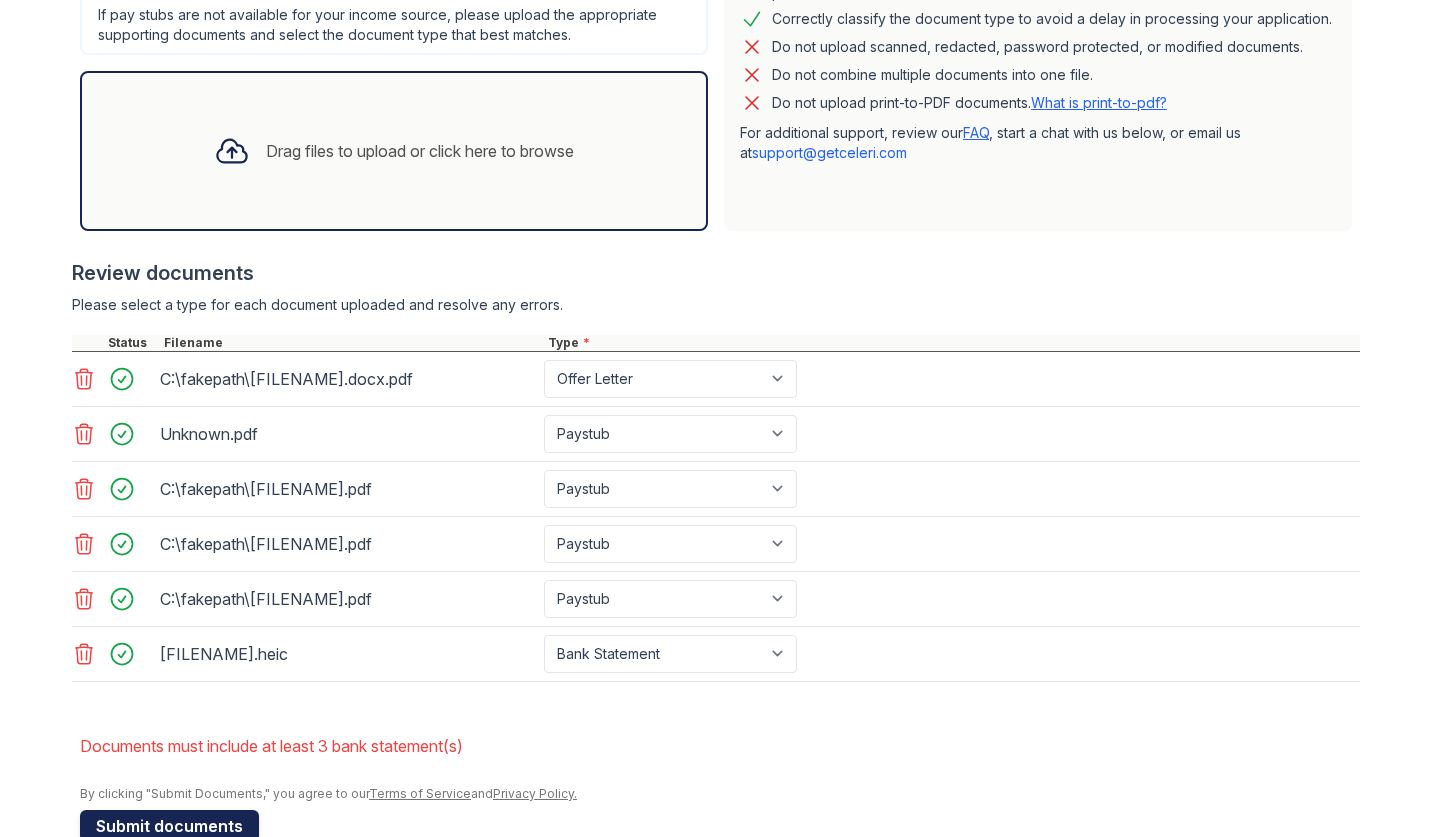 click on "Submit documents" at bounding box center [169, 826] 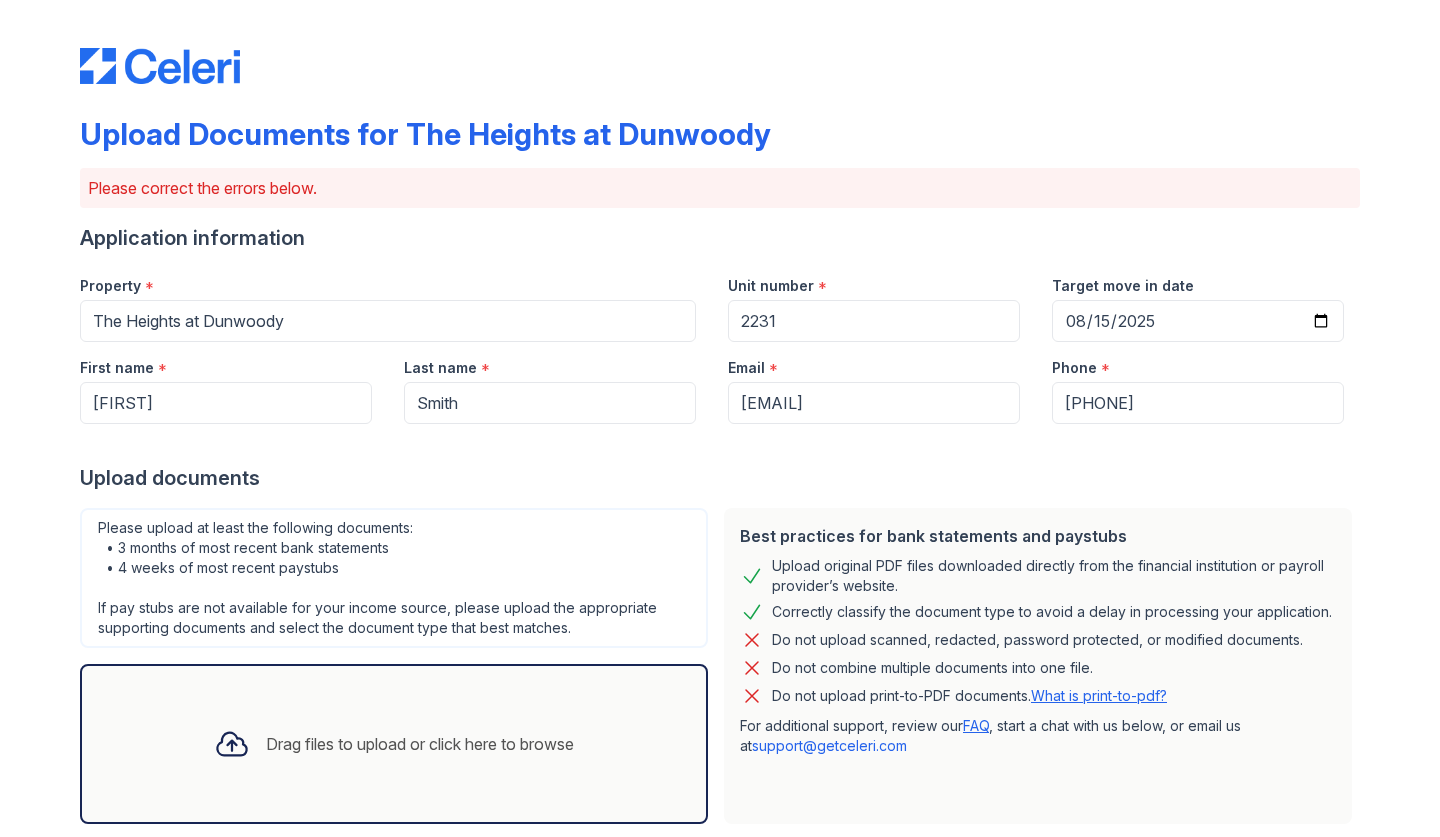 scroll, scrollTop: 0, scrollLeft: 0, axis: both 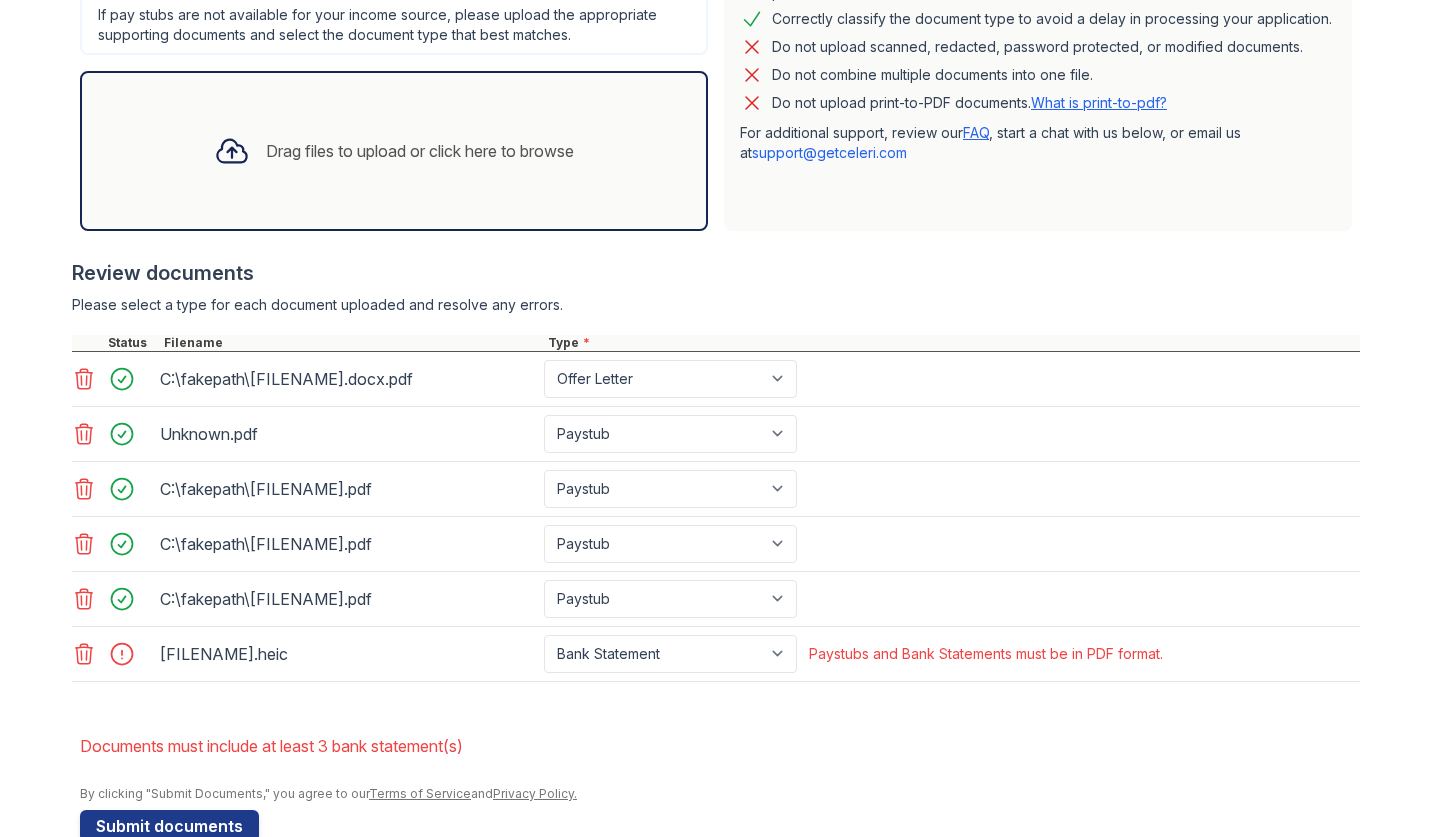 click on "document.heic" at bounding box center (348, 654) 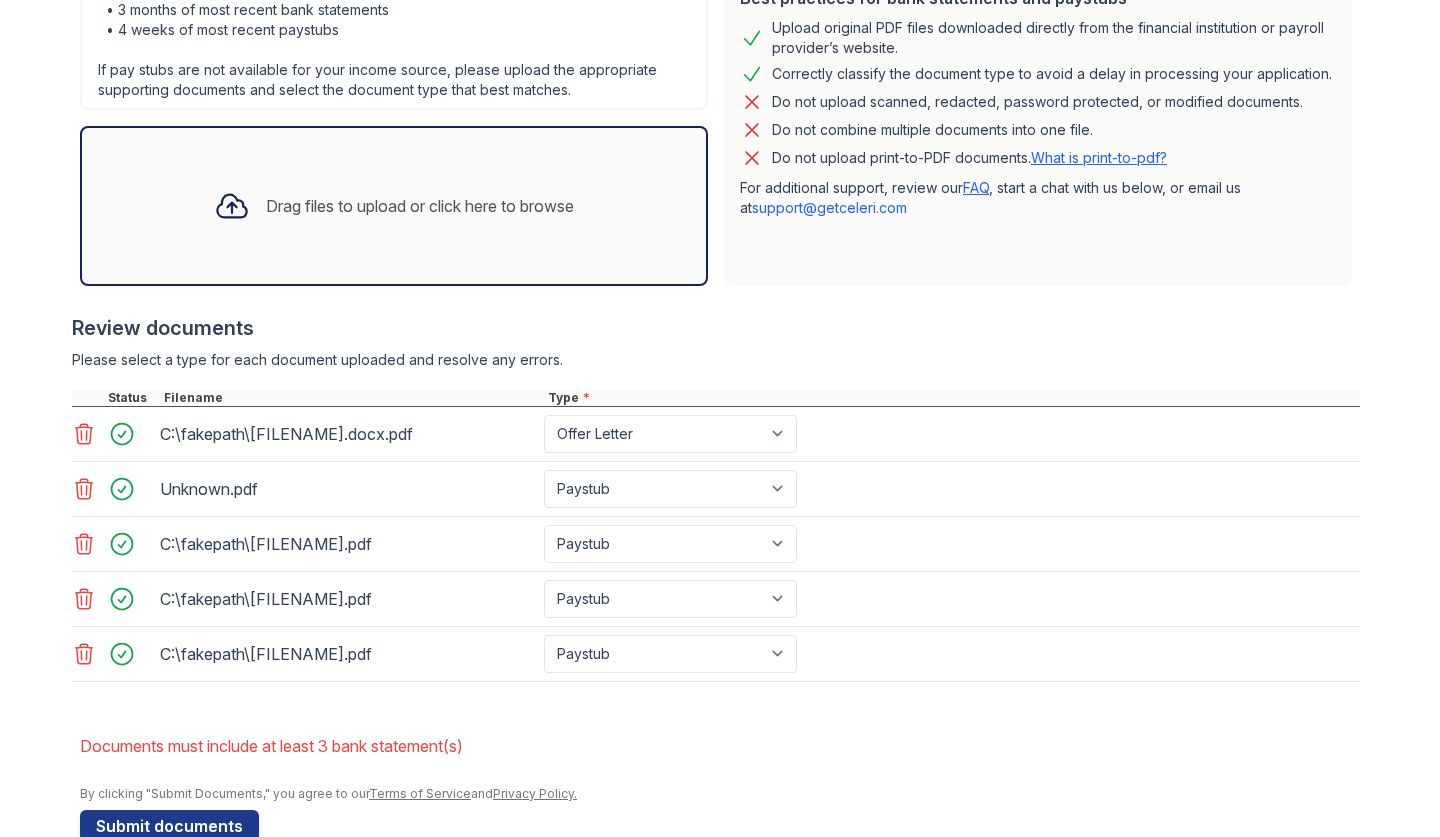 scroll, scrollTop: 63, scrollLeft: 0, axis: vertical 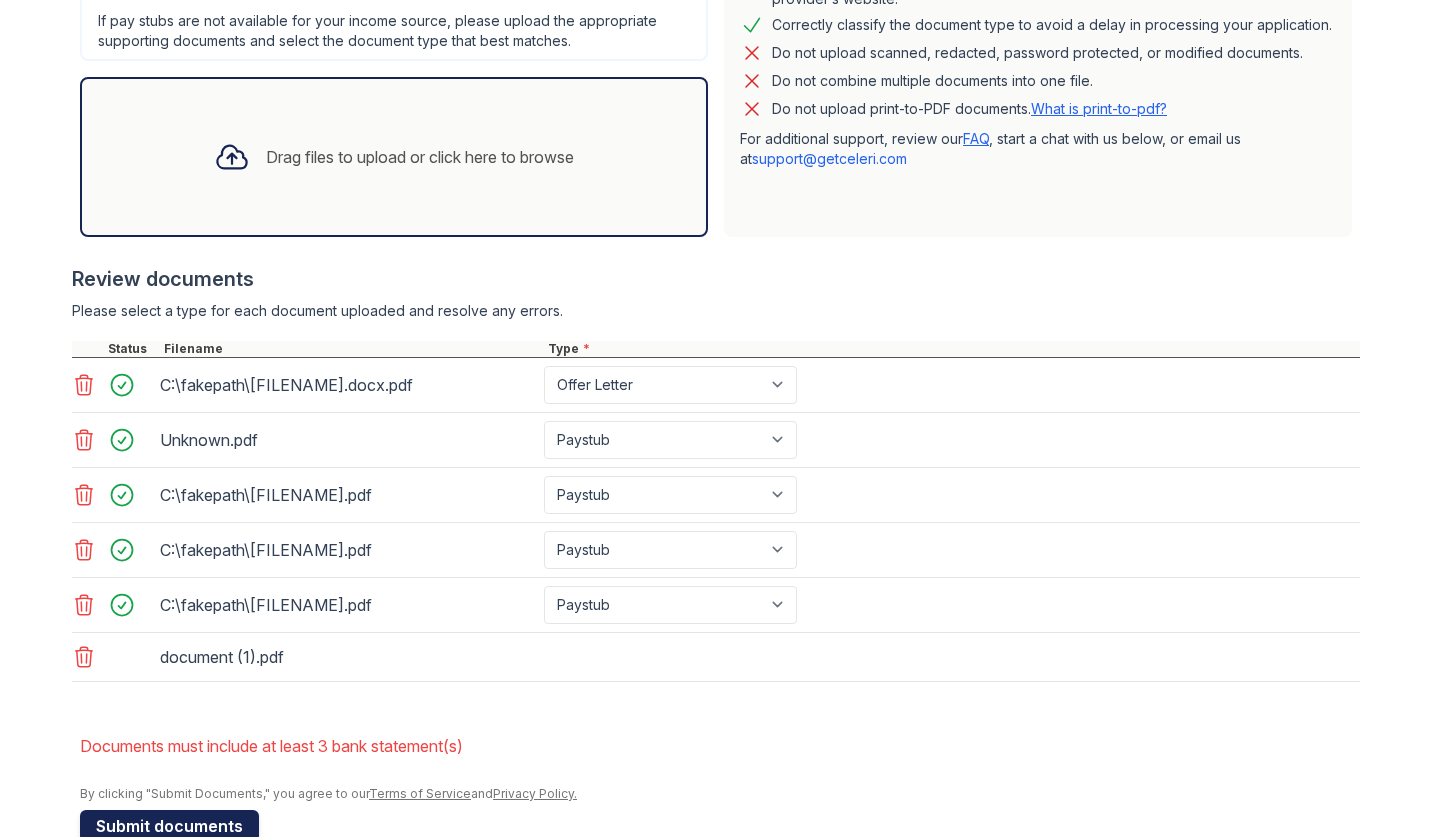 click on "Submit documents" at bounding box center [169, 826] 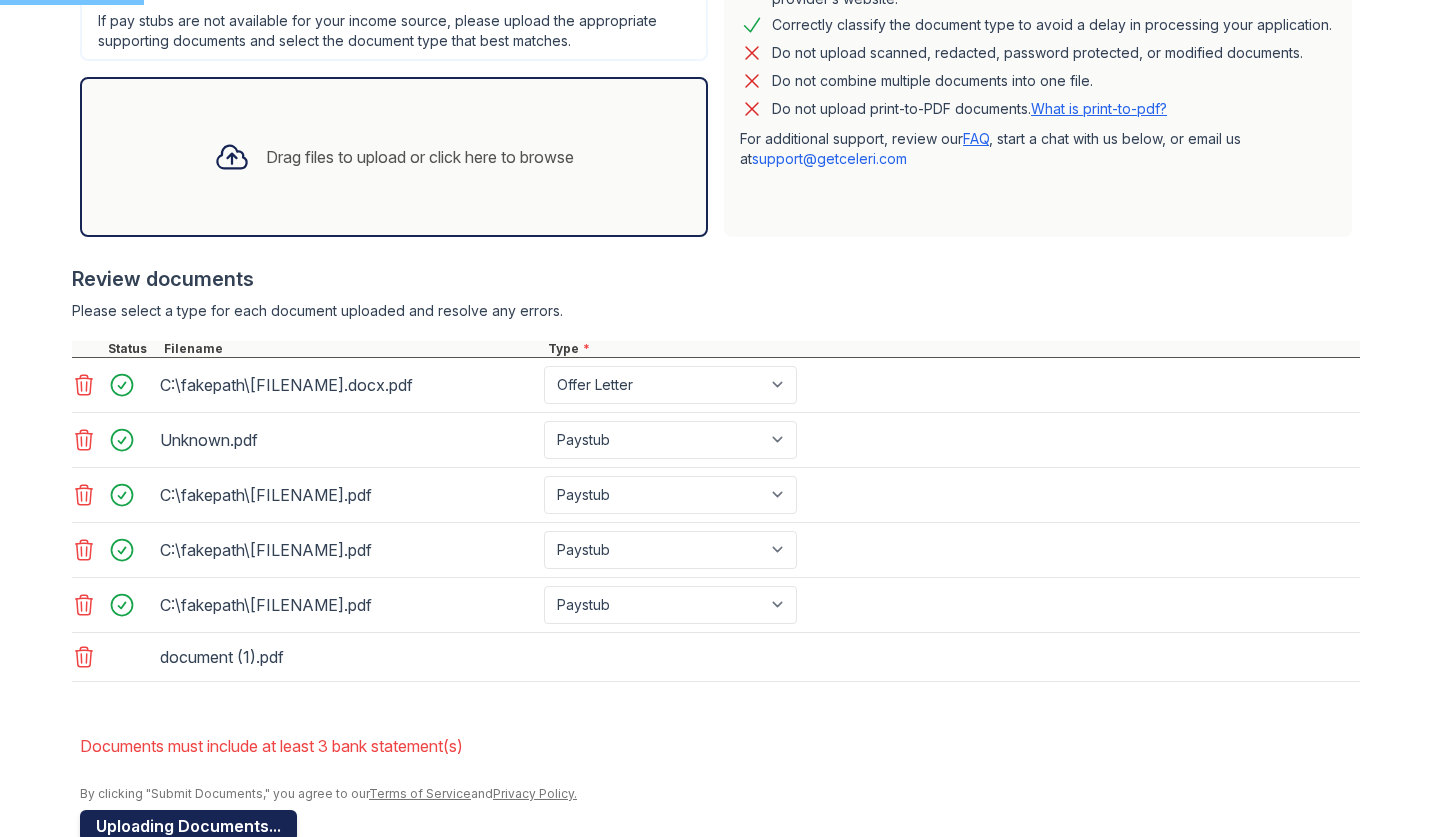 scroll, scrollTop: 0, scrollLeft: 0, axis: both 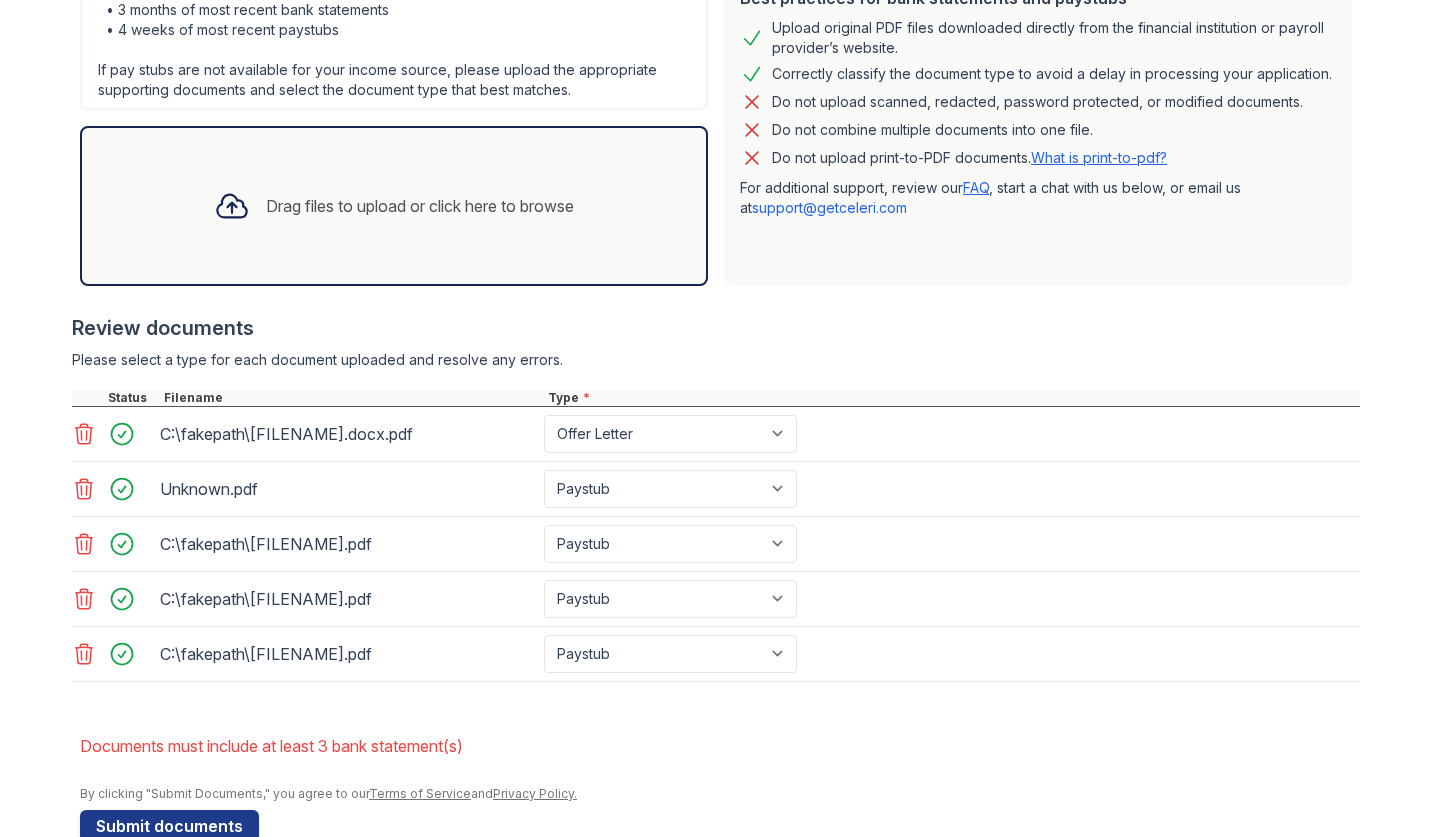 click on "Drag files to upload or click here to browse" at bounding box center [394, 206] 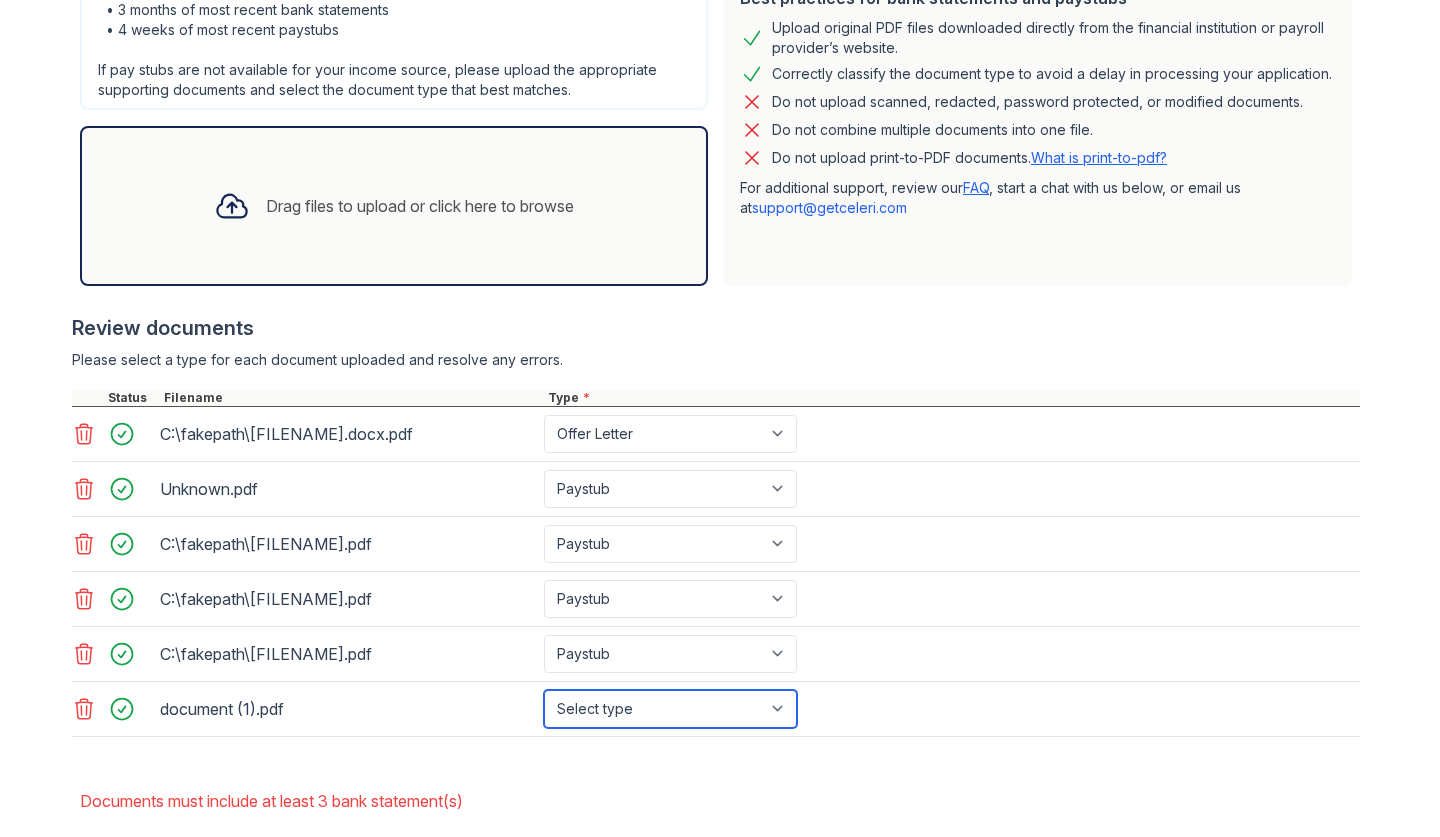select on "bank_statement" 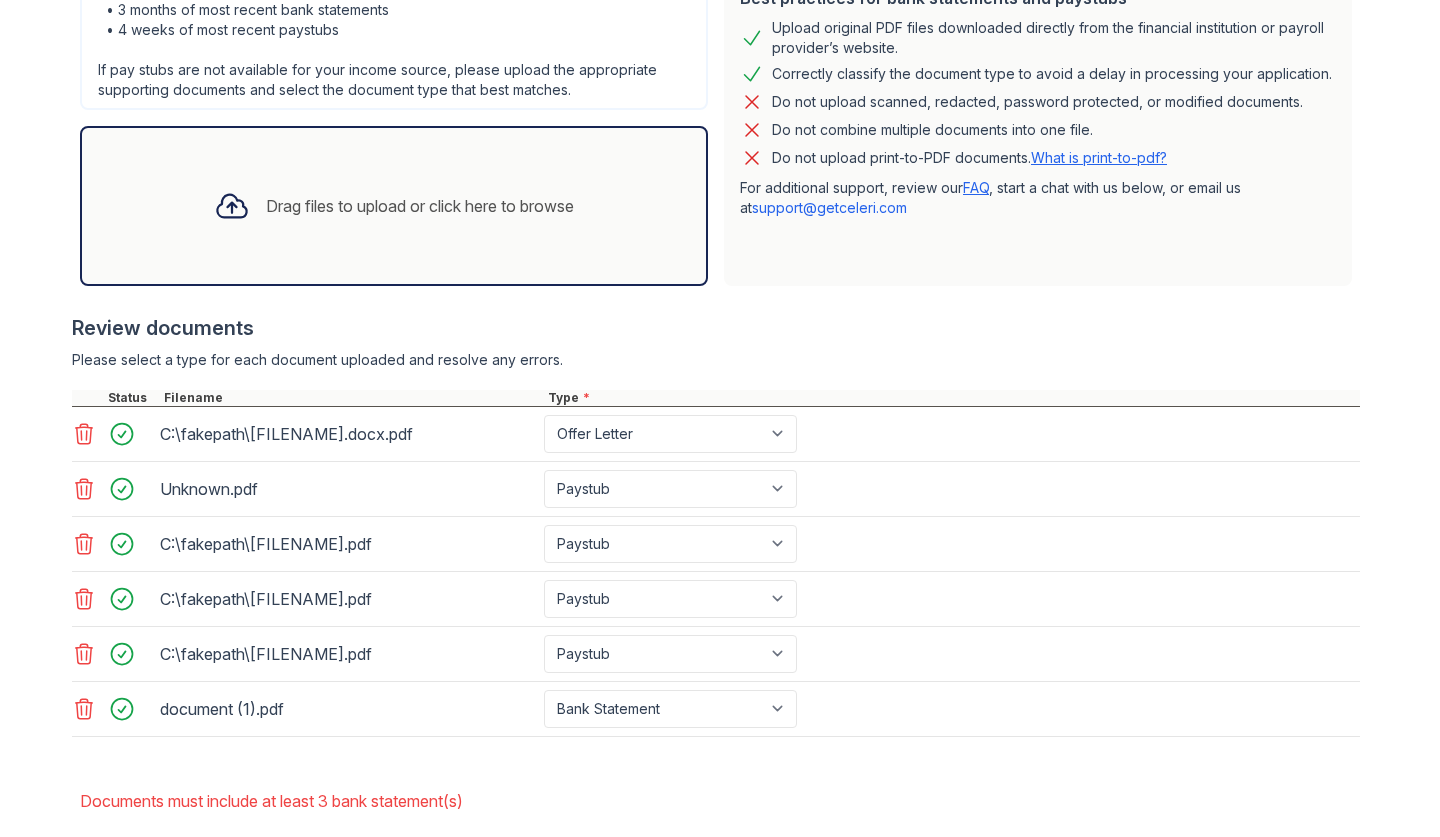 click on "Submit documents" at bounding box center [169, 881] 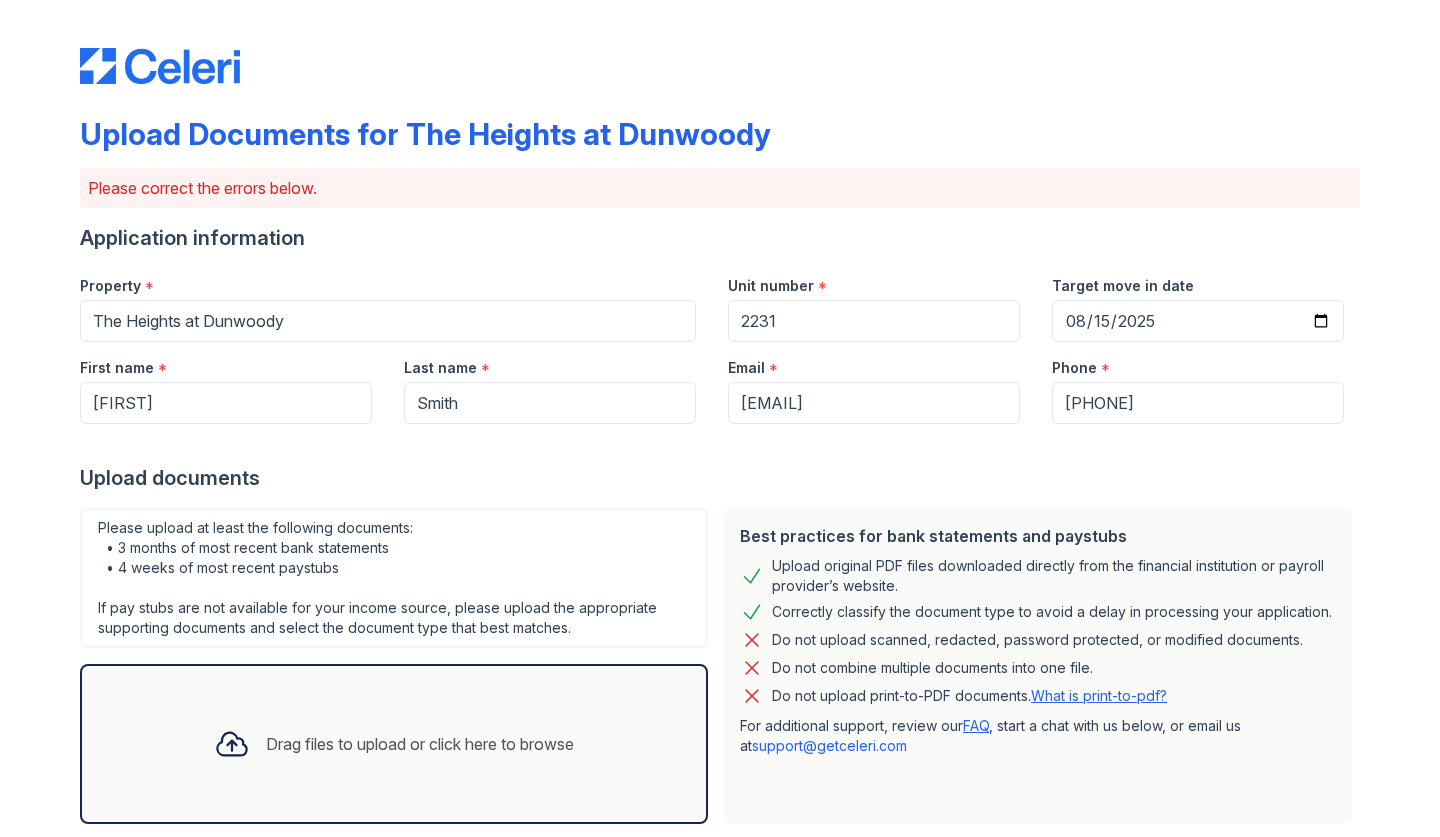 scroll, scrollTop: 0, scrollLeft: 0, axis: both 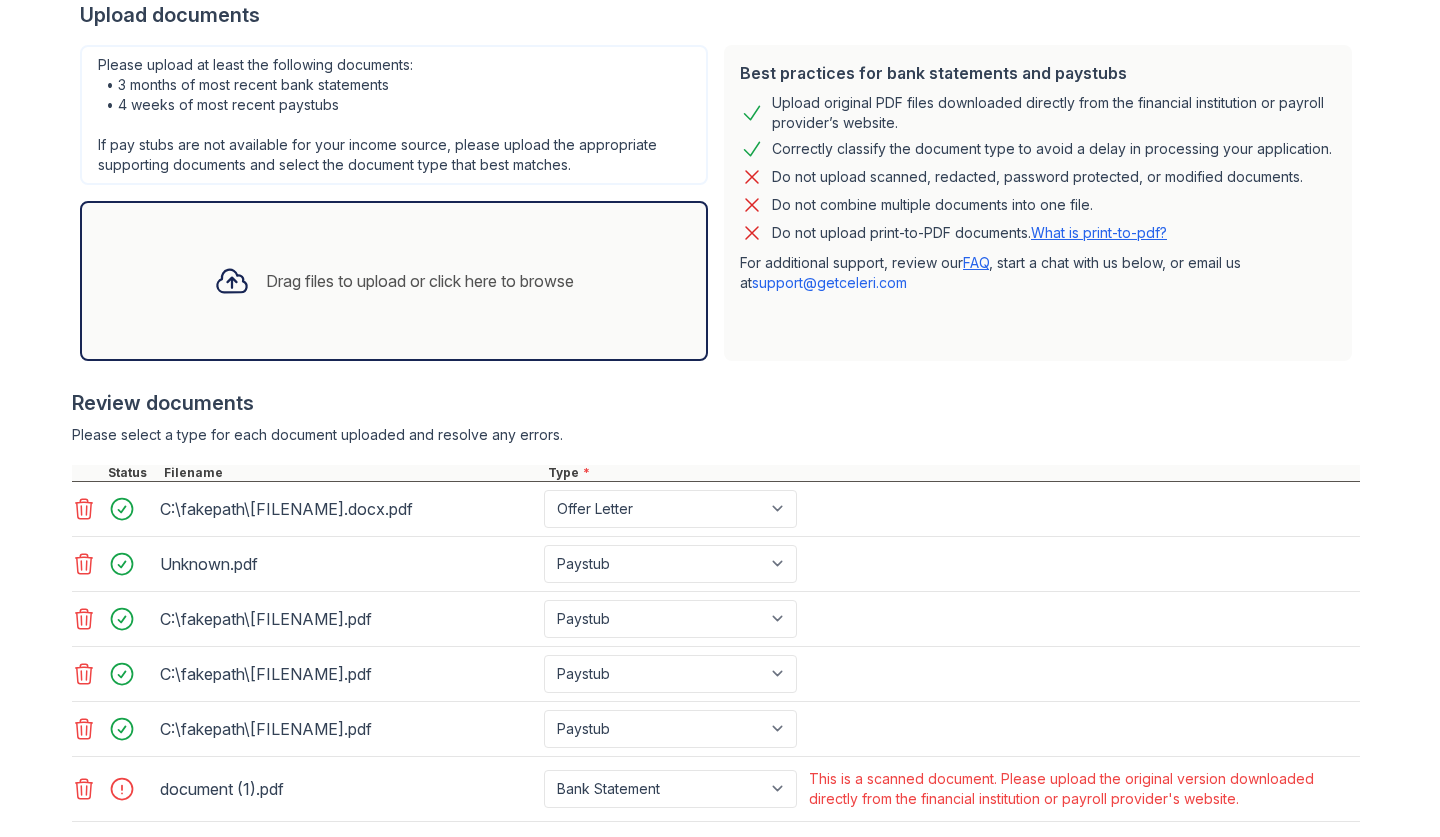 click on "Drag files to upload or click here to browse" at bounding box center [394, 281] 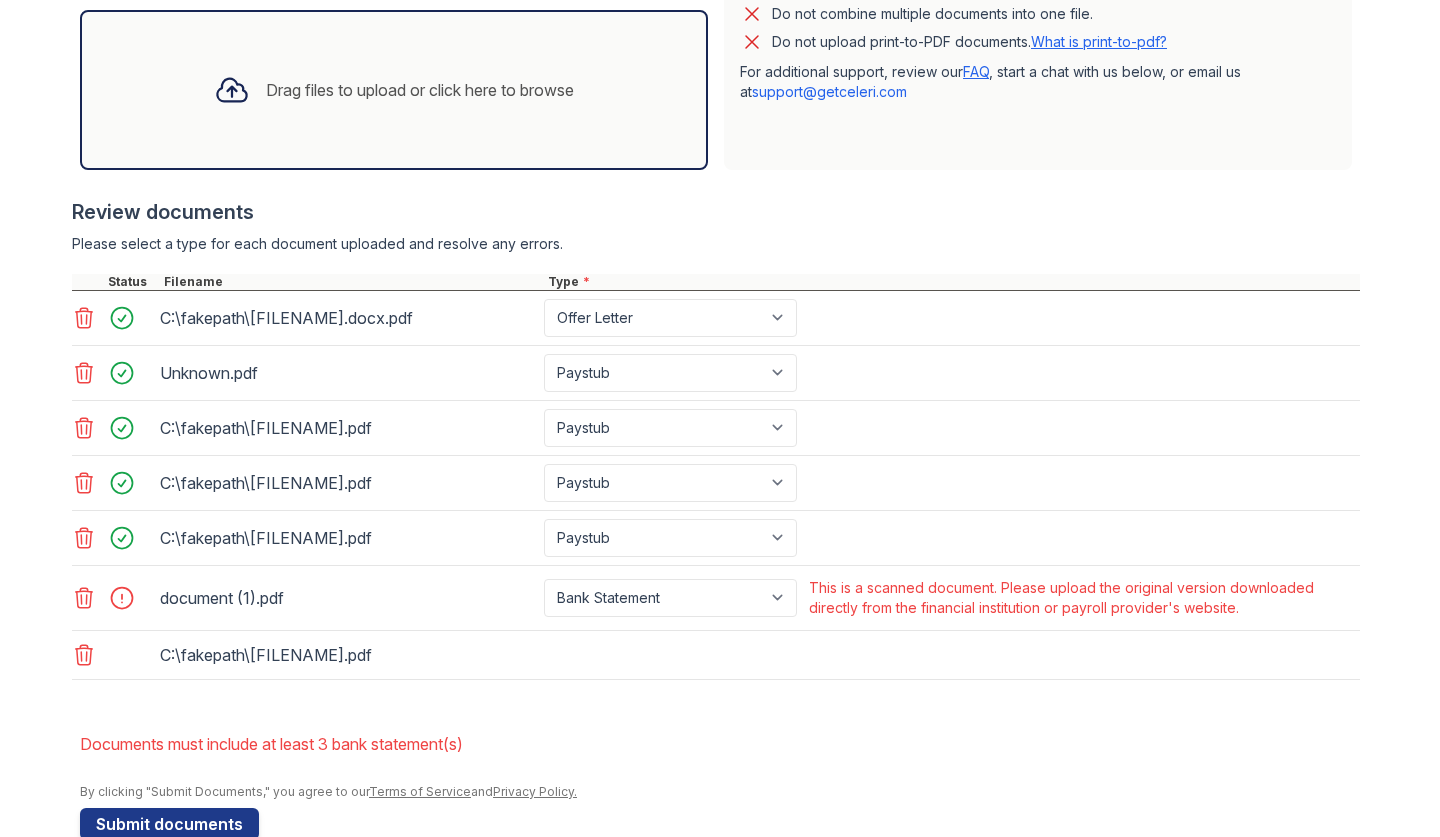 scroll, scrollTop: 652, scrollLeft: 0, axis: vertical 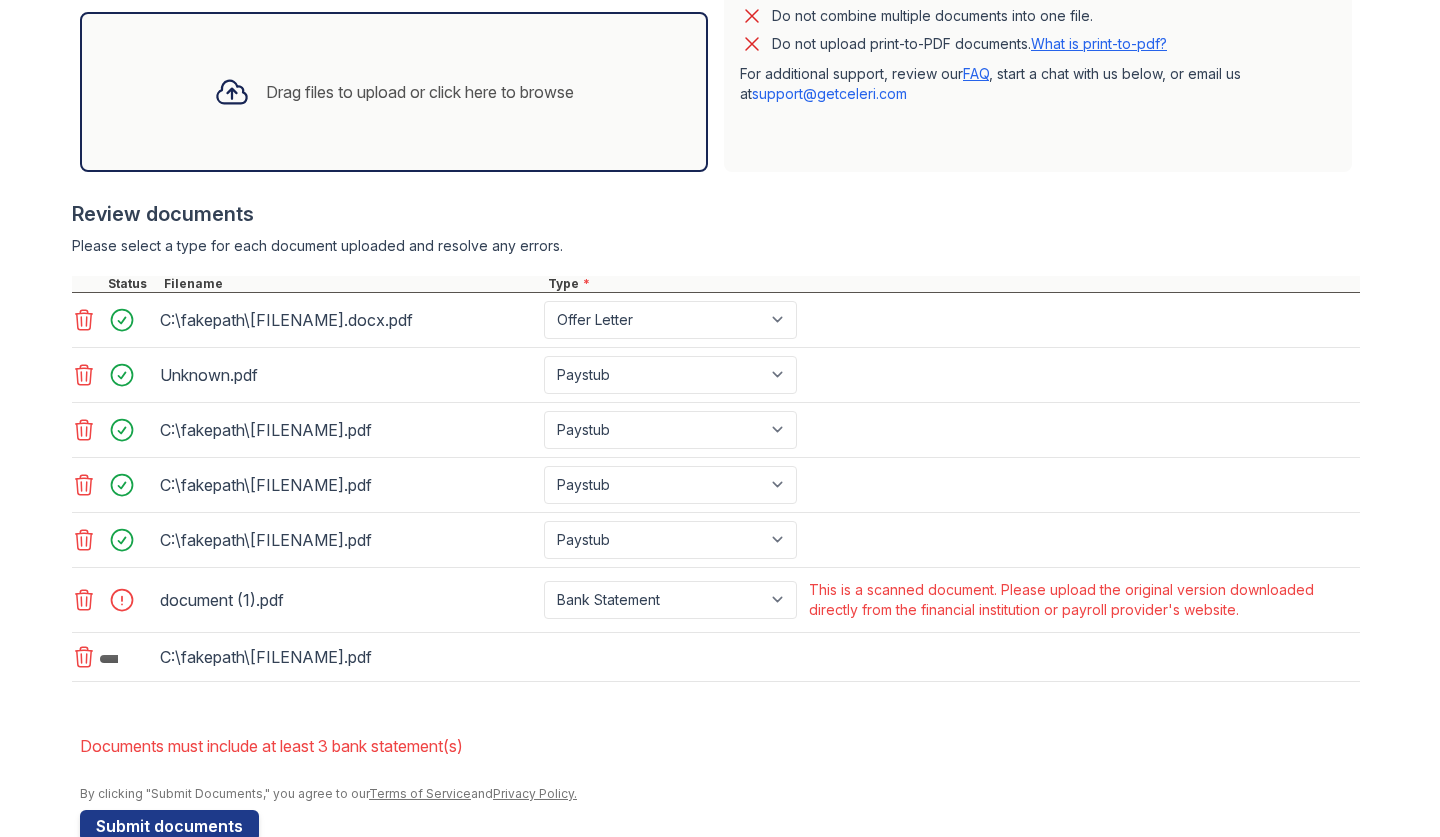 click 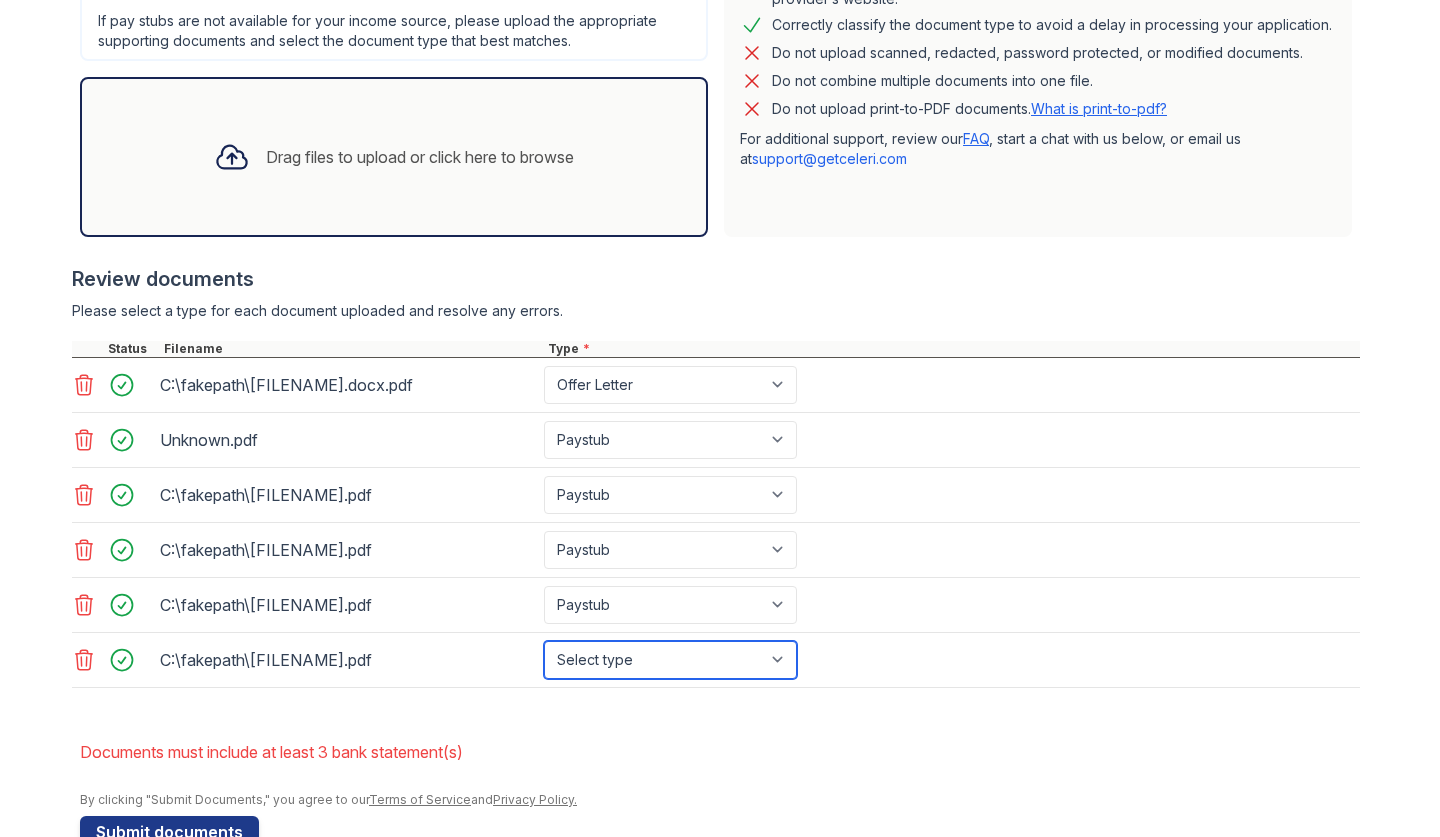 select on "bank_statement" 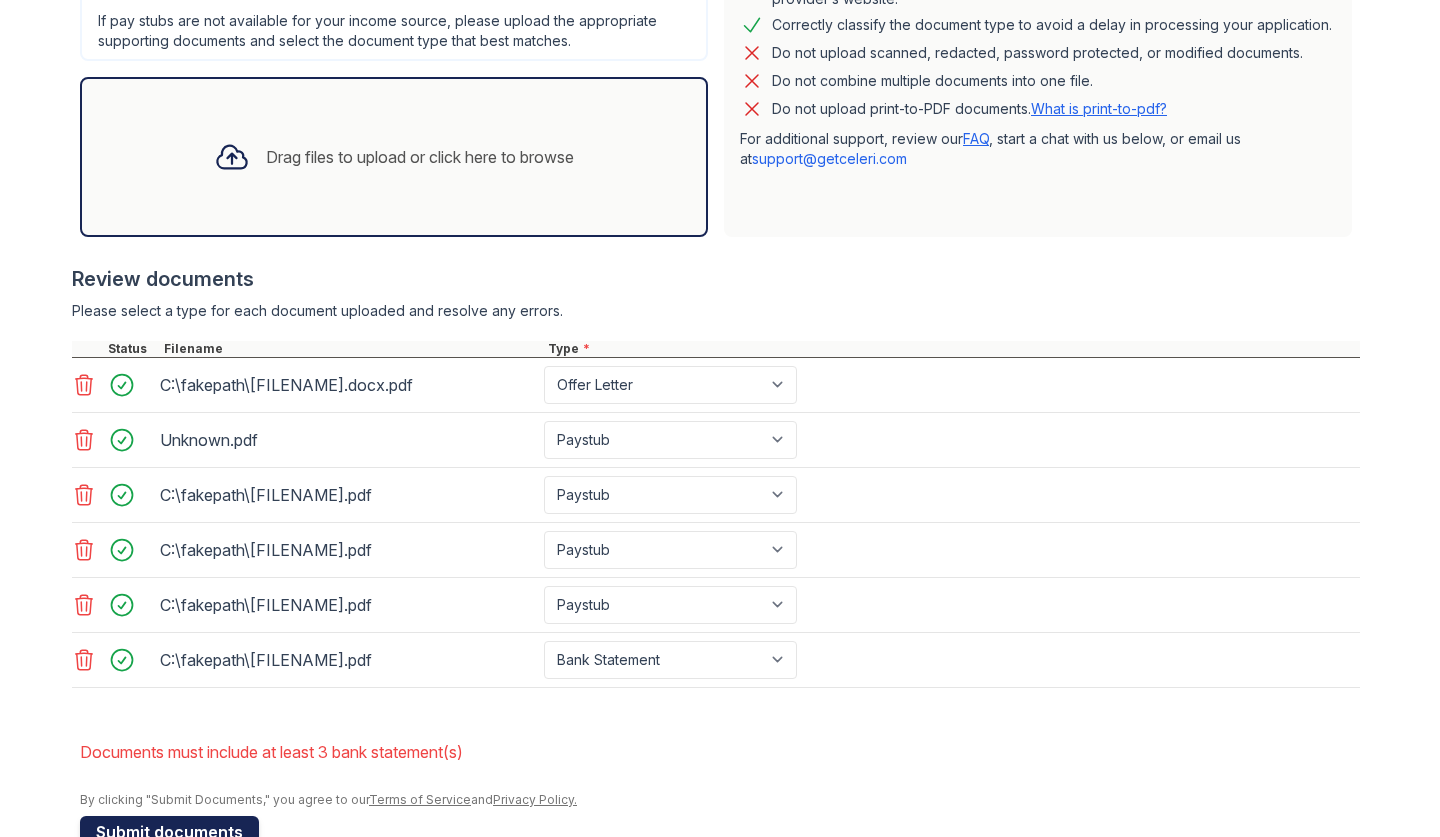 click on "Submit documents" at bounding box center (169, 832) 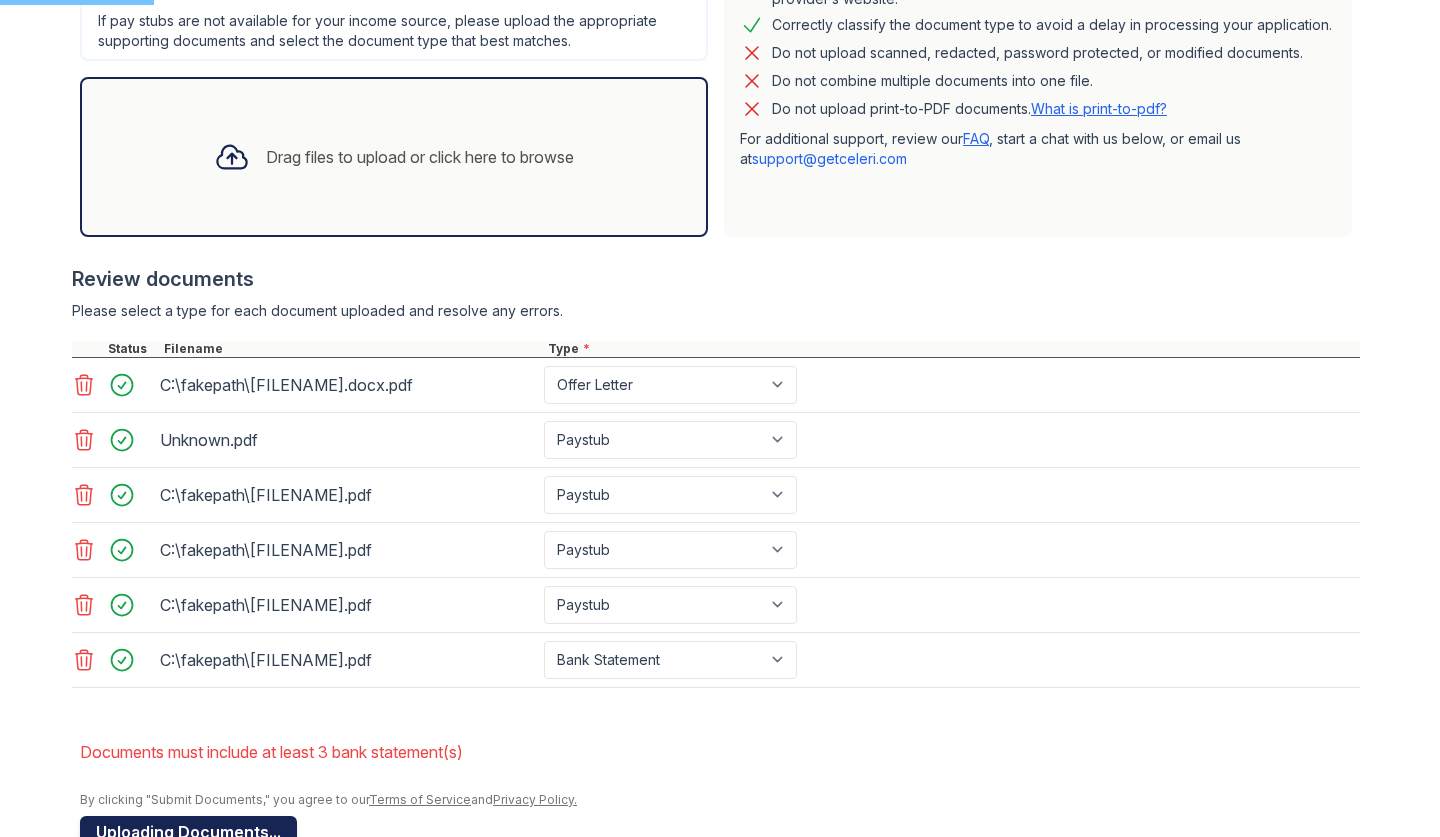 scroll, scrollTop: 0, scrollLeft: 0, axis: both 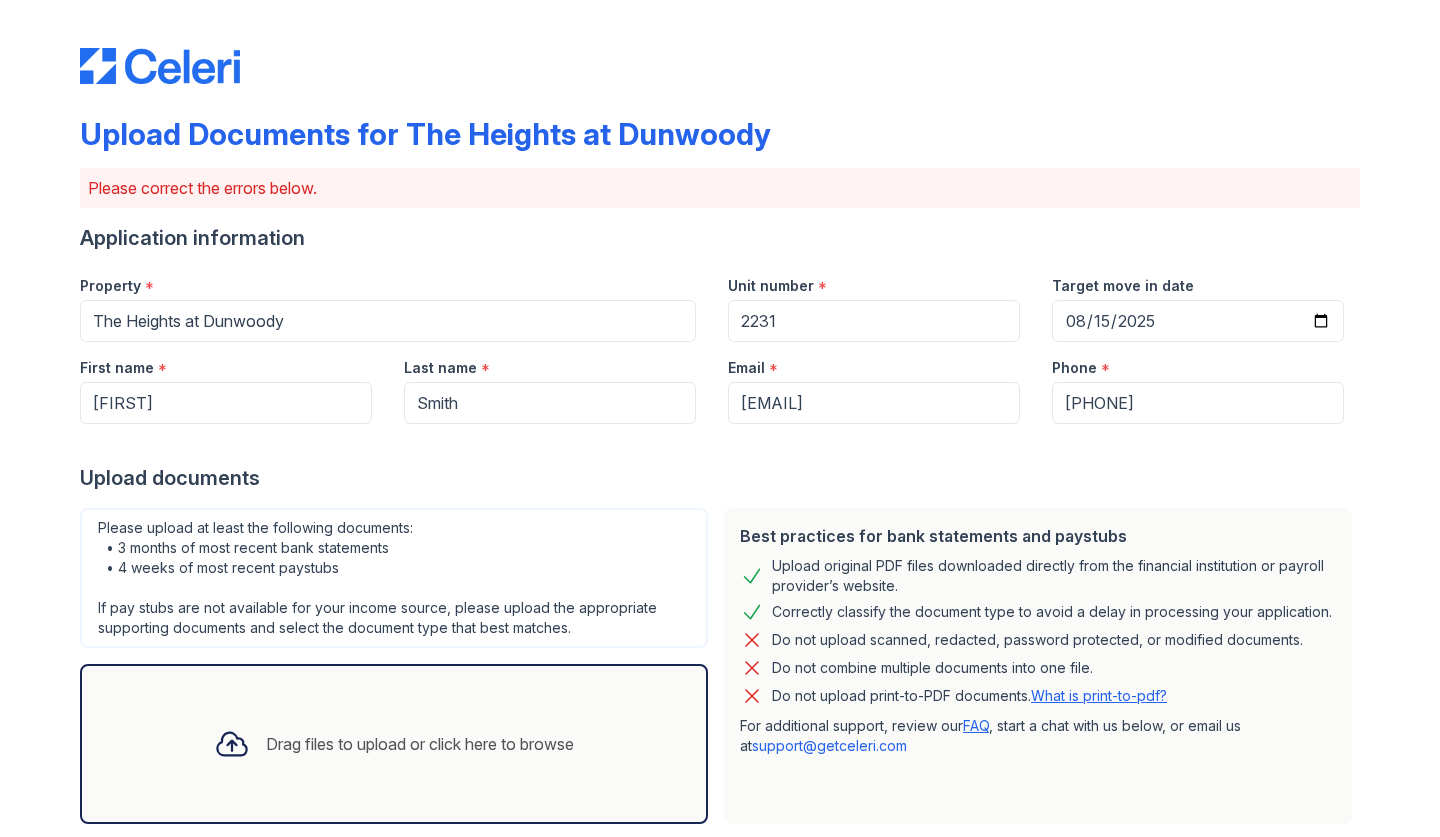 click on "Application information
Property
*
The Heights at Dunwoody
Unit number
*
2231
Target move in date
2025-08-15
First name
*
Jonathan
Last name
*
Smith
Email
*
jonathanmsmith333@gmail.com
Phone
*
+16092316722
Upload documents
Best practices for bank statements and paystubs
Upload original PDF files downloaded directly from the financial institution or payroll provider’s website.
Correctly classify the document type to avoid a delay in processing your application.
Do not upload scanned, redacted, password protected, or modified documents.
Do not combine multiple documents into one file.
Do not upload print-to-PDF documents.
What is print-to-pdf?
For additional support, review our
FAQ ,
start a chat with us below, or email us at" at bounding box center [720, 834] 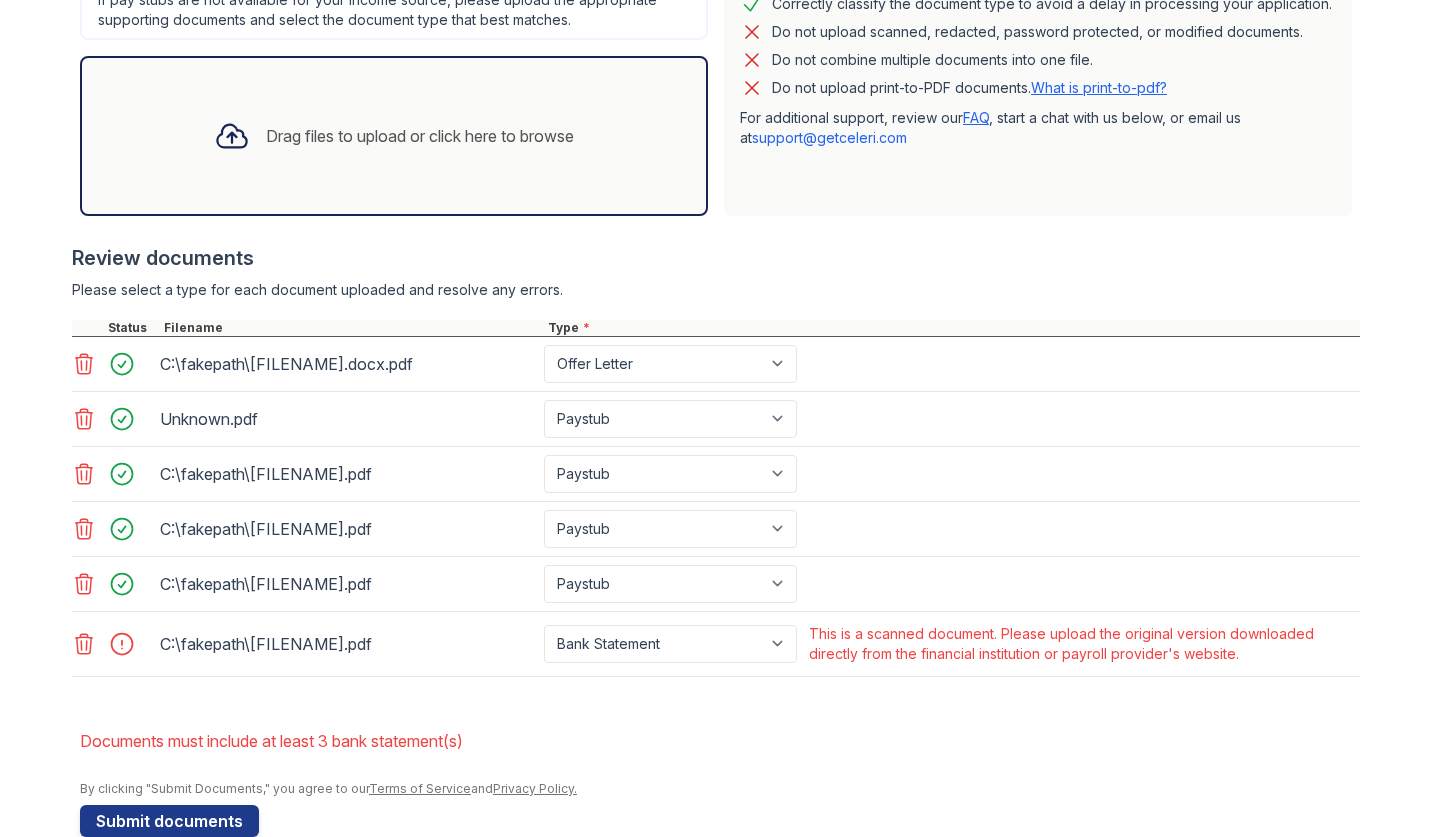scroll, scrollTop: 603, scrollLeft: 0, axis: vertical 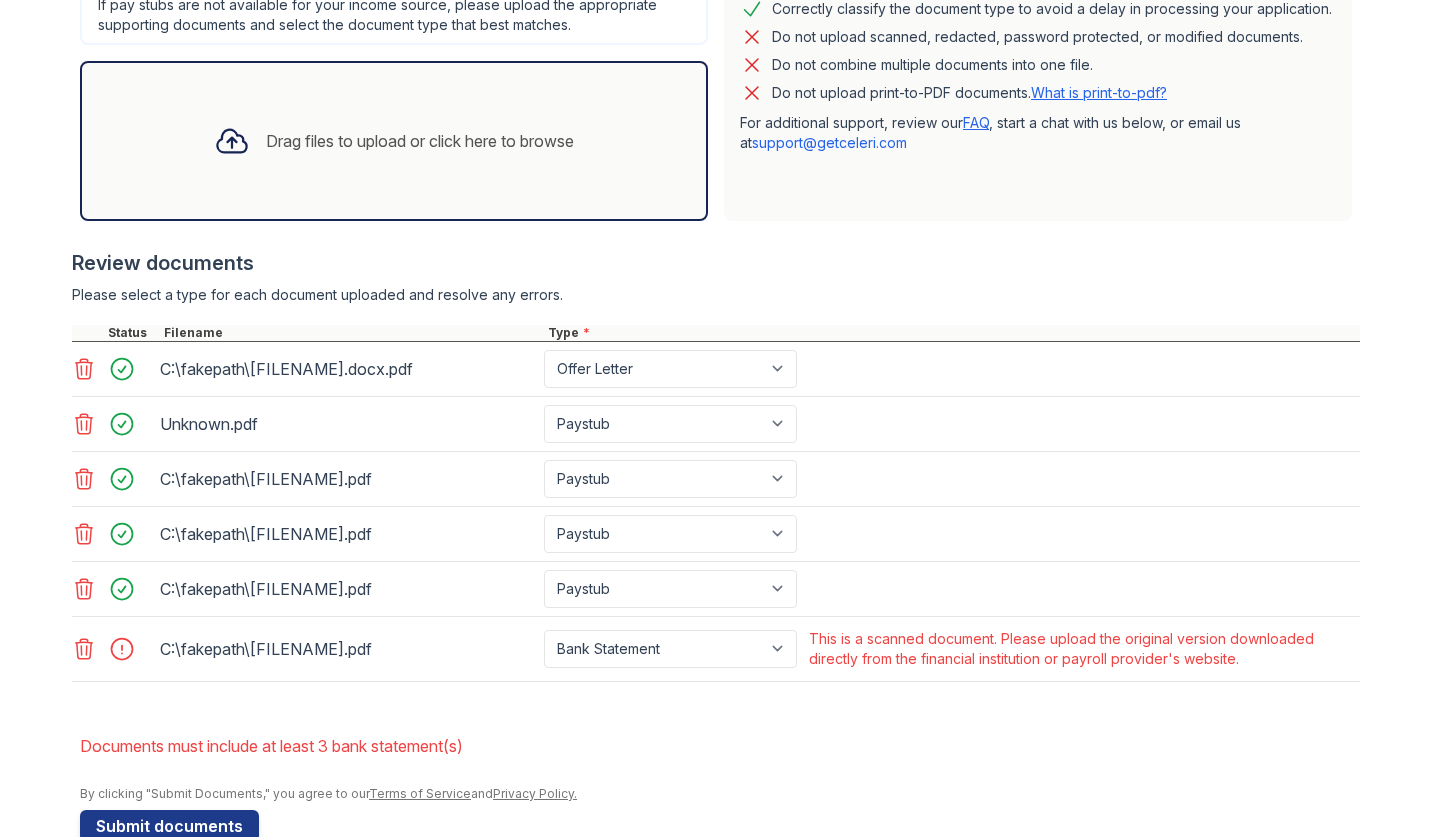 click 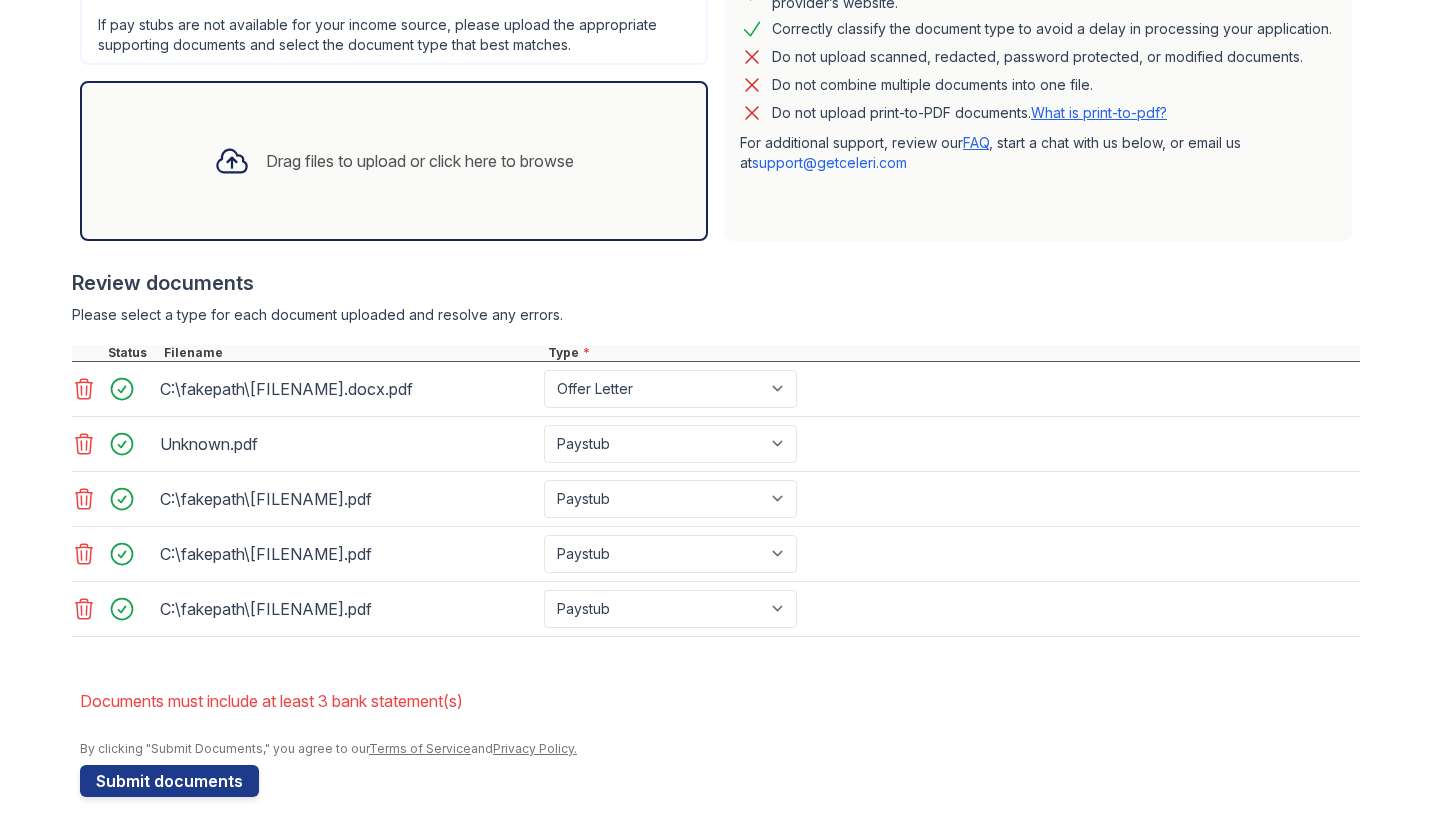 scroll, scrollTop: 538, scrollLeft: 0, axis: vertical 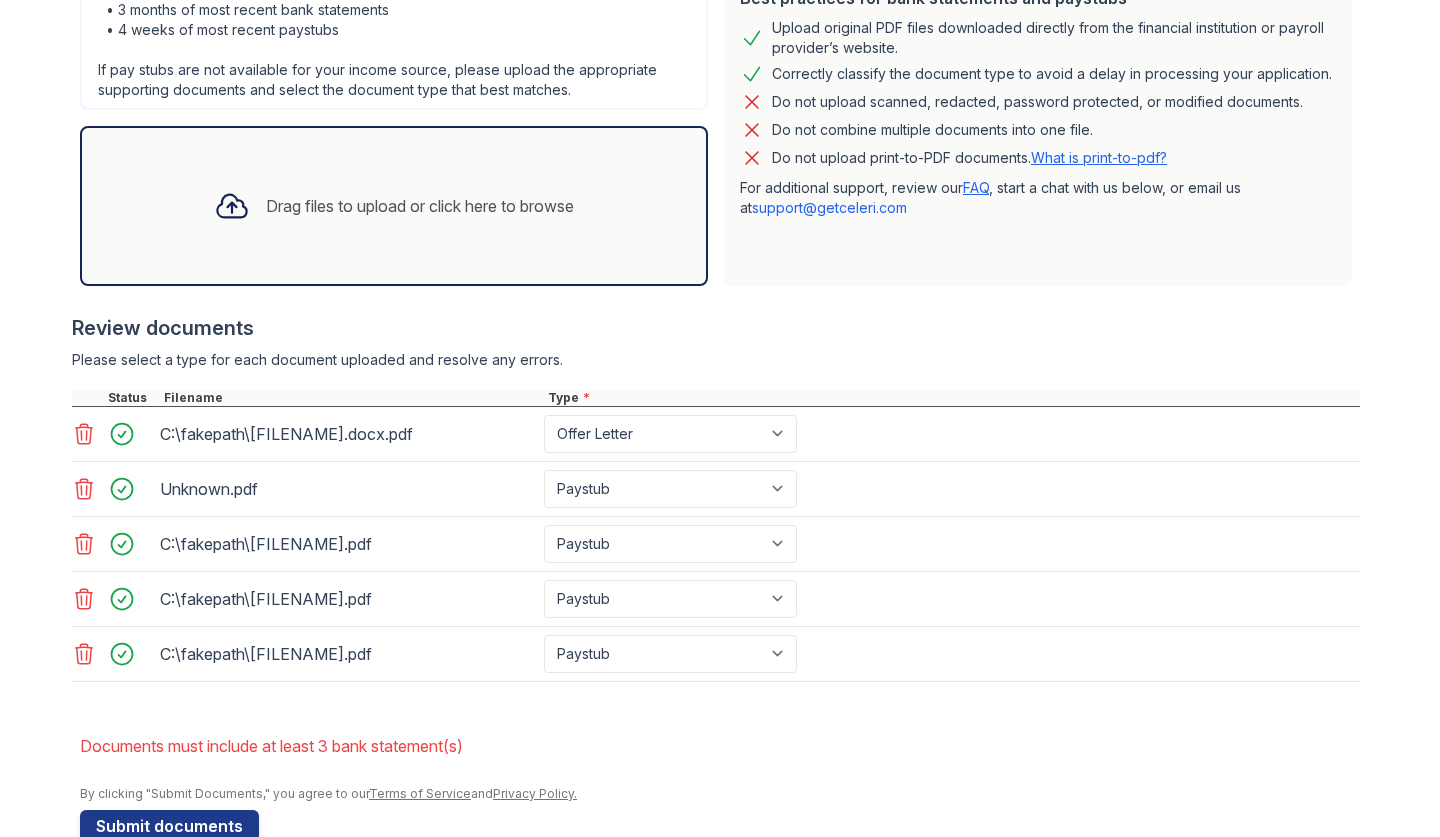click on "Drag files to upload or click here to browse" at bounding box center (394, 206) 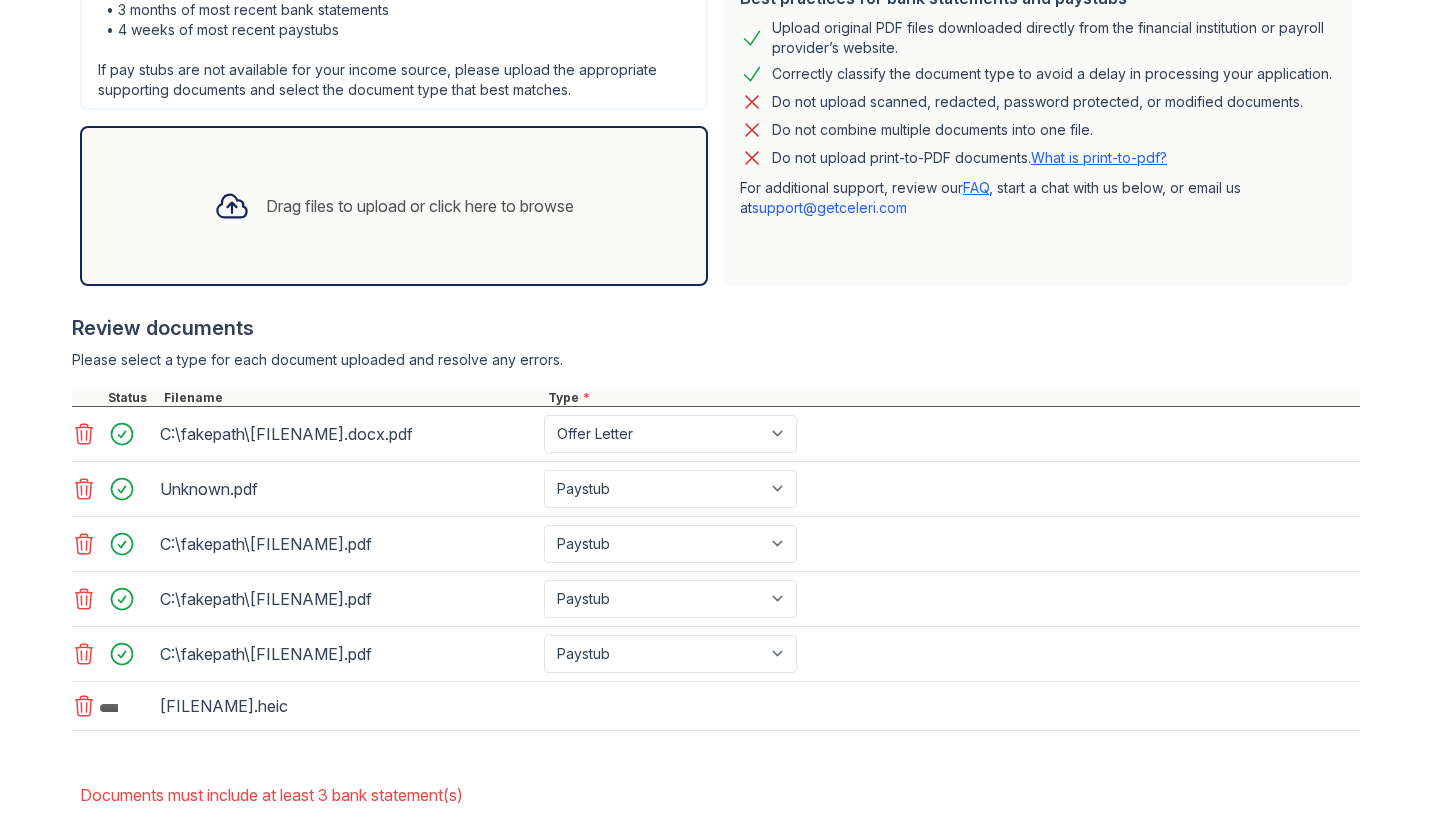 click 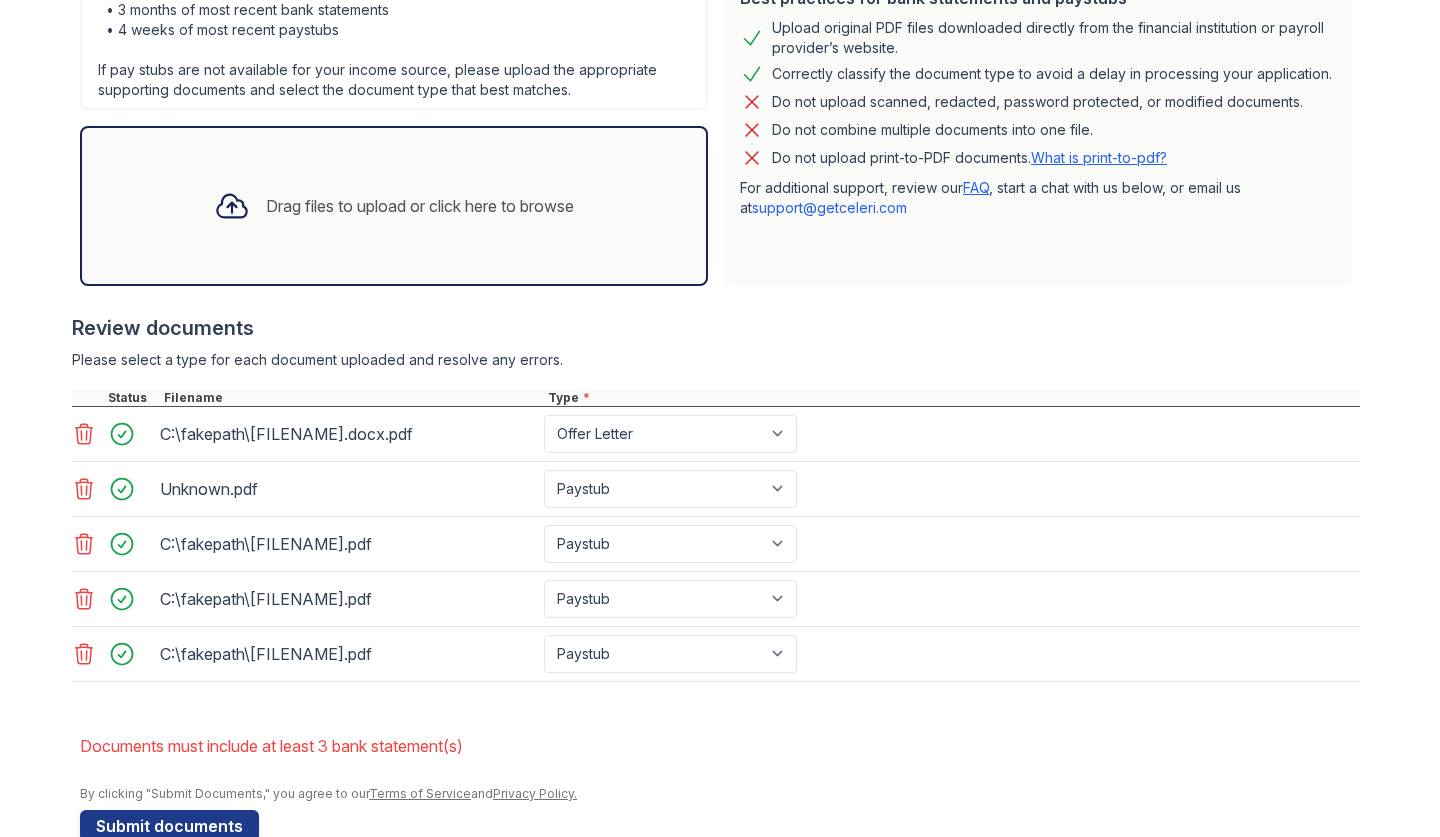 click on "Drag files to upload or click here to browse" at bounding box center [394, 206] 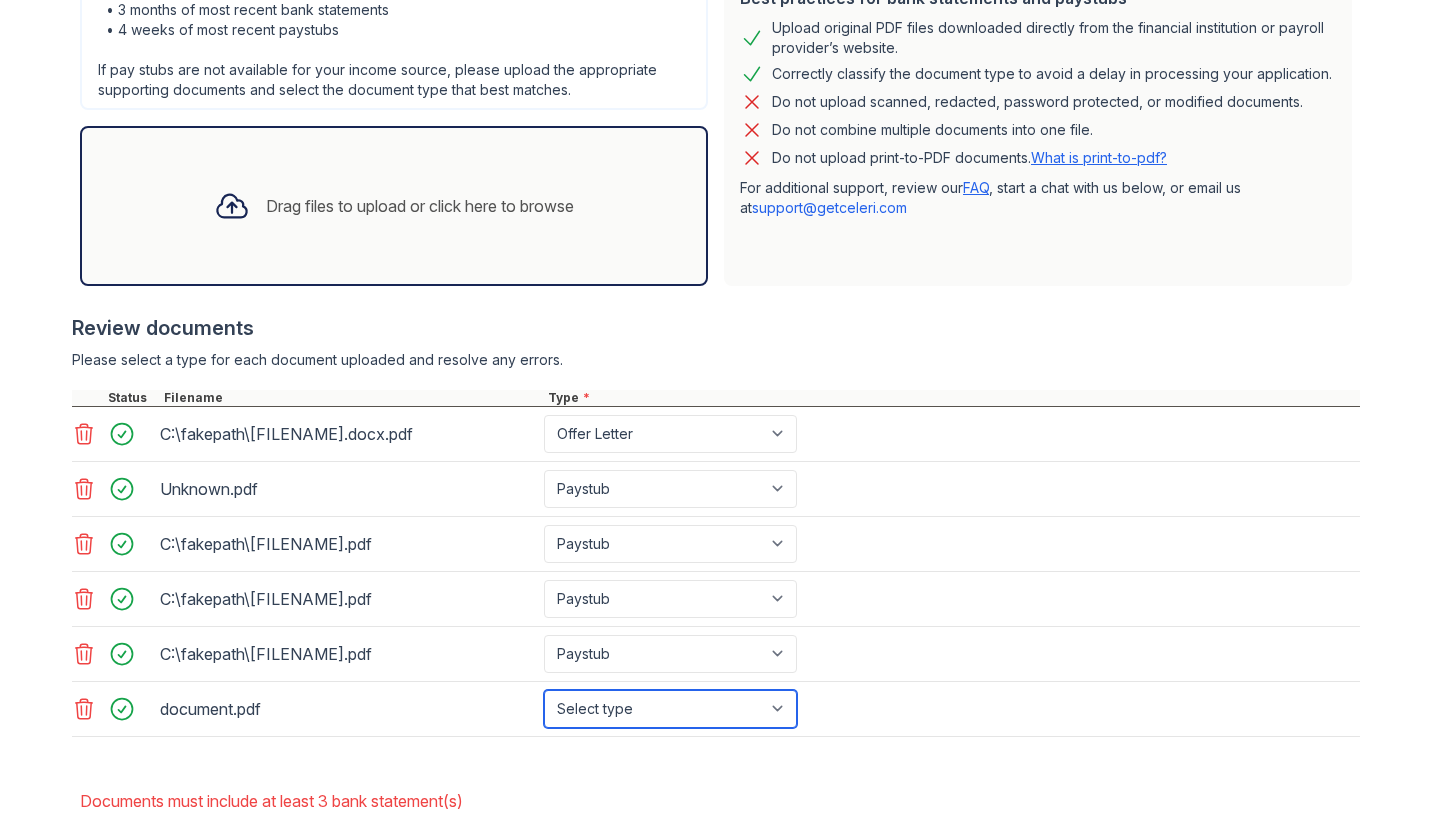 select on "bank_statement" 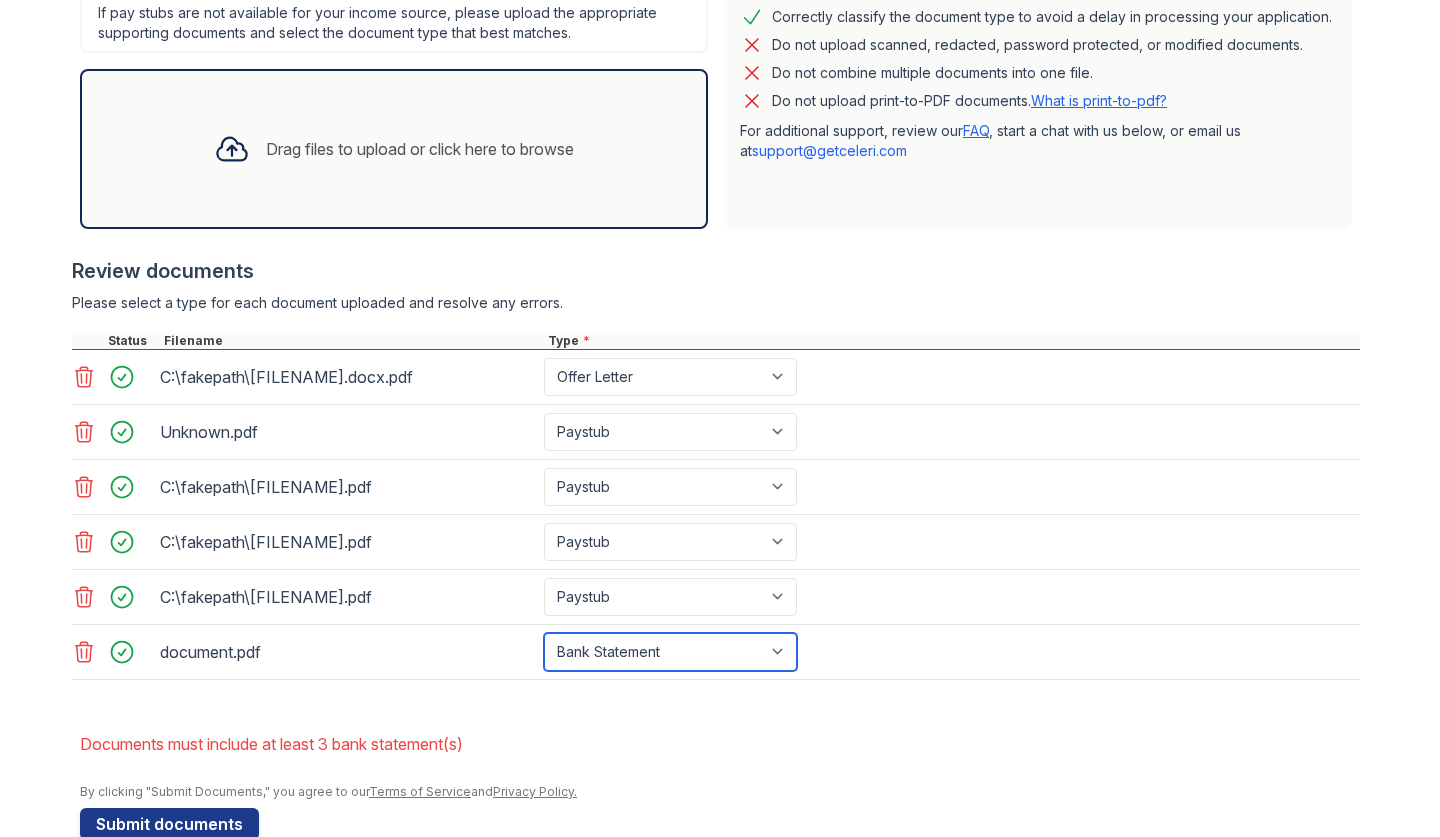 scroll, scrollTop: 593, scrollLeft: 0, axis: vertical 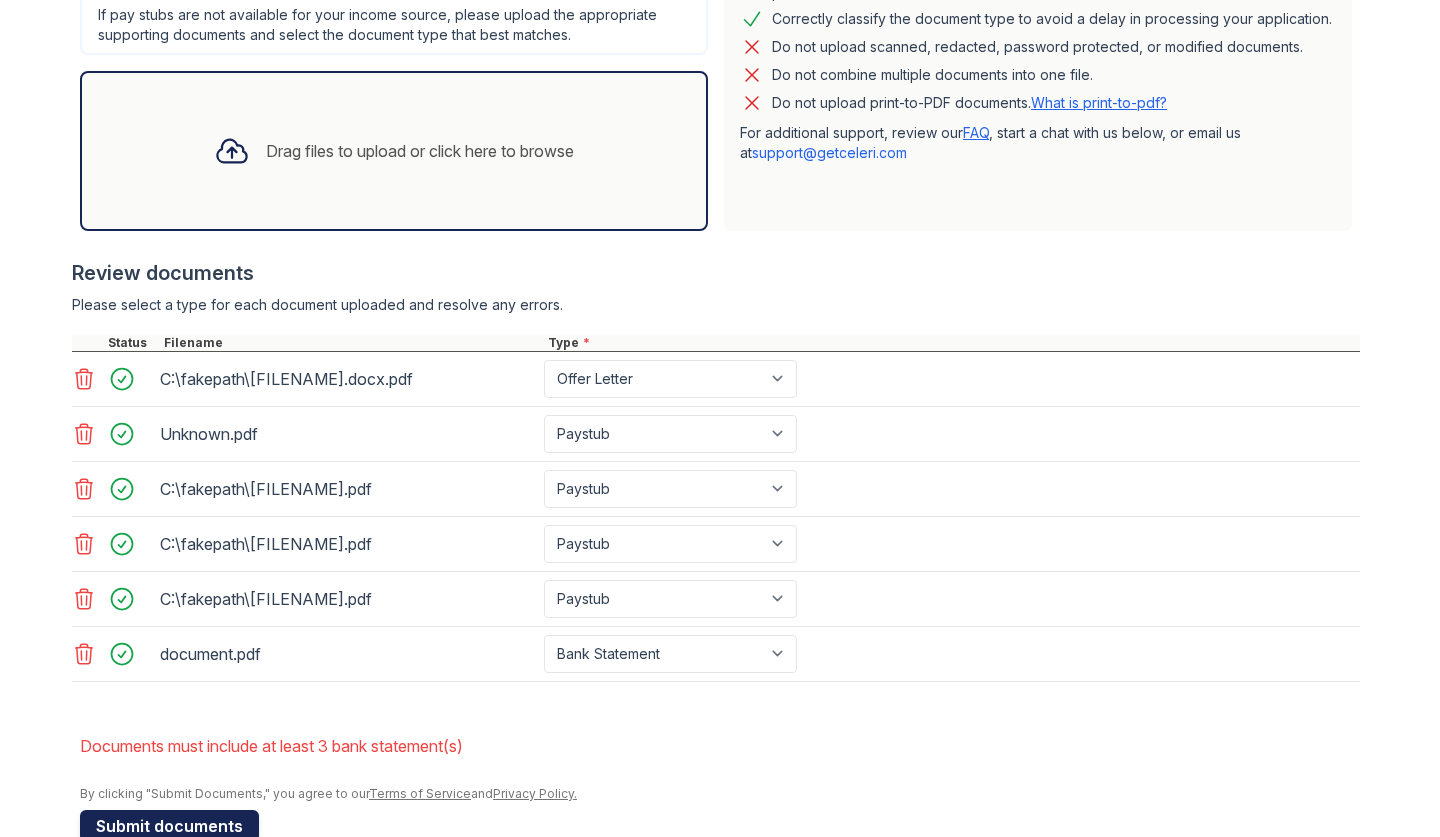 click on "Submit documents" at bounding box center (169, 826) 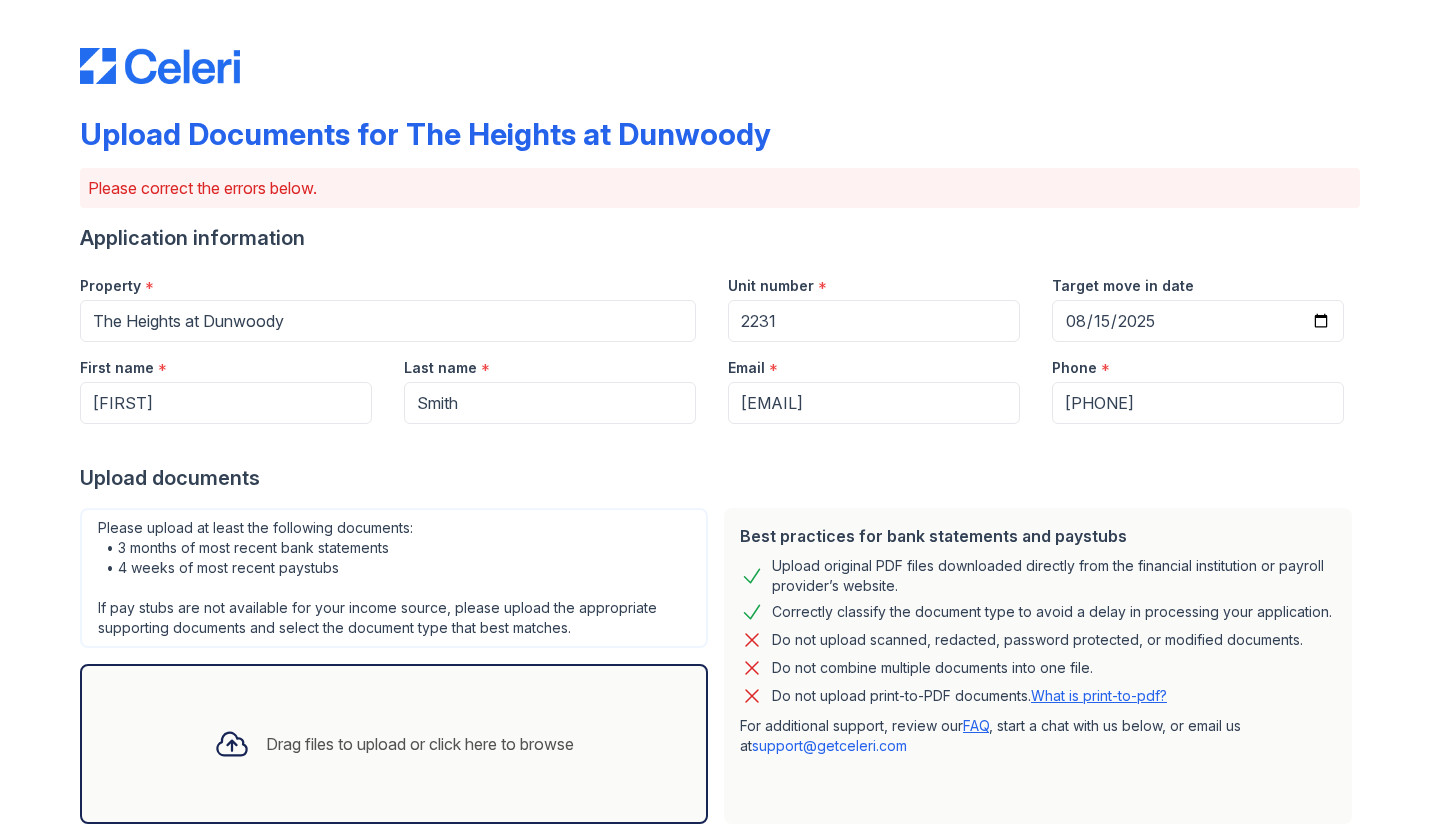 scroll, scrollTop: 0, scrollLeft: 0, axis: both 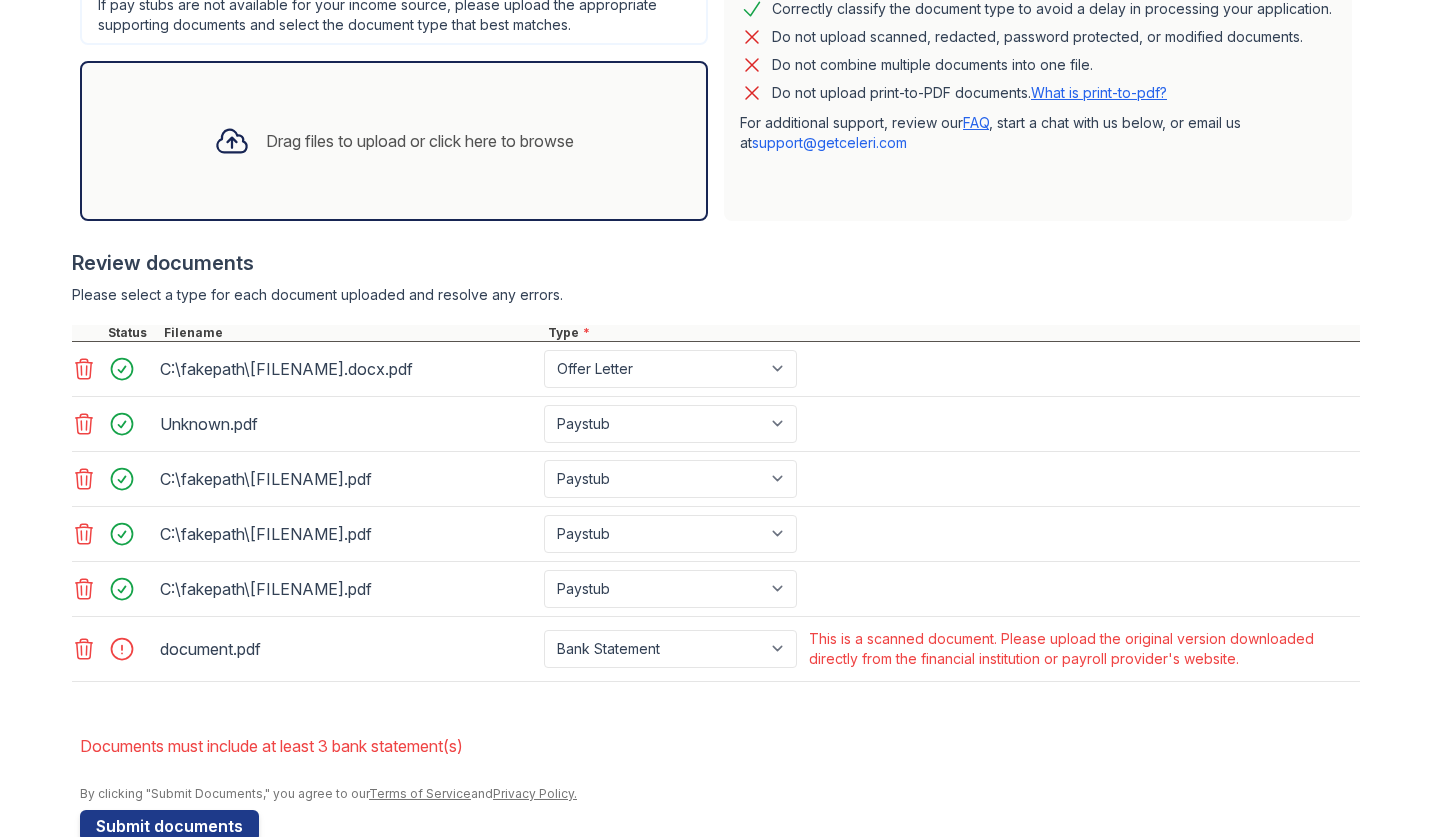 click on "What is print-to-pdf?" at bounding box center [1099, 92] 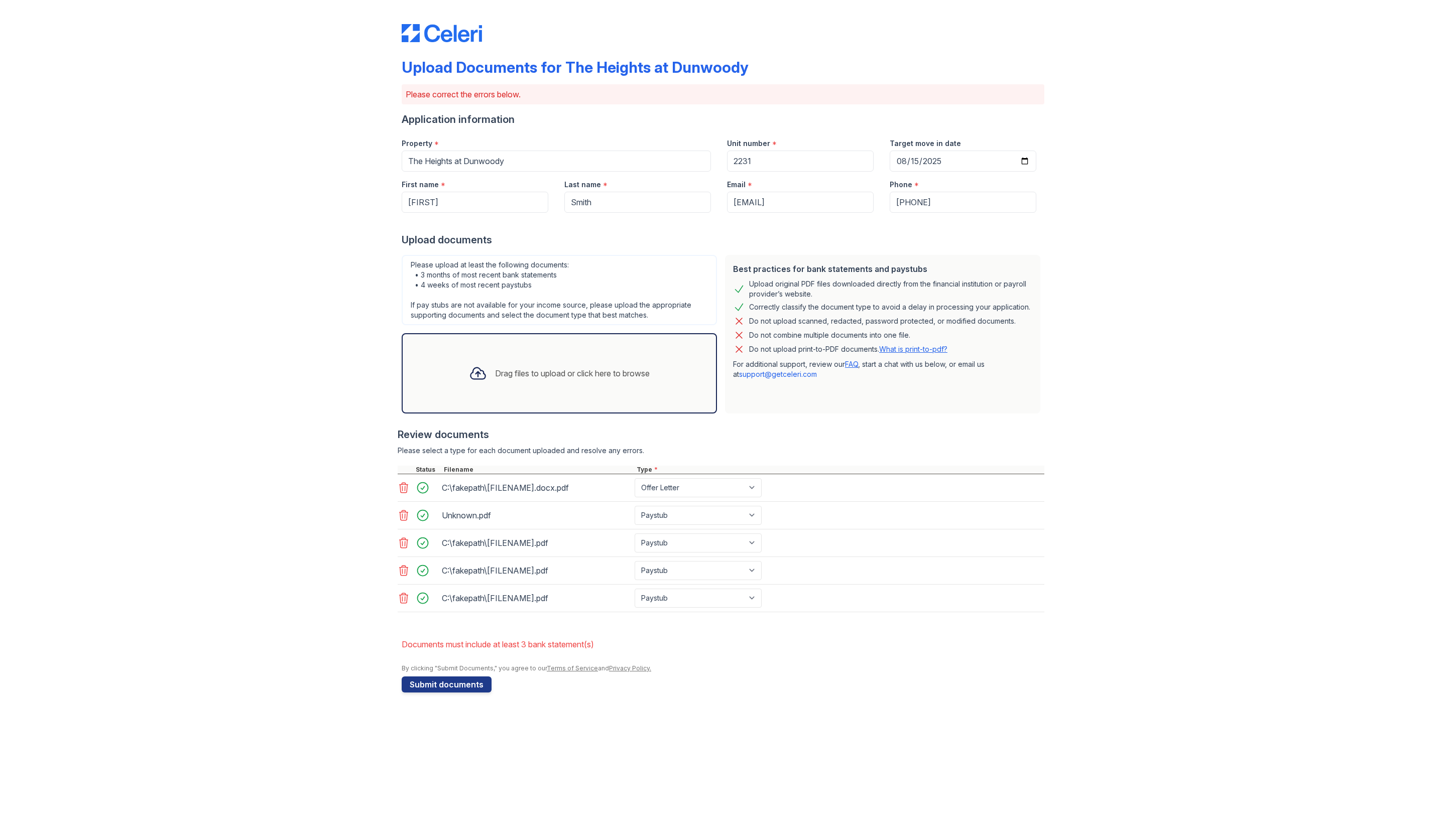 scroll, scrollTop: 97, scrollLeft: 0, axis: vertical 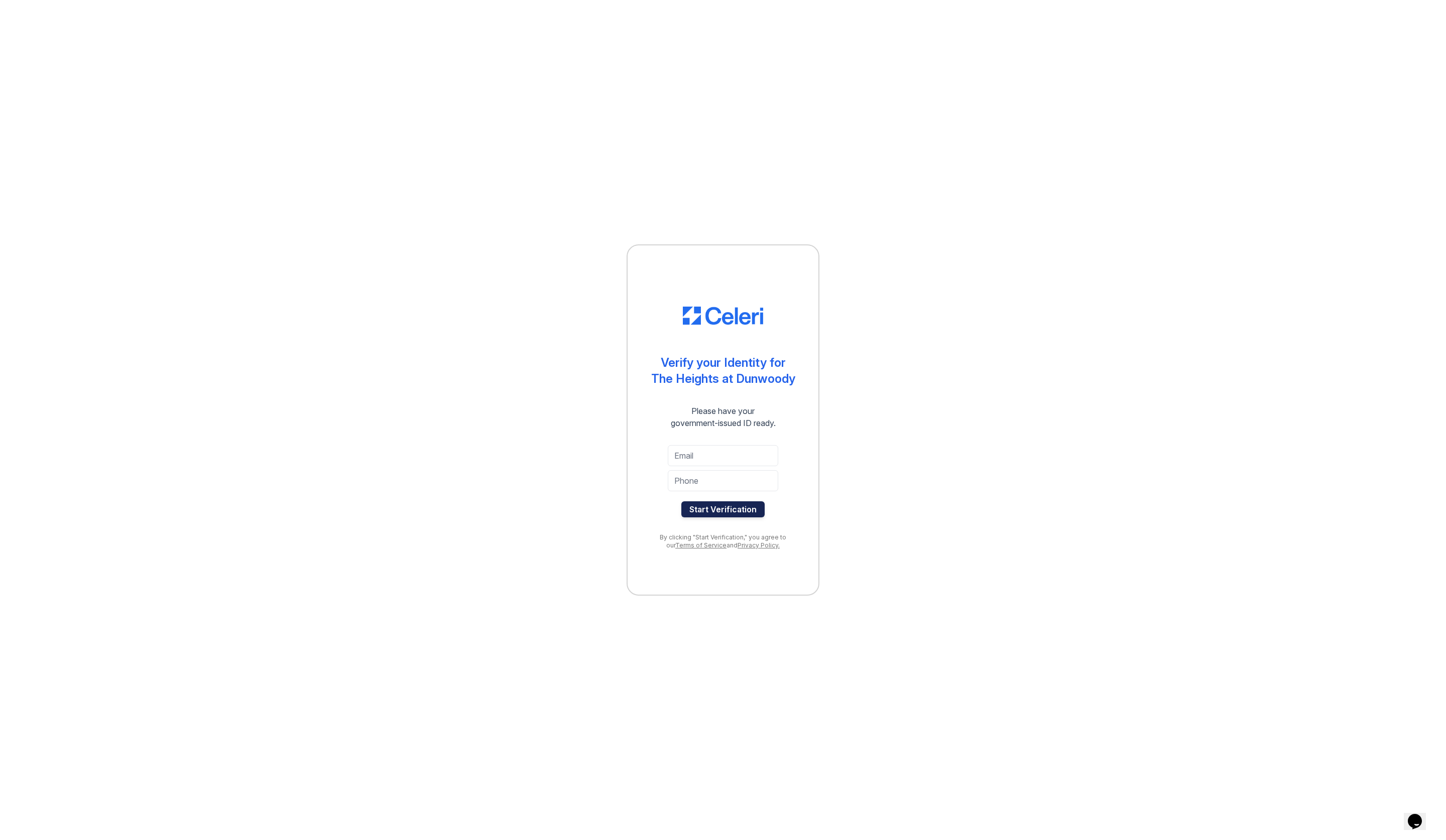 click on "Start Verification" at bounding box center (723, 509) 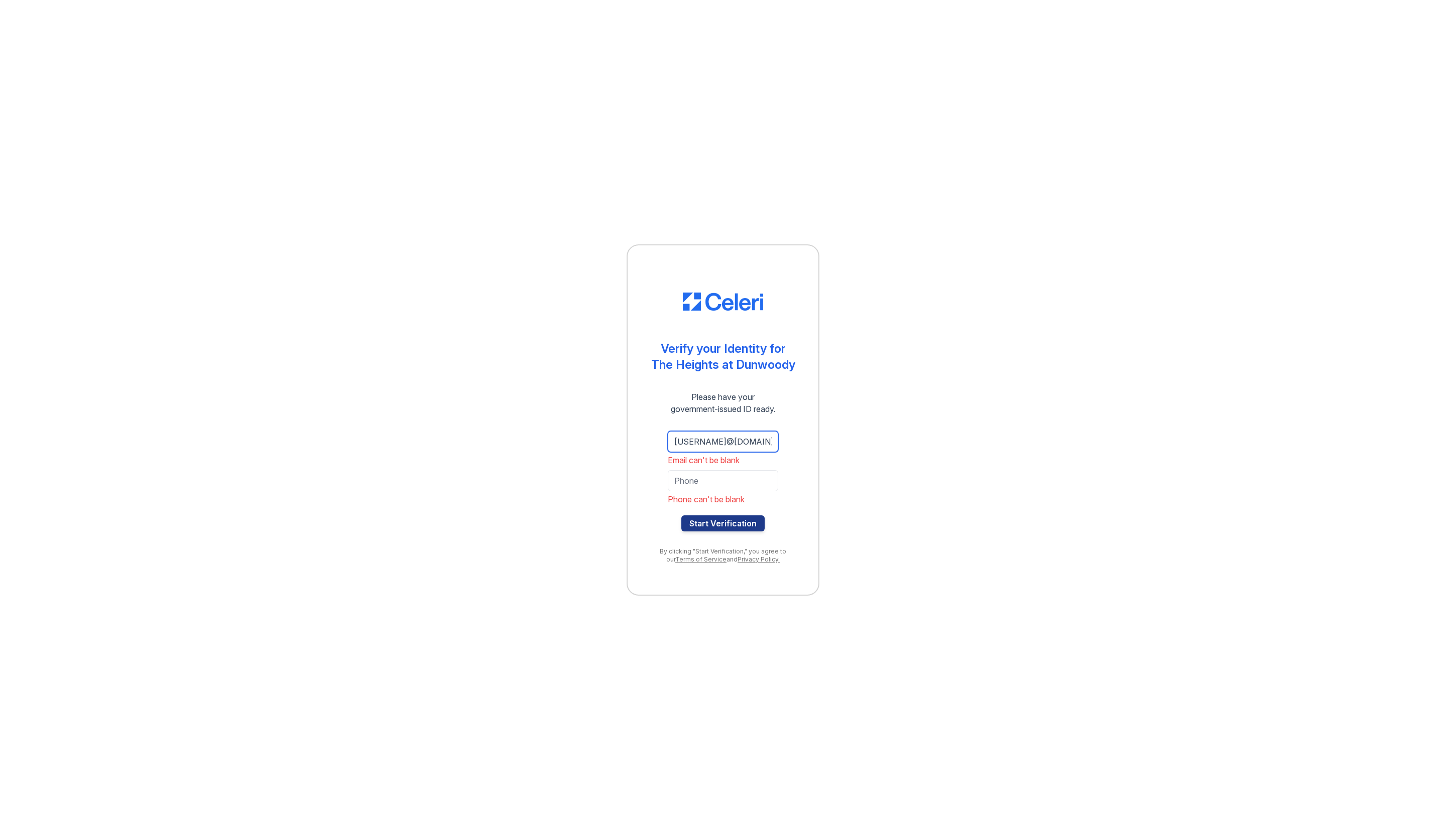 type on "[USERNAME]@[DOMAIN]" 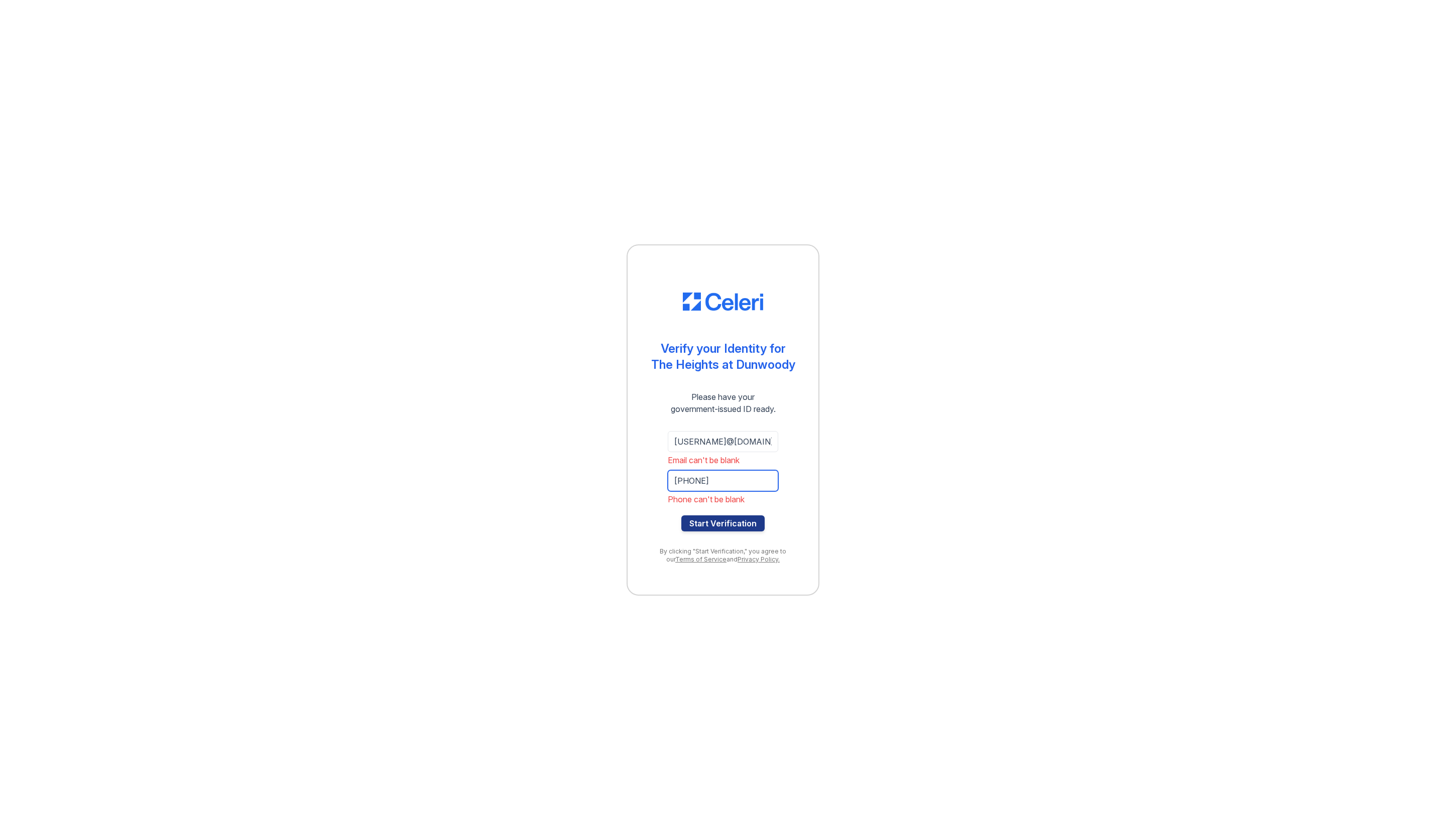 type on "[PHONE]" 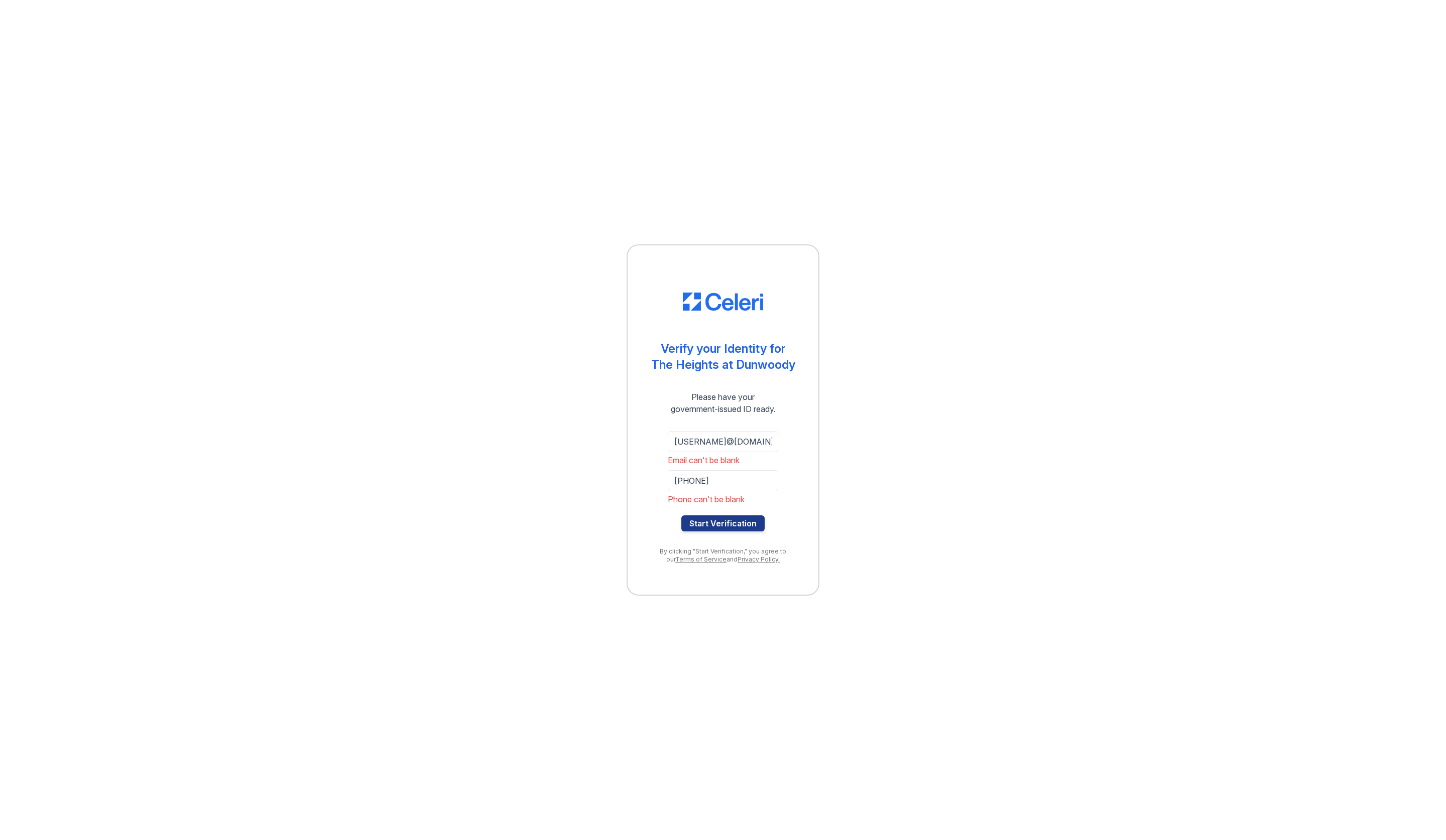 click on "Verify your Identity for
The Heights at Dunwoody
Please have your
government-issued ID ready.
[USERNAME]@[DOMAIN]
Email can't be blank
[PHONE]
Phone can't be blank
Start Verification
By clicking "Start Verification," you agree to our
Terms of Service
and
Privacy Policy." at bounding box center [723, 420] 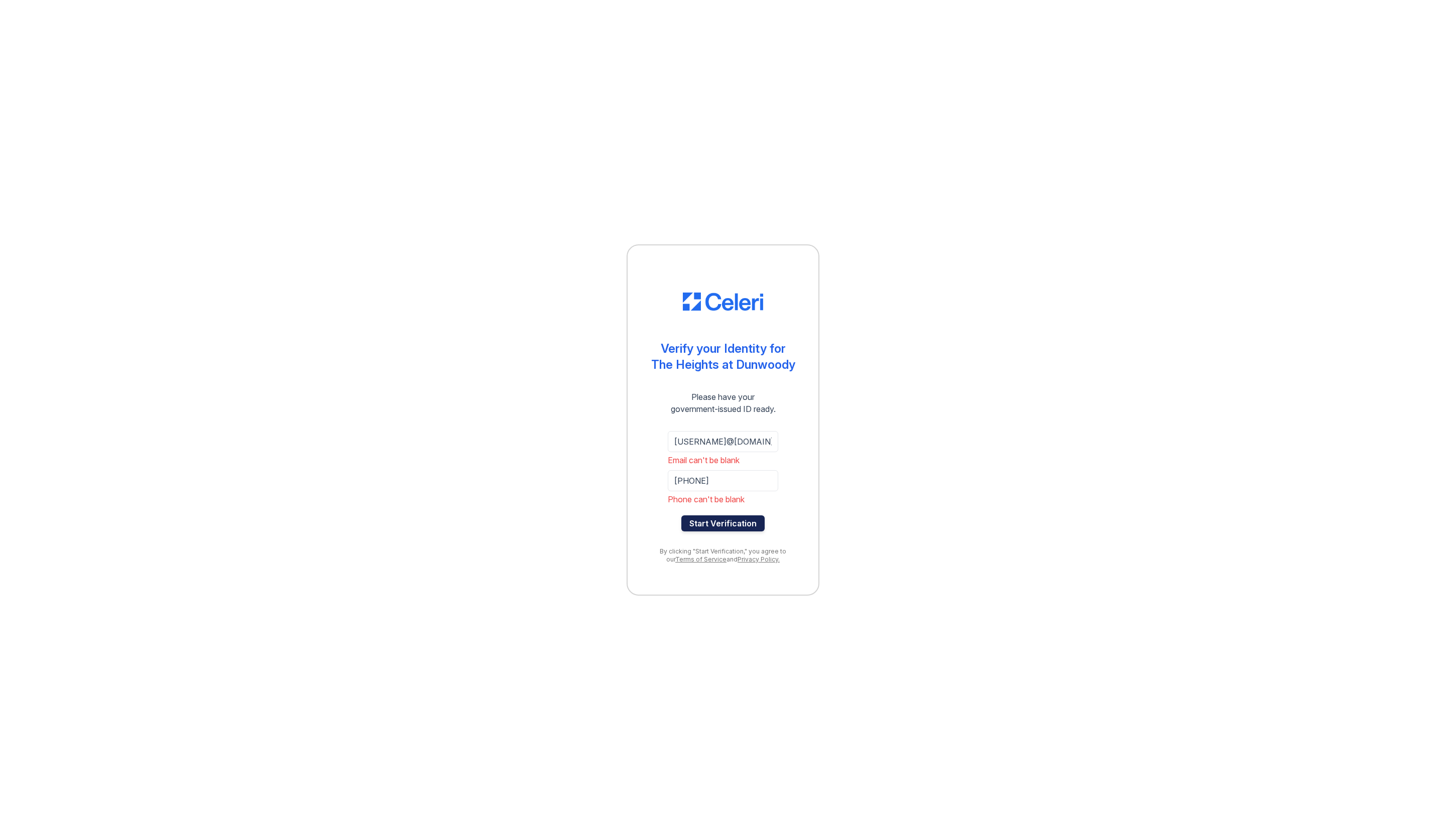click on "Start Verification" at bounding box center (723, 523) 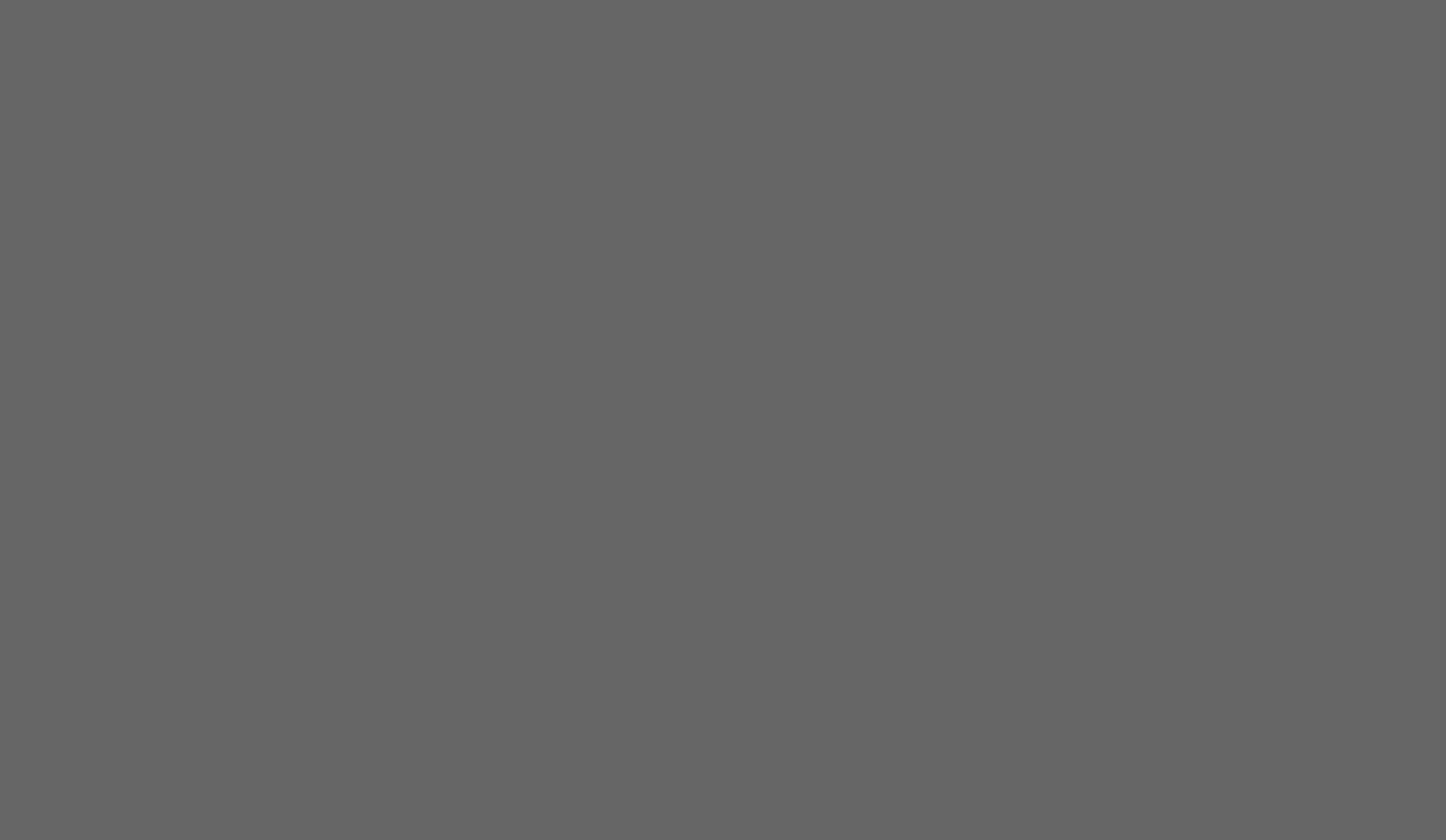 scroll, scrollTop: 0, scrollLeft: 0, axis: both 